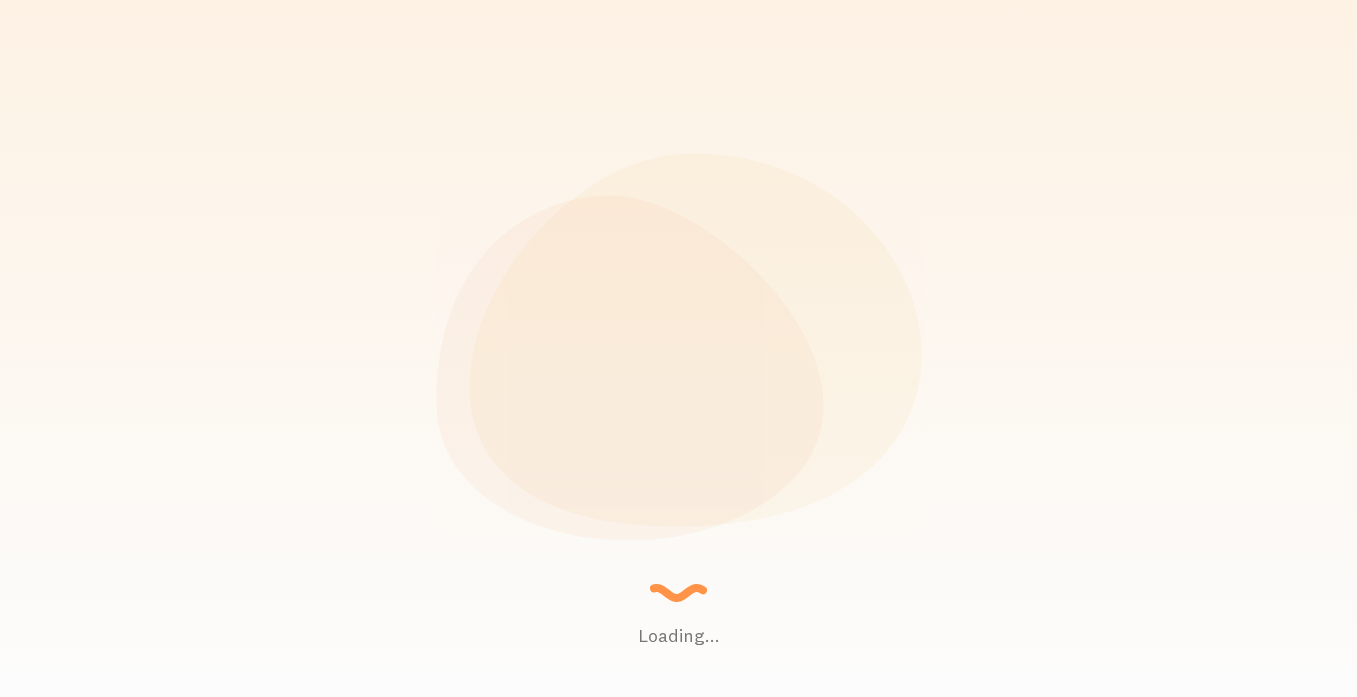 scroll, scrollTop: 0, scrollLeft: 0, axis: both 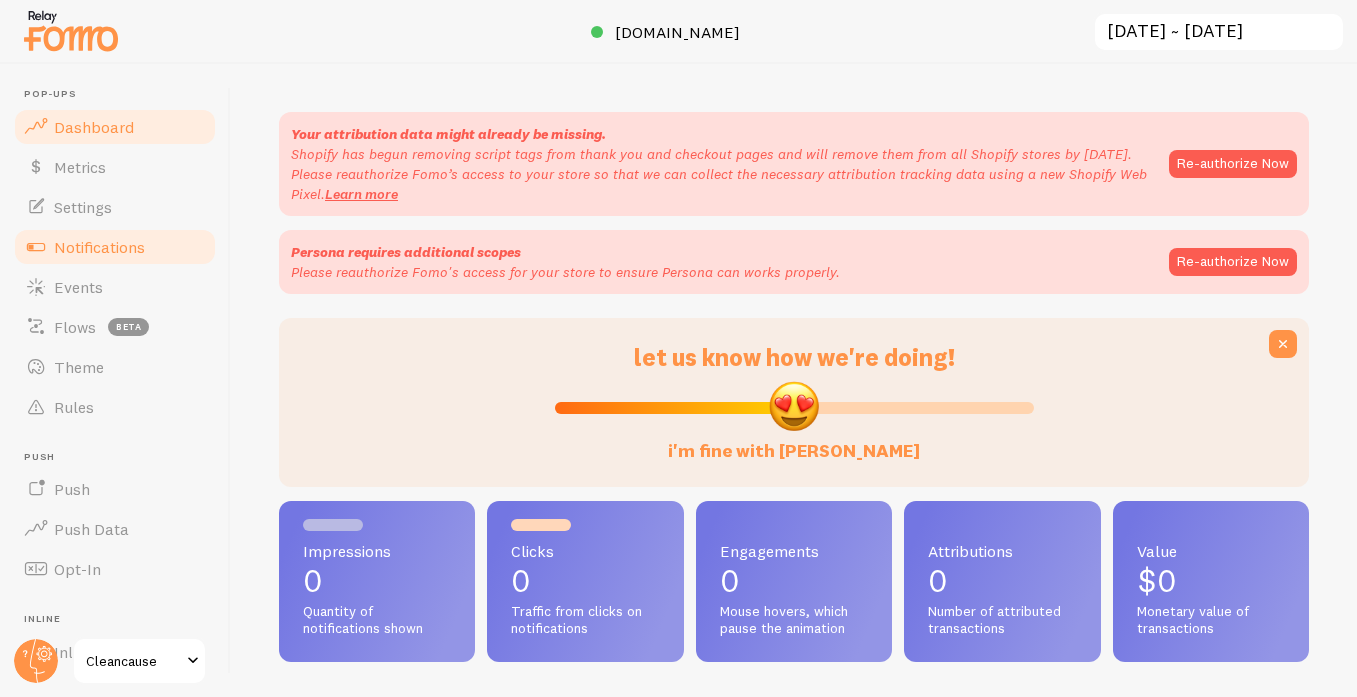 click on "Notifications" at bounding box center [115, 247] 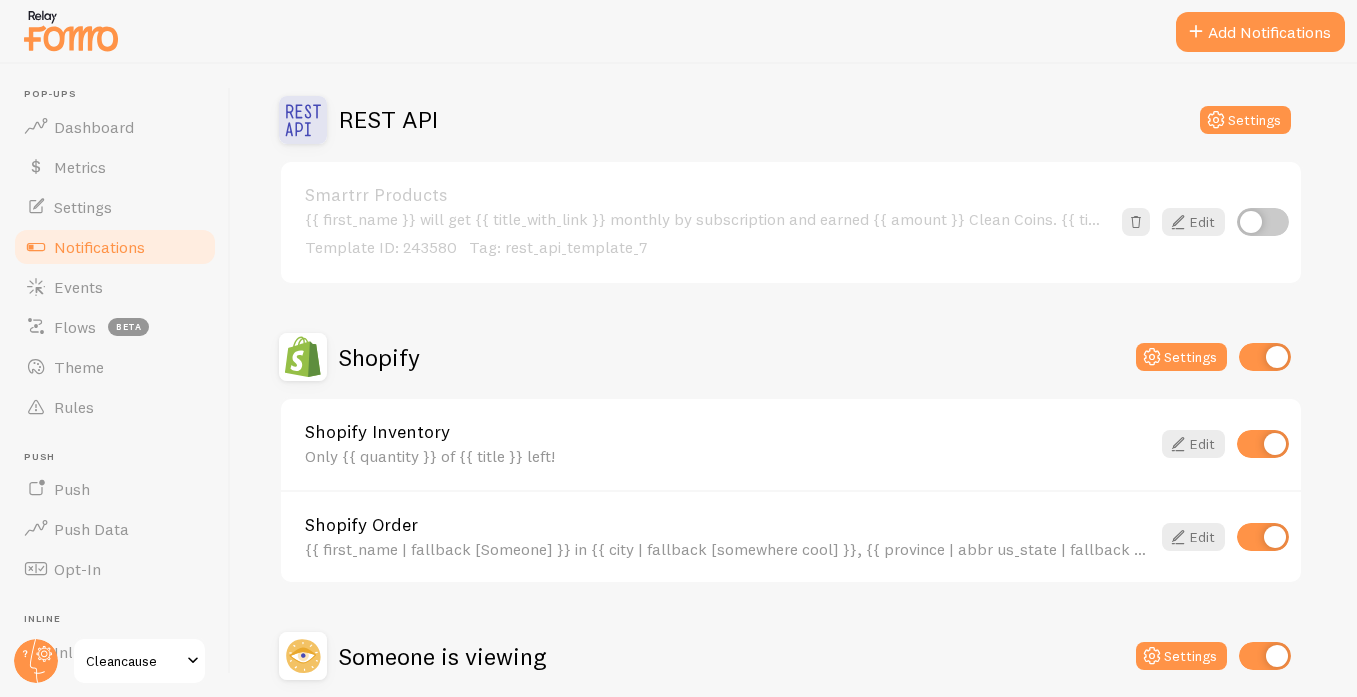 scroll, scrollTop: 685, scrollLeft: 0, axis: vertical 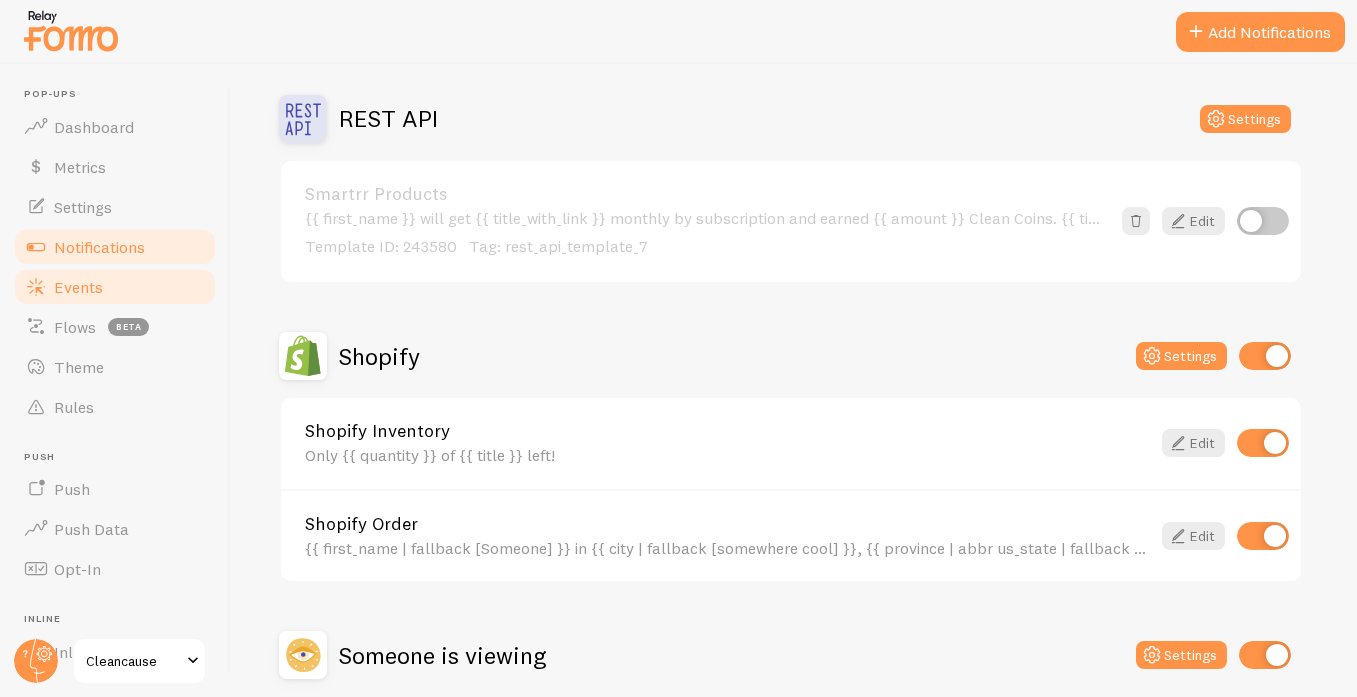 click on "Events" at bounding box center [78, 287] 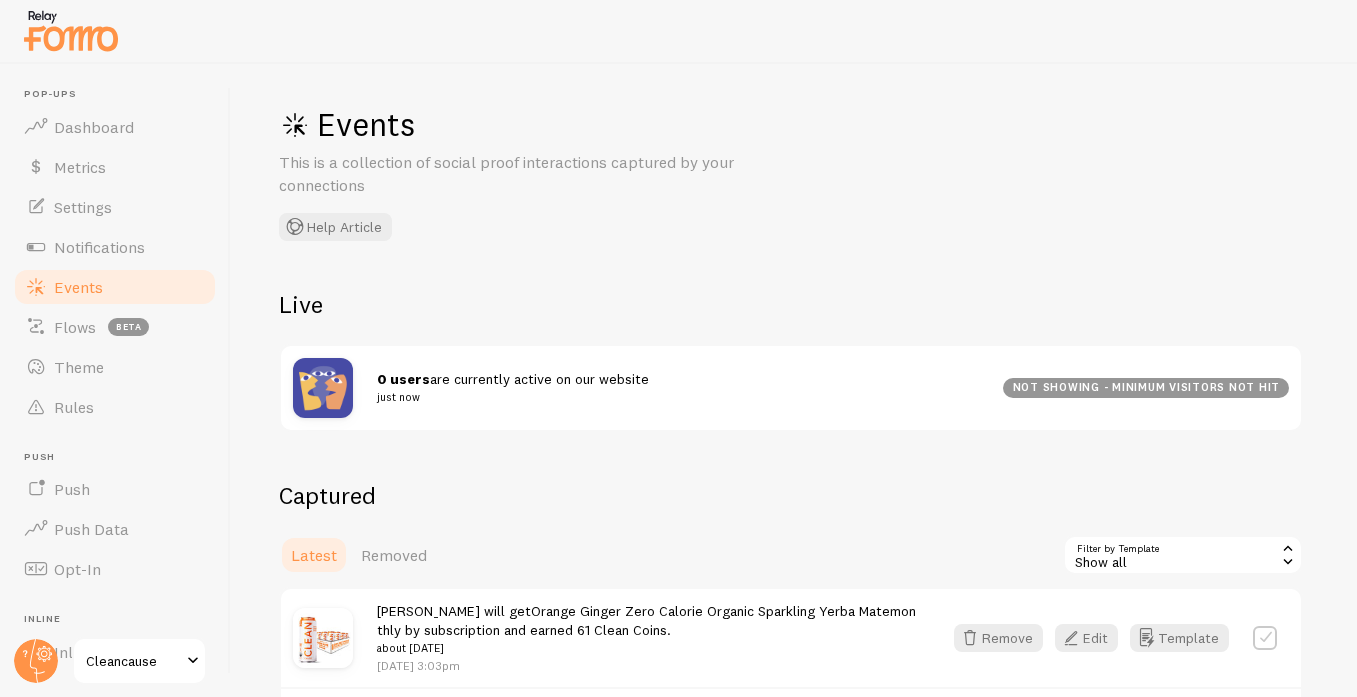 scroll, scrollTop: 216, scrollLeft: 0, axis: vertical 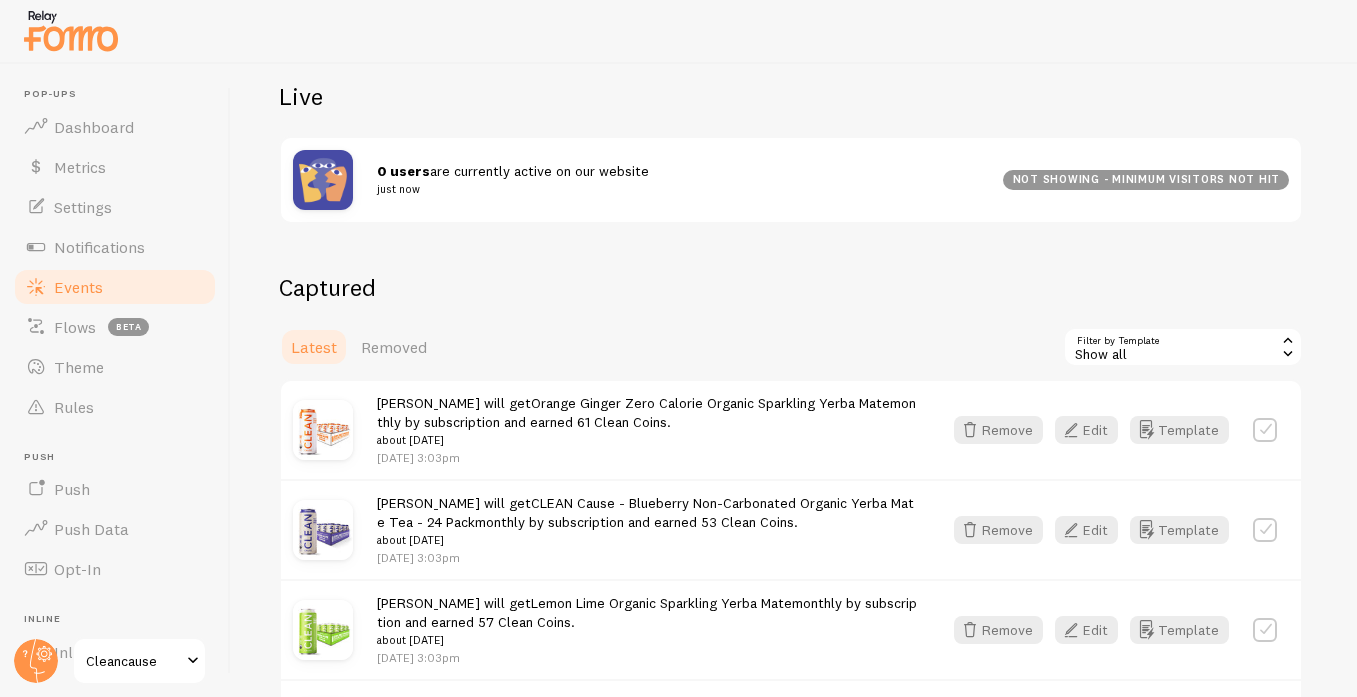 click on "Show all" at bounding box center (1183, 347) 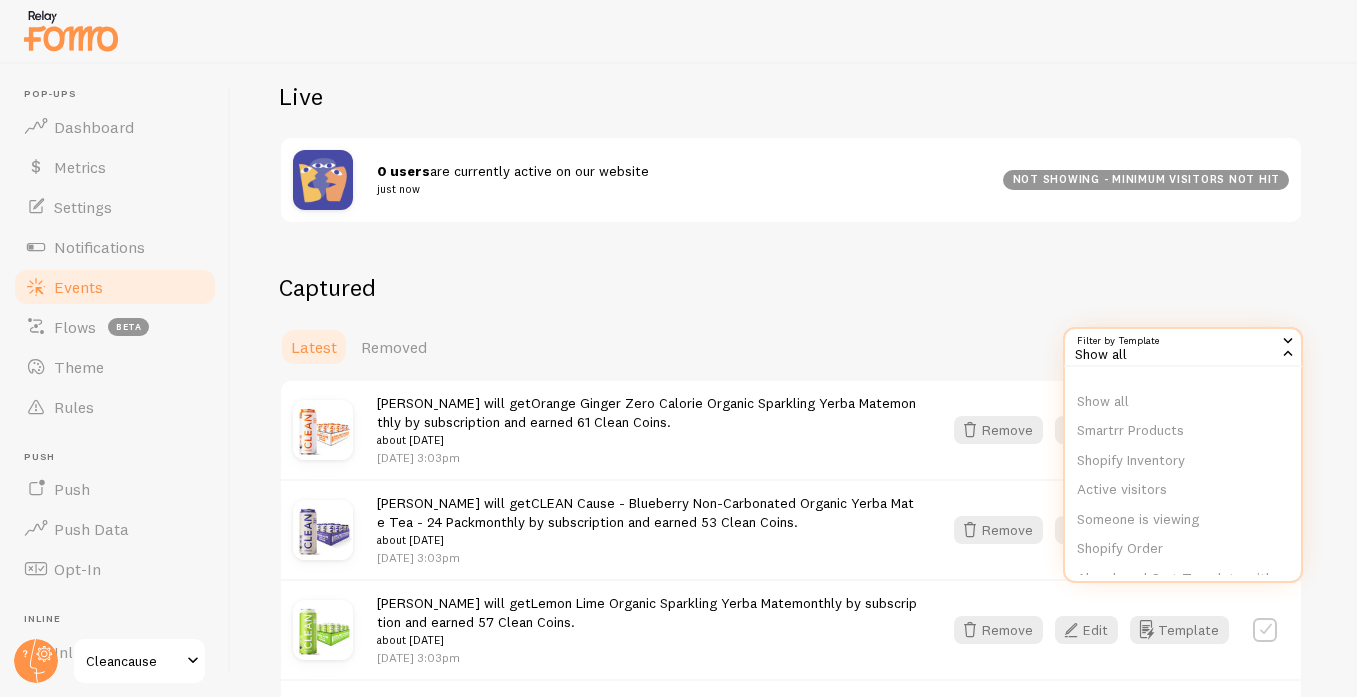click on "Shopify Order" at bounding box center [1183, 549] 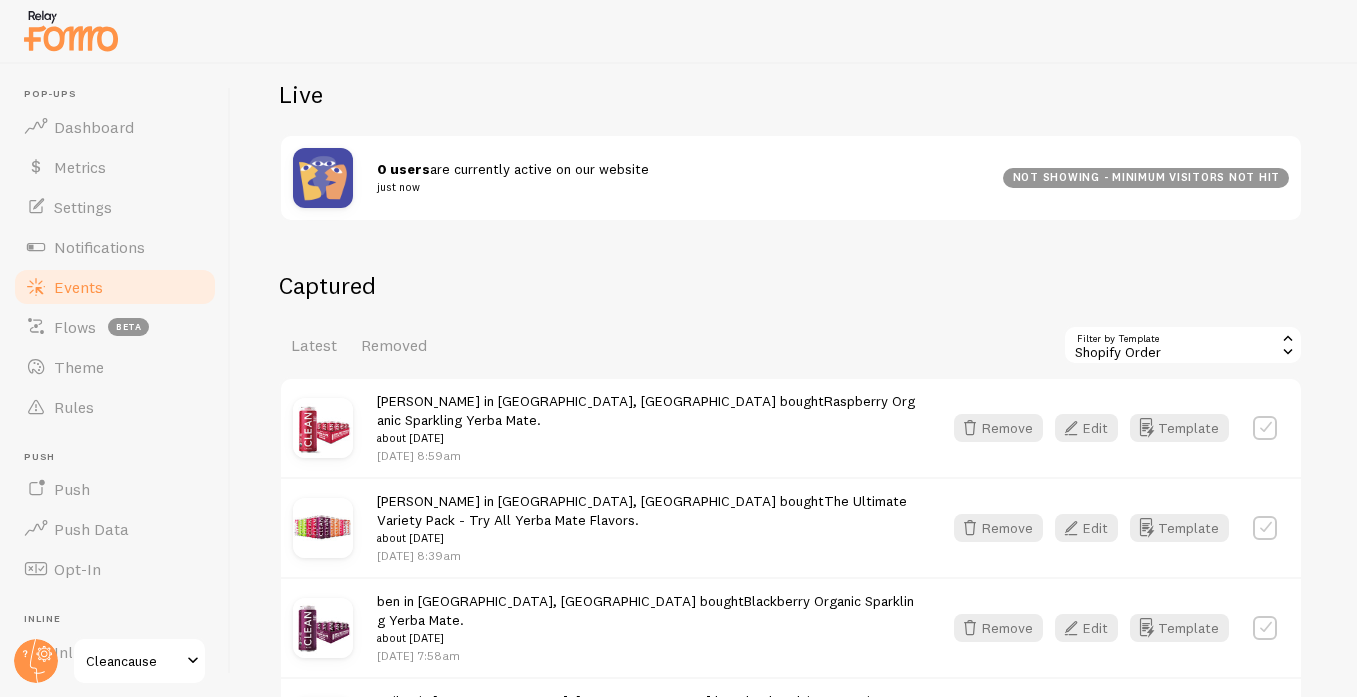 scroll, scrollTop: 284, scrollLeft: 0, axis: vertical 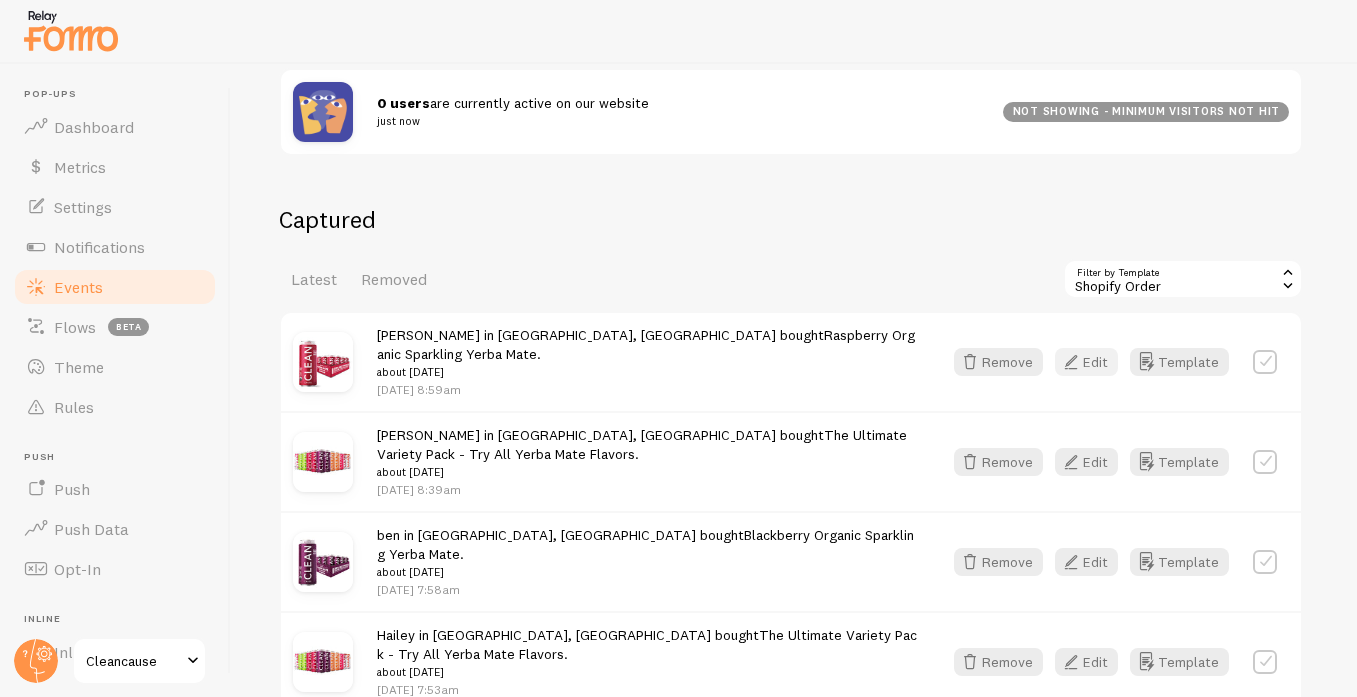 click on "Edit" at bounding box center (1086, 362) 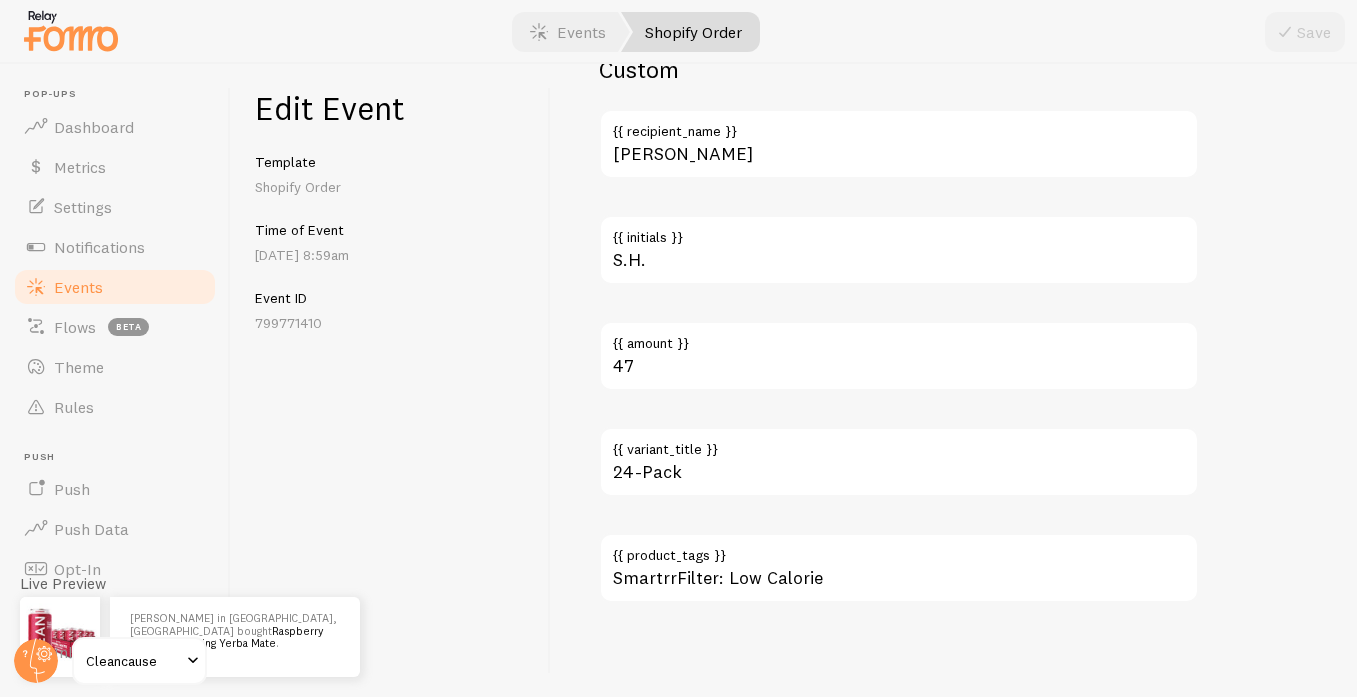 scroll, scrollTop: 1352, scrollLeft: 0, axis: vertical 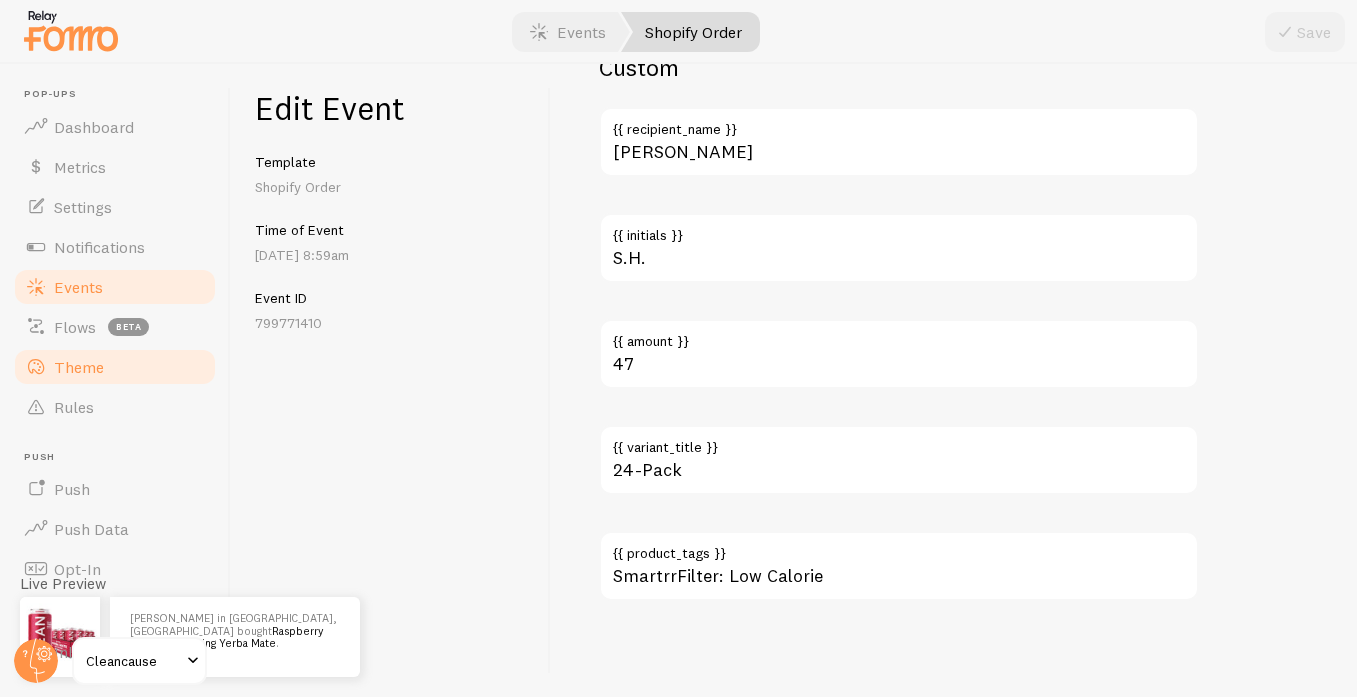 click on "Theme" at bounding box center [115, 367] 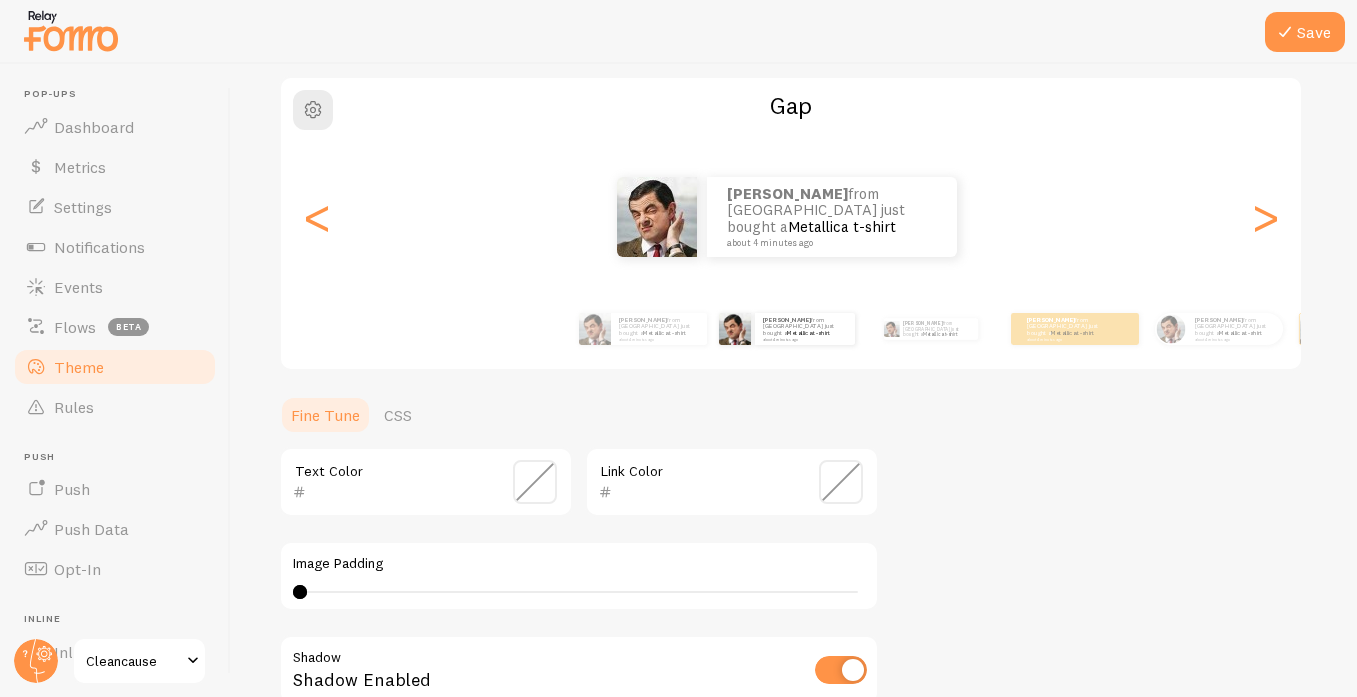 scroll, scrollTop: 190, scrollLeft: 0, axis: vertical 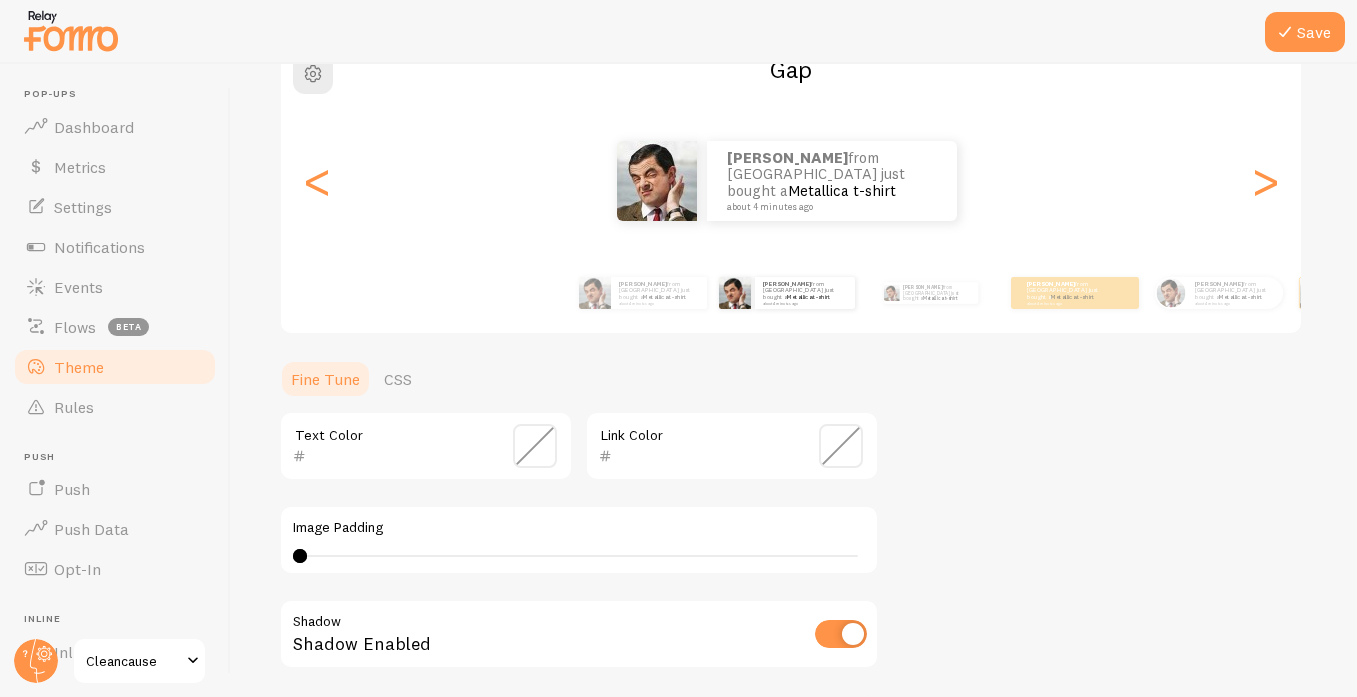 click at bounding box center [703, 456] 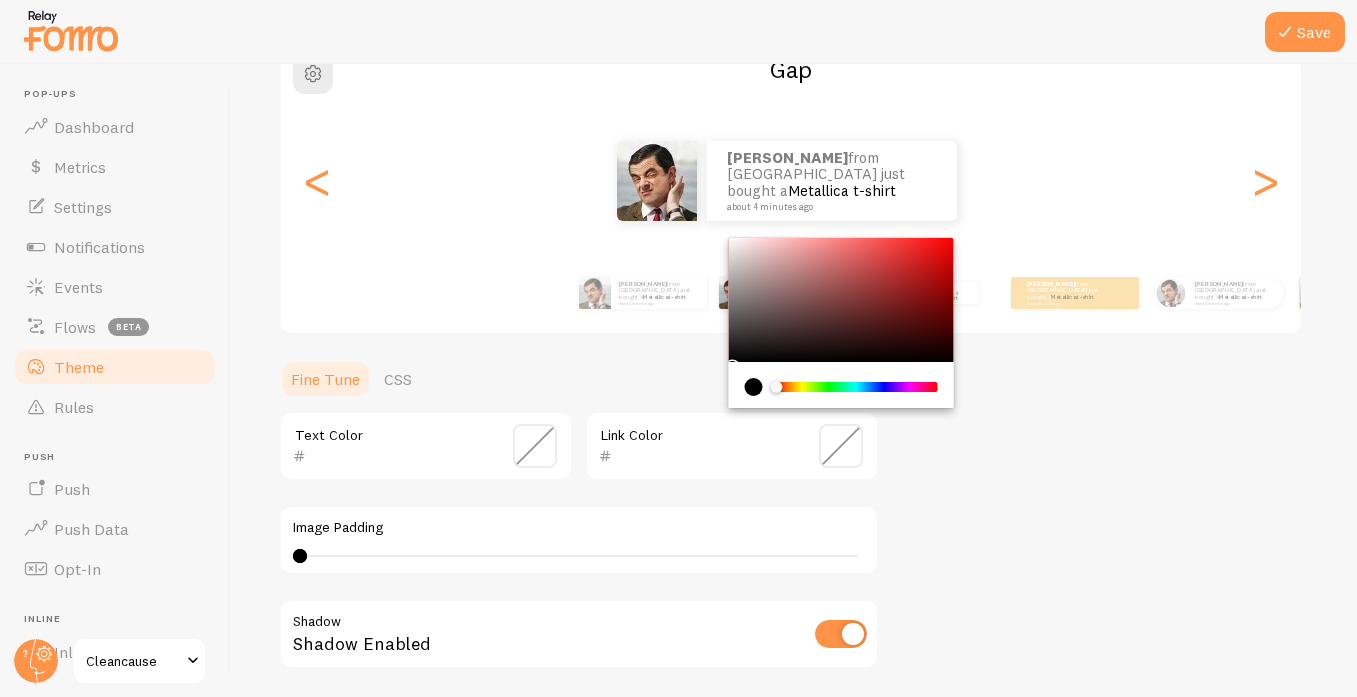type on "4" 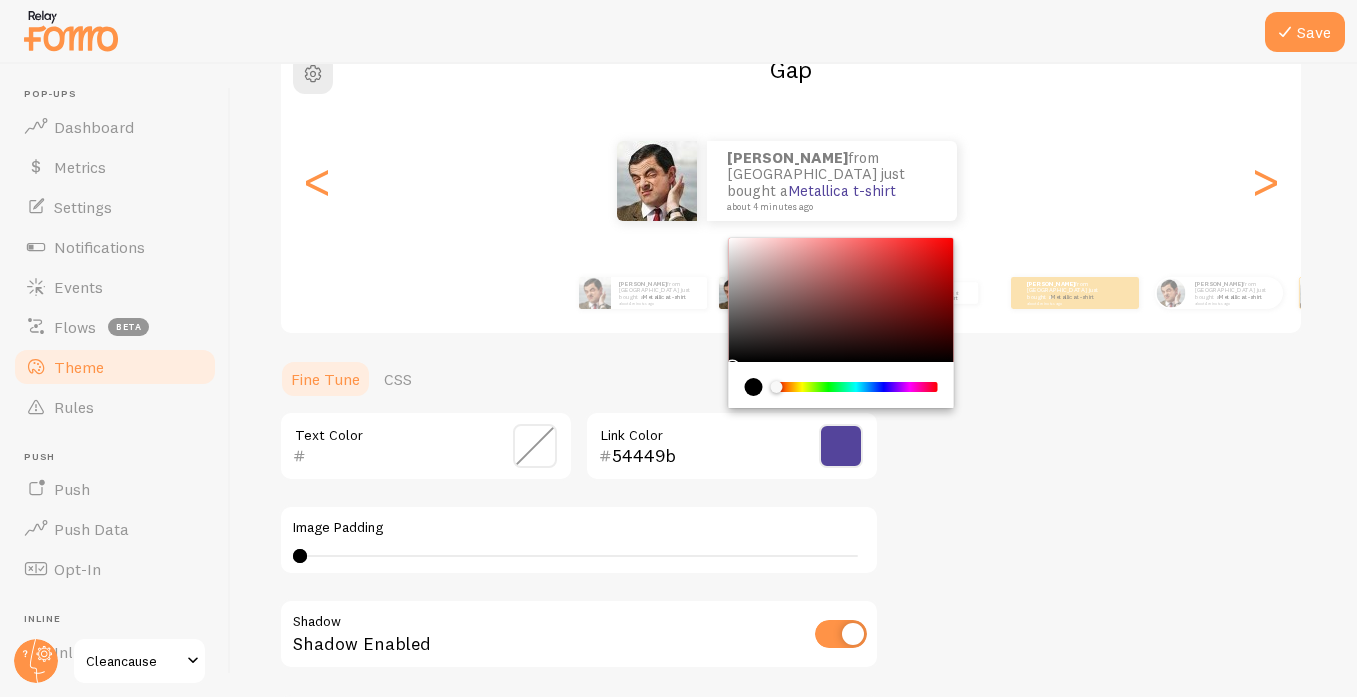 type on "54449b" 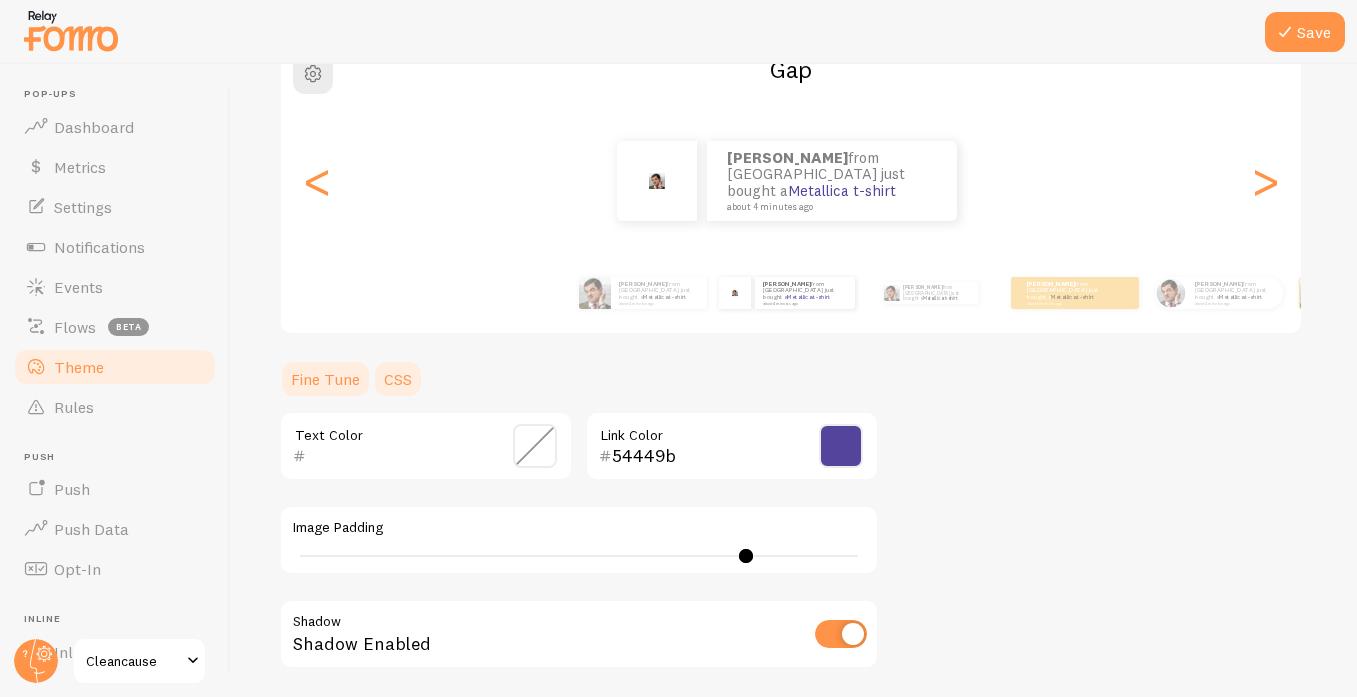 click on "CSS" at bounding box center (398, 379) 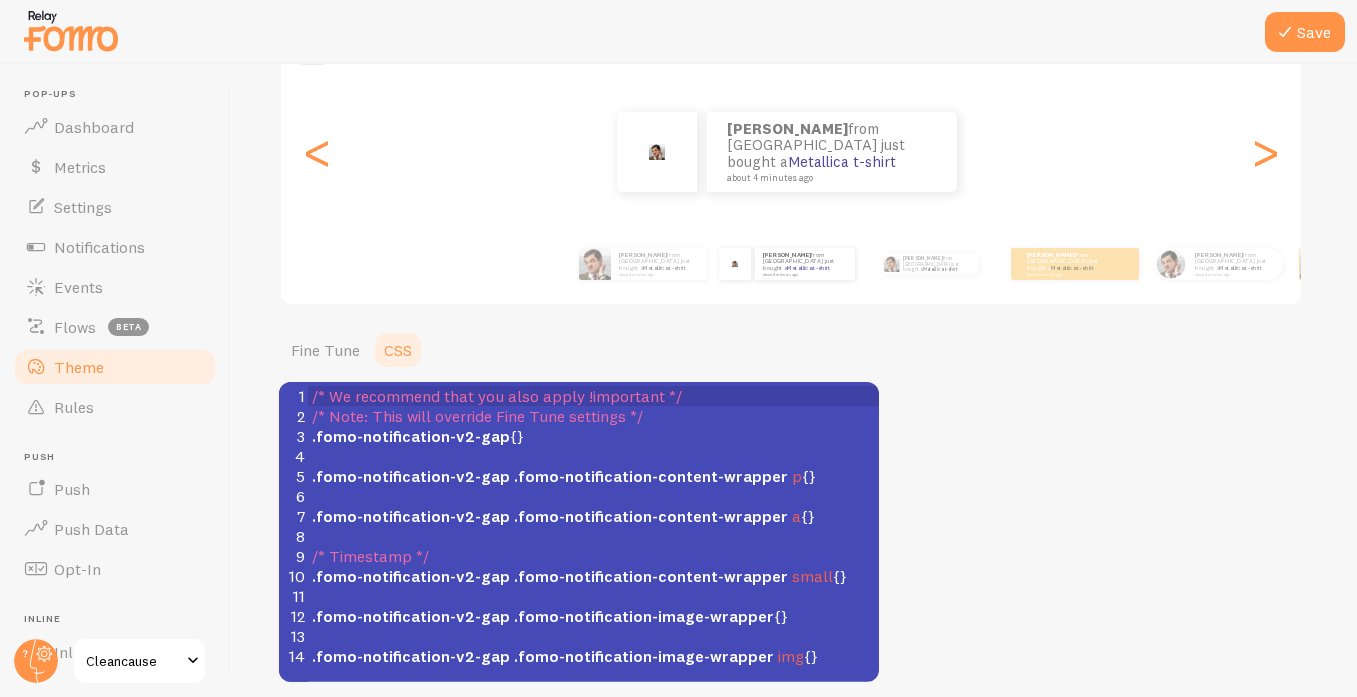 scroll, scrollTop: 300, scrollLeft: 0, axis: vertical 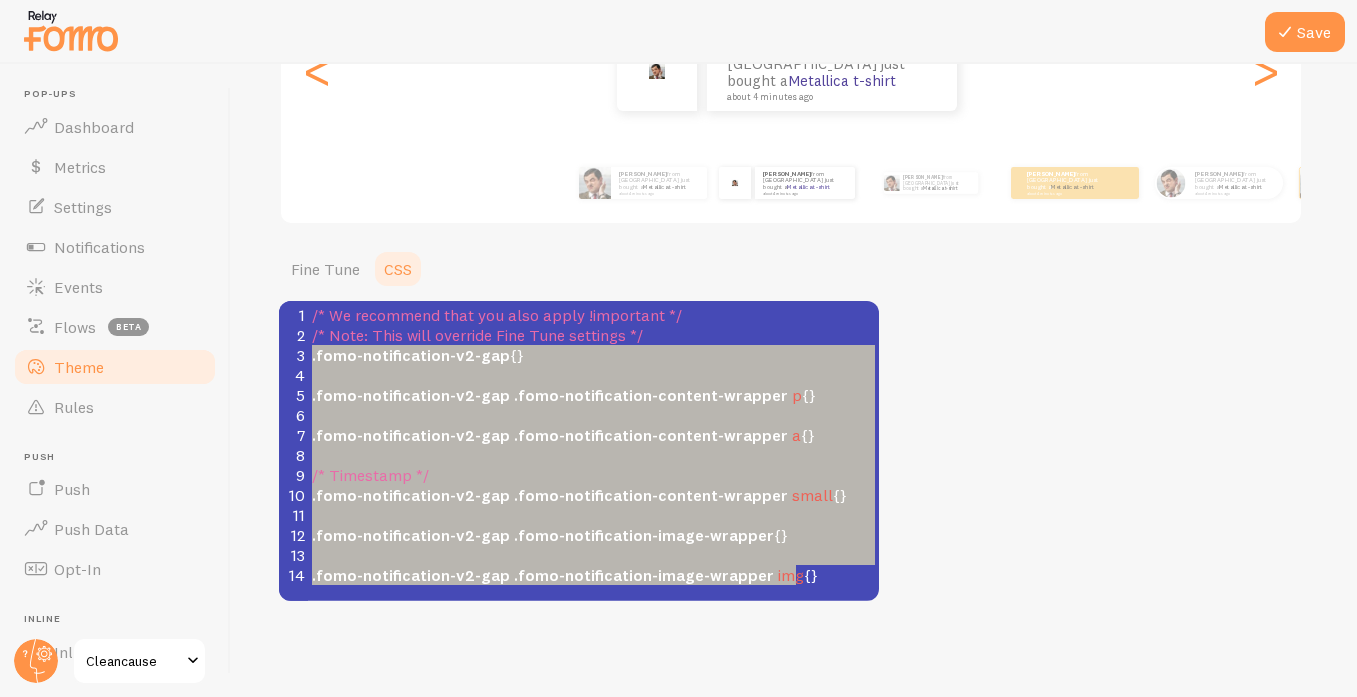 drag, startPoint x: 838, startPoint y: 574, endPoint x: 124, endPoint y: 354, distance: 747.1252 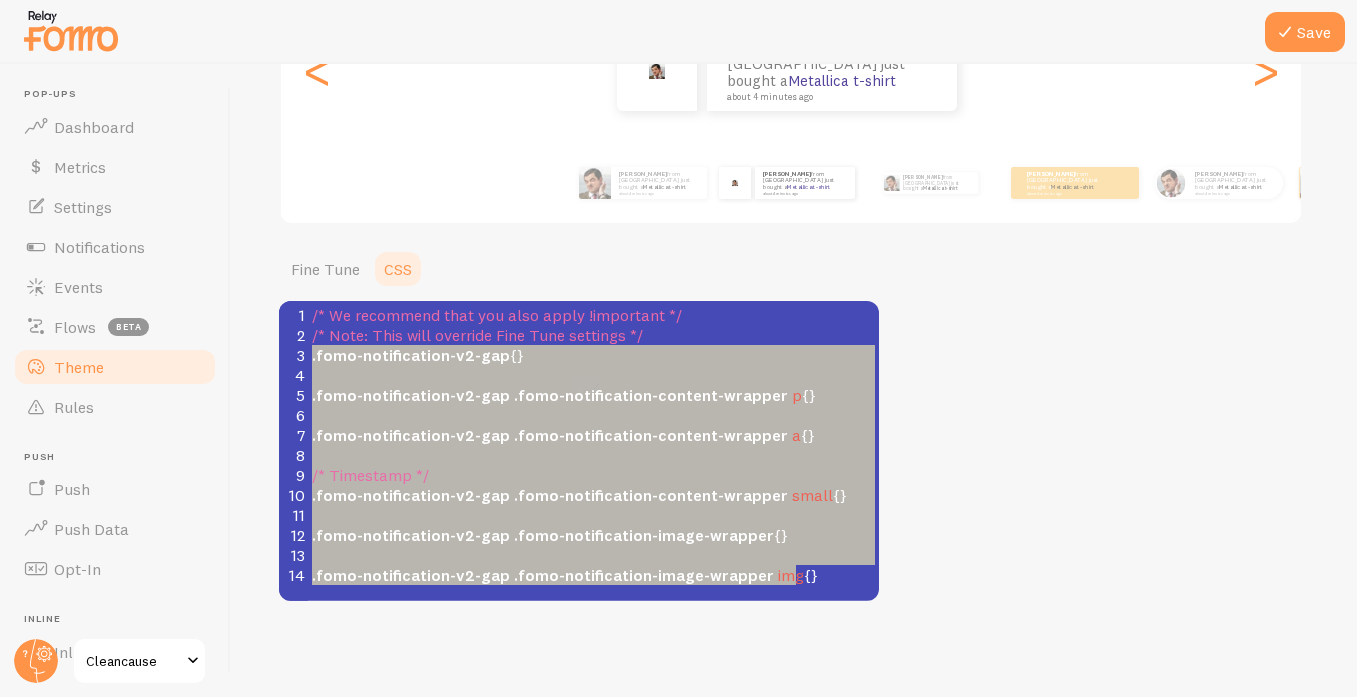 scroll, scrollTop: 1, scrollLeft: 0, axis: vertical 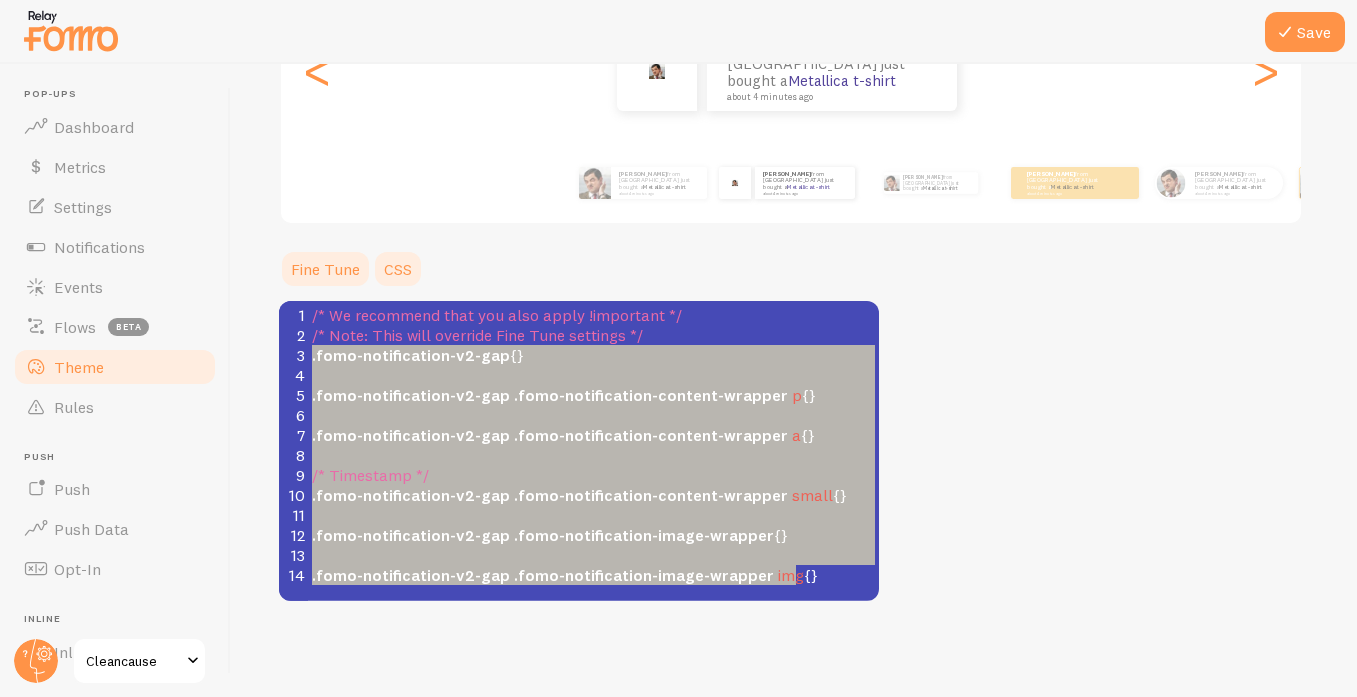 click on "Fine Tune" at bounding box center (325, 269) 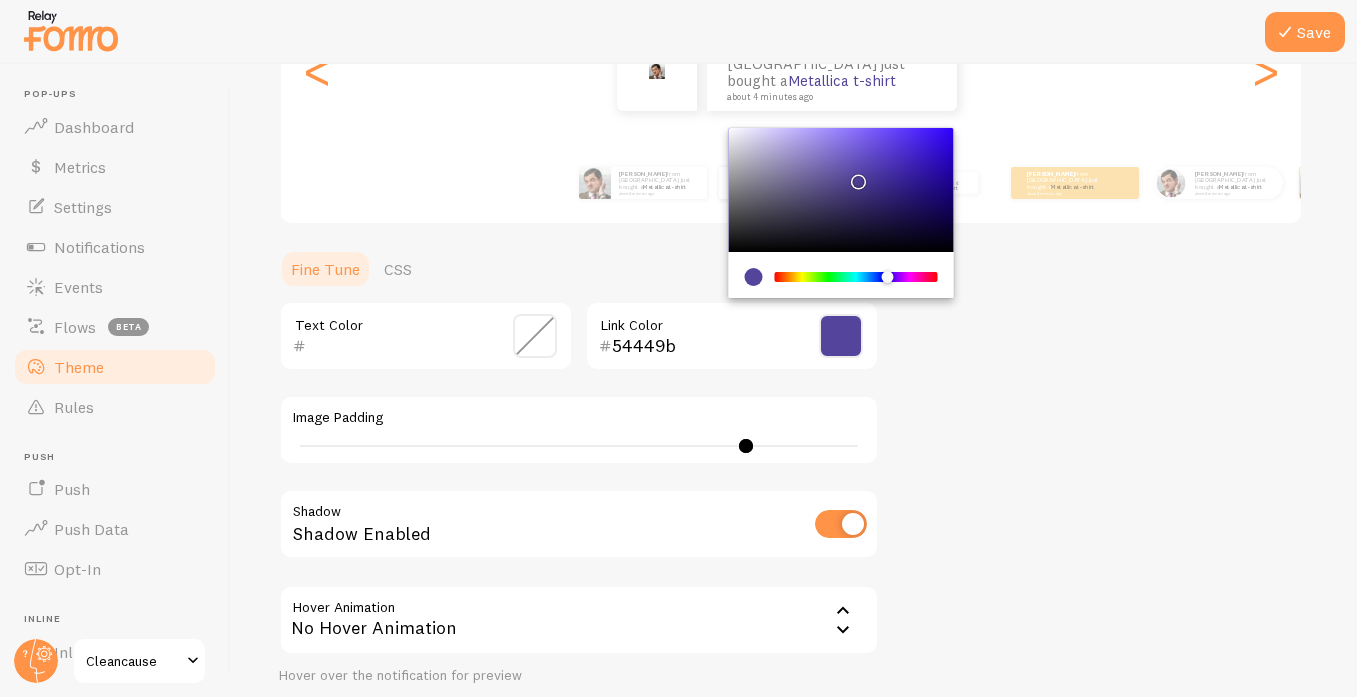 click on "54449b" at bounding box center (703, 346) 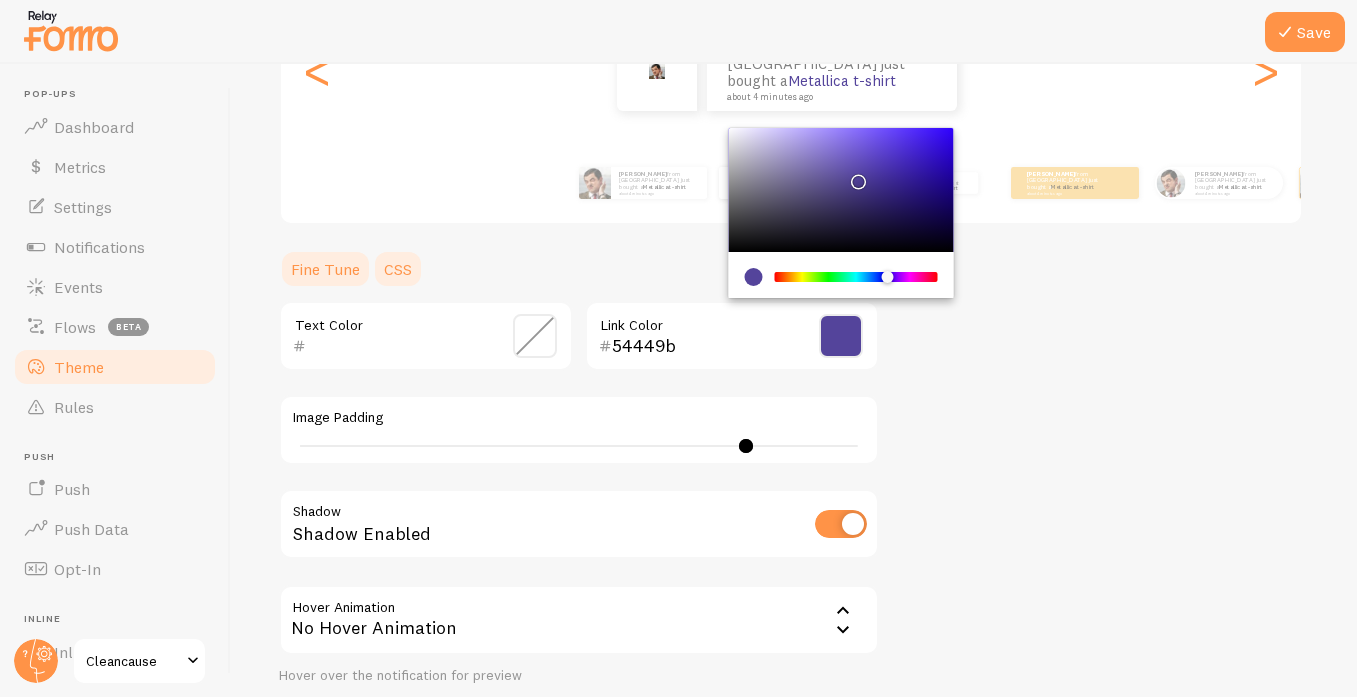 click on "CSS" at bounding box center (398, 269) 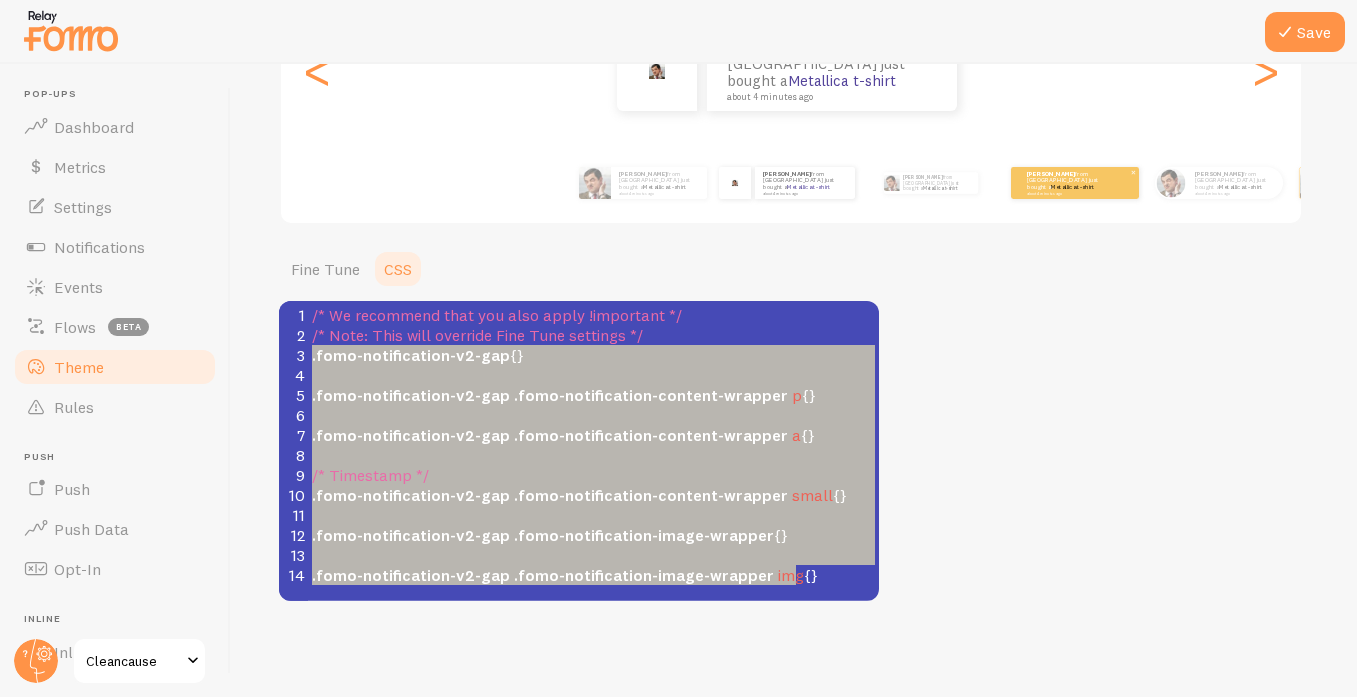 type on ".fomo-notification-v2-gap {}
.fomo-notification-v2-gap .fomo-notification-content-wrapper p {}
.fomo-notification-v2-gap .fomo-notification-content-wrapper a {}
/* Timestamp */
.fomo-notification-v2-gap .fomo-notification-content-wrapper small {}
.fomo-notification-v2-gap .fomo-notification-image-wrapper {}
.fomo-notification-v2-gap .fomo-notification-image-wrapper img {}" 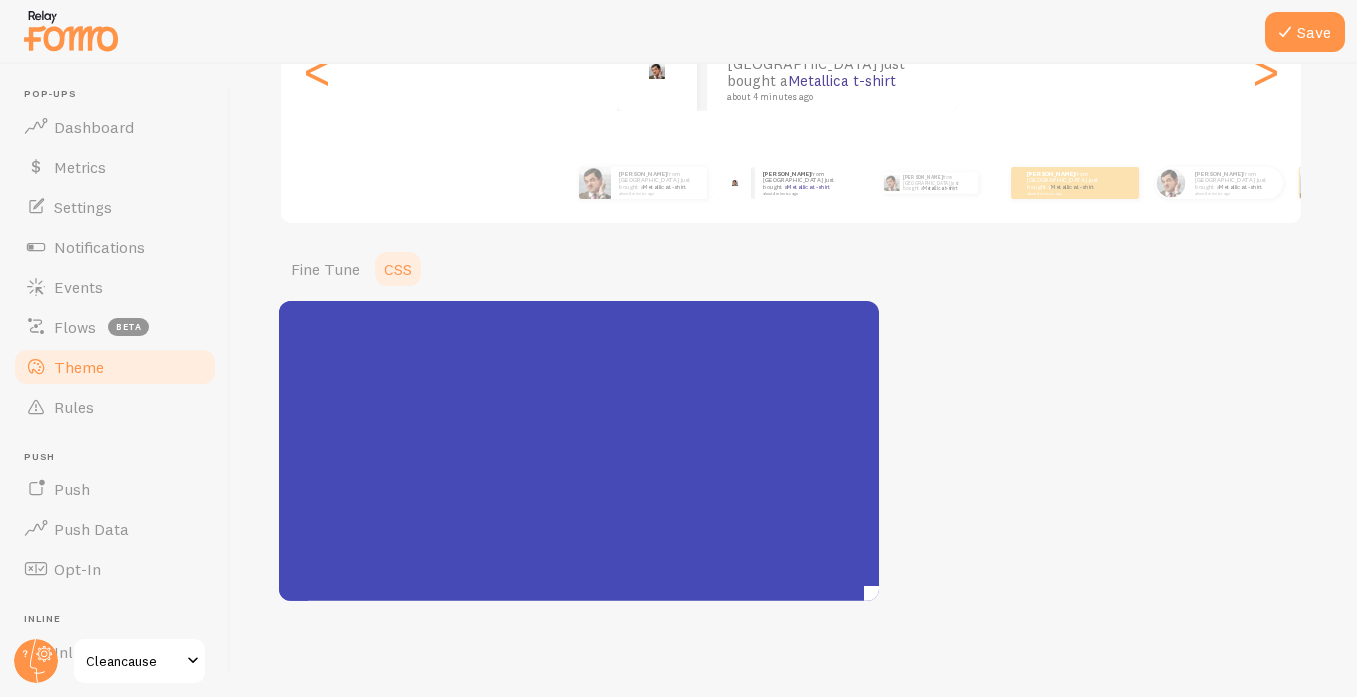 scroll, scrollTop: 943, scrollLeft: 0, axis: vertical 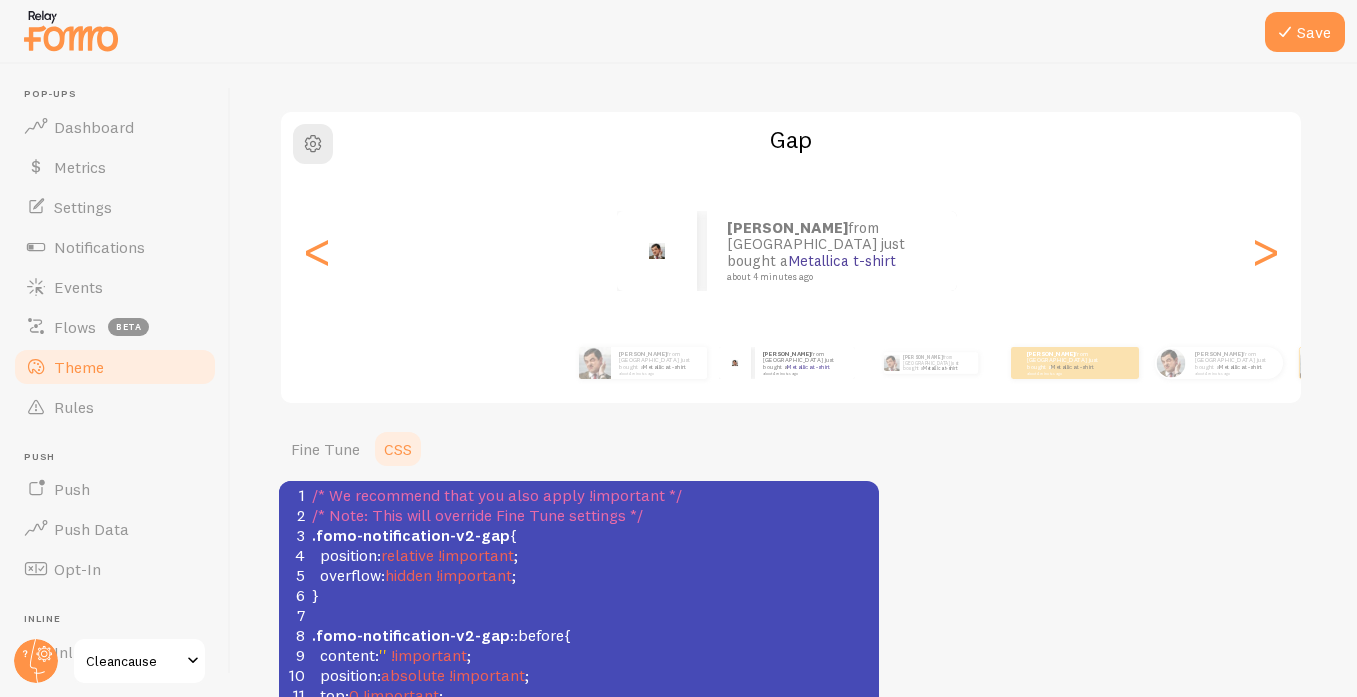 click on "Theme
Choose a theme for your notifications
Gap
[PERSON_NAME]  from [GEOGRAPHIC_DATA] just bought a  Metallica t-shirt   about 4 minutes ago [PERSON_NAME]  from [GEOGRAPHIC_DATA] just bought a  Metallica t-shirt   about 4 minutes ago [PERSON_NAME]  from [GEOGRAPHIC_DATA] just bought a  Metallica t-shirt   about 4 minutes ago [PERSON_NAME]  from [GEOGRAPHIC_DATA] just bought a  Metallica t-shirt   about 4 minutes ago [PERSON_NAME]  from [GEOGRAPHIC_DATA] just bought a  Metallica t-shirt   about 4 minutes ago [PERSON_NAME]  from [GEOGRAPHIC_DATA] just bought a  Metallica t-shirt   about 4 minutes ago [PERSON_NAME]  from [GEOGRAPHIC_DATA] just bought a  Metallica t-shirt   about 4 minutes ago [PERSON_NAME]  from [GEOGRAPHIC_DATA] just bought a  Metallica t-shirt   about 4 minutes ago [PERSON_NAME]  from [GEOGRAPHIC_DATA] just bought a  Metallica t-shirt   about 4 minutes ago [PERSON_NAME]  from [GEOGRAPHIC_DATA] just bought a  Metallica t-shirt   about 4 minutes ago [PERSON_NAME]  from [GEOGRAPHIC_DATA] just bought a  Metallica t-shirt   about 4 minutes ago [PERSON_NAME]  from [GEOGRAPHIC_DATA] just bought a  Metallica t-shirt   about 4 minutes ago [PERSON_NAME]" at bounding box center [794, 386] 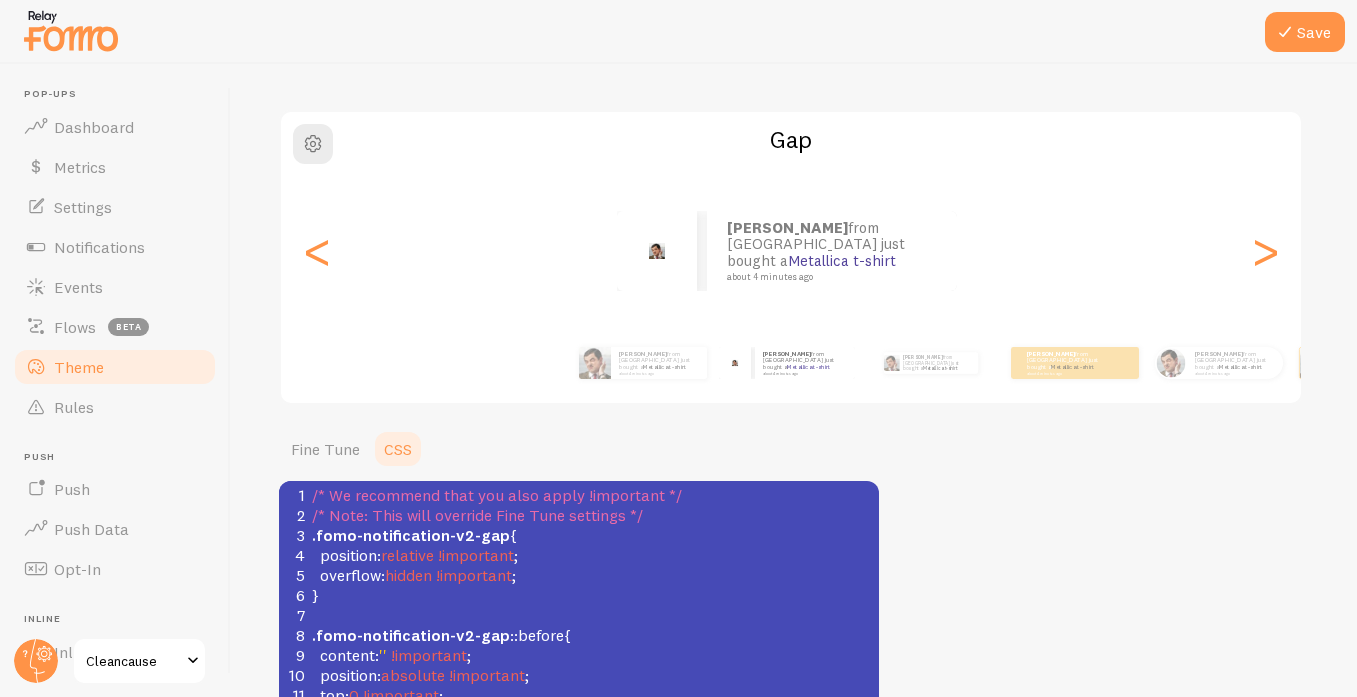scroll, scrollTop: 15, scrollLeft: 0, axis: vertical 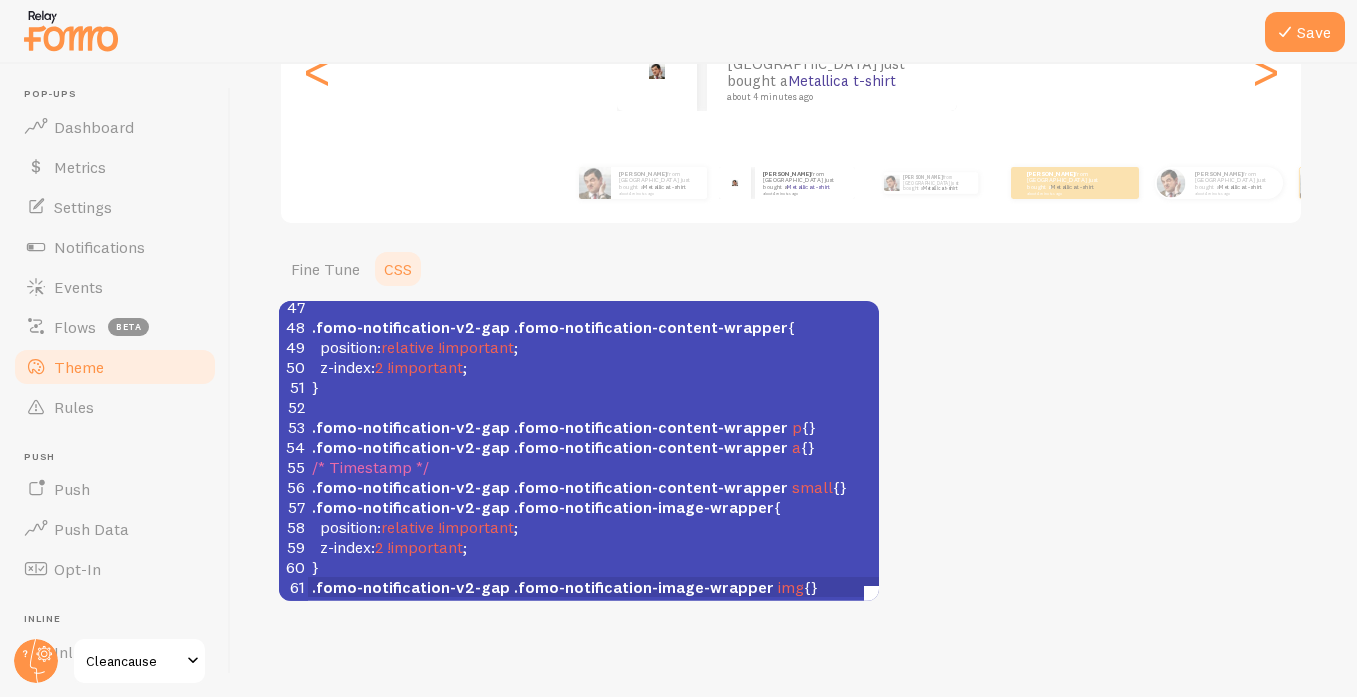 click on ".fomo-notification-image-wrapper" at bounding box center [644, 587] 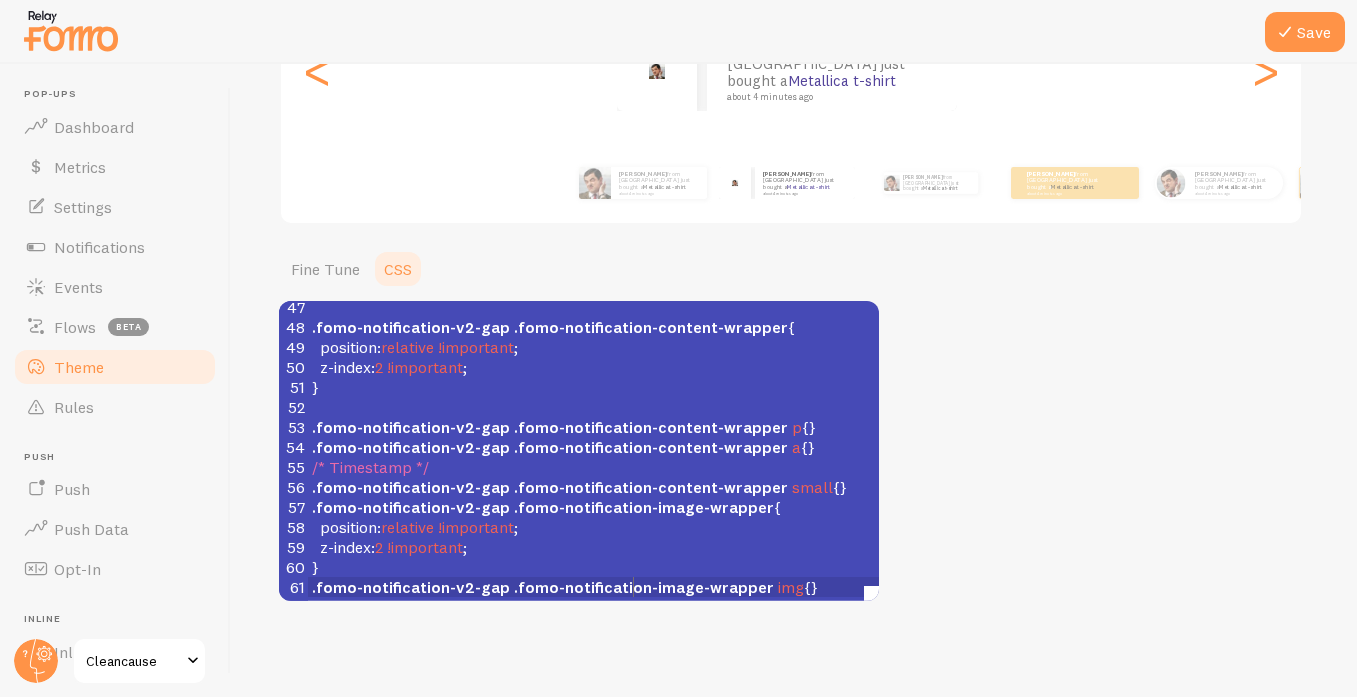 scroll, scrollTop: 934, scrollLeft: 0, axis: vertical 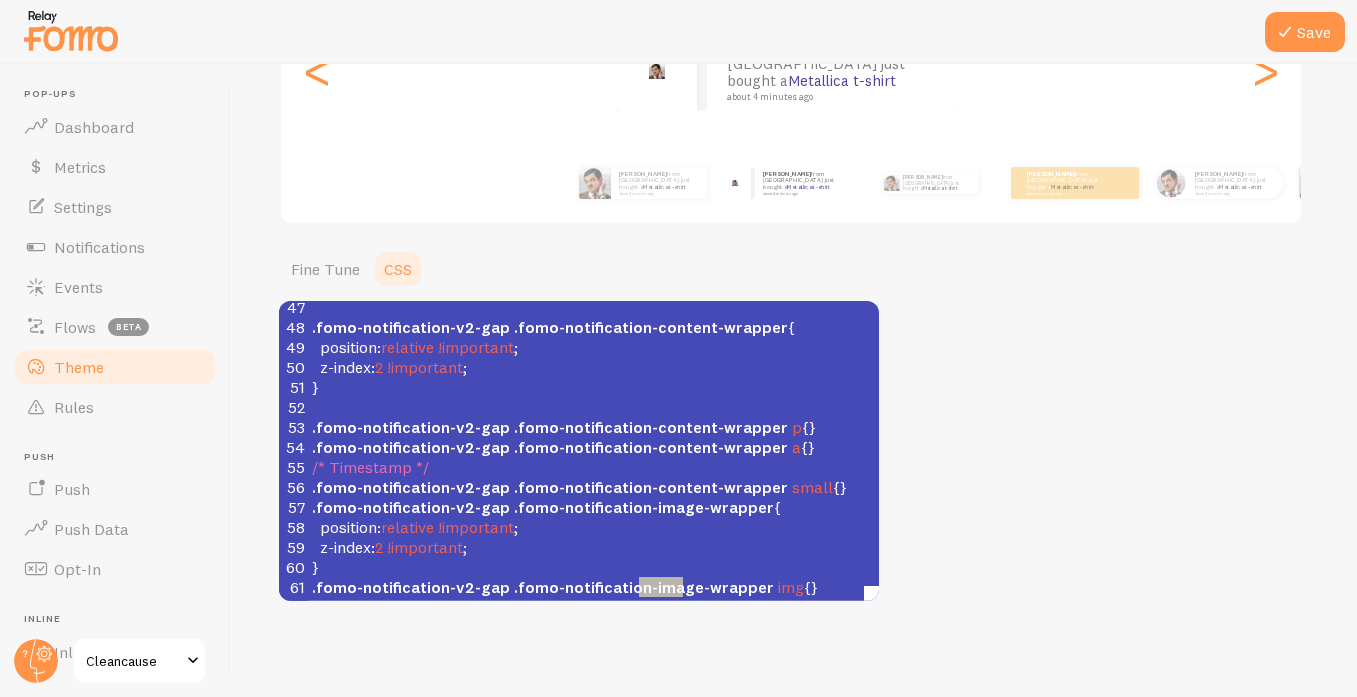 click on ".fomo-notification-image-wrapper" at bounding box center [644, 587] 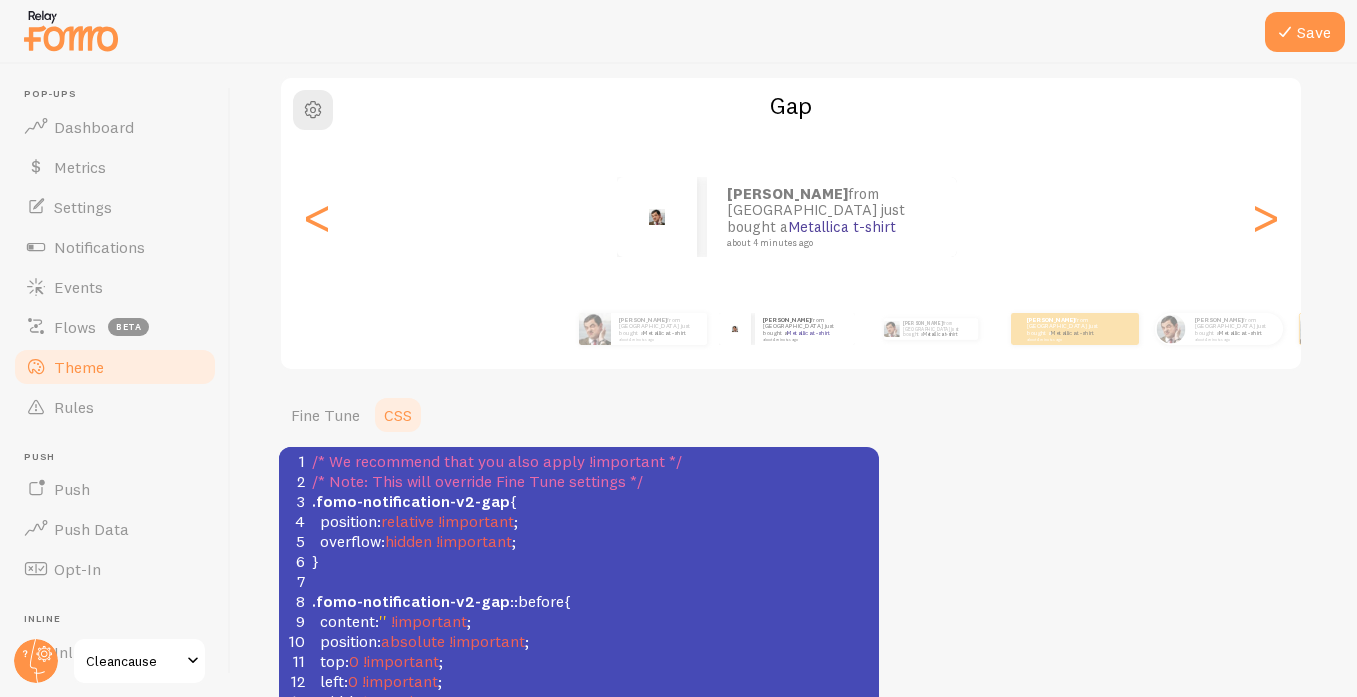 click on ".fomo-notification-v2-gap  {" at bounding box center [664, 501] 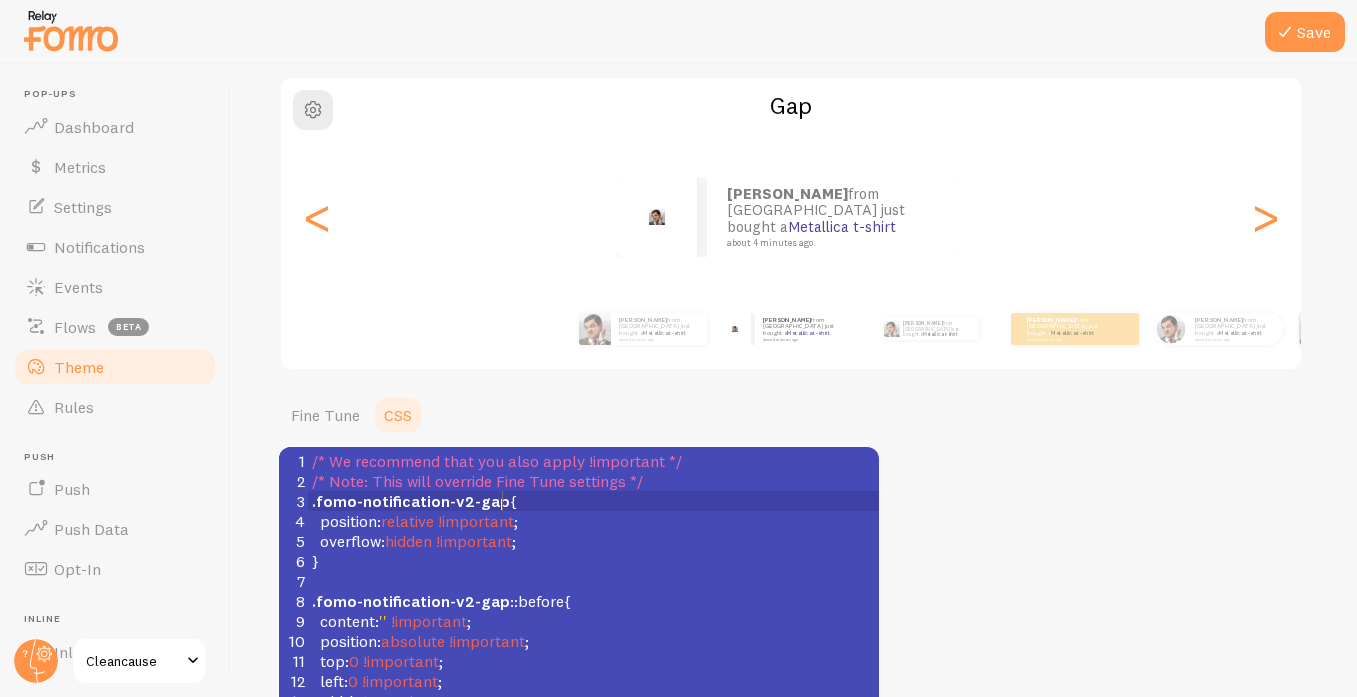 click on ".fomo-notification-v2-gap  {" at bounding box center [414, 501] 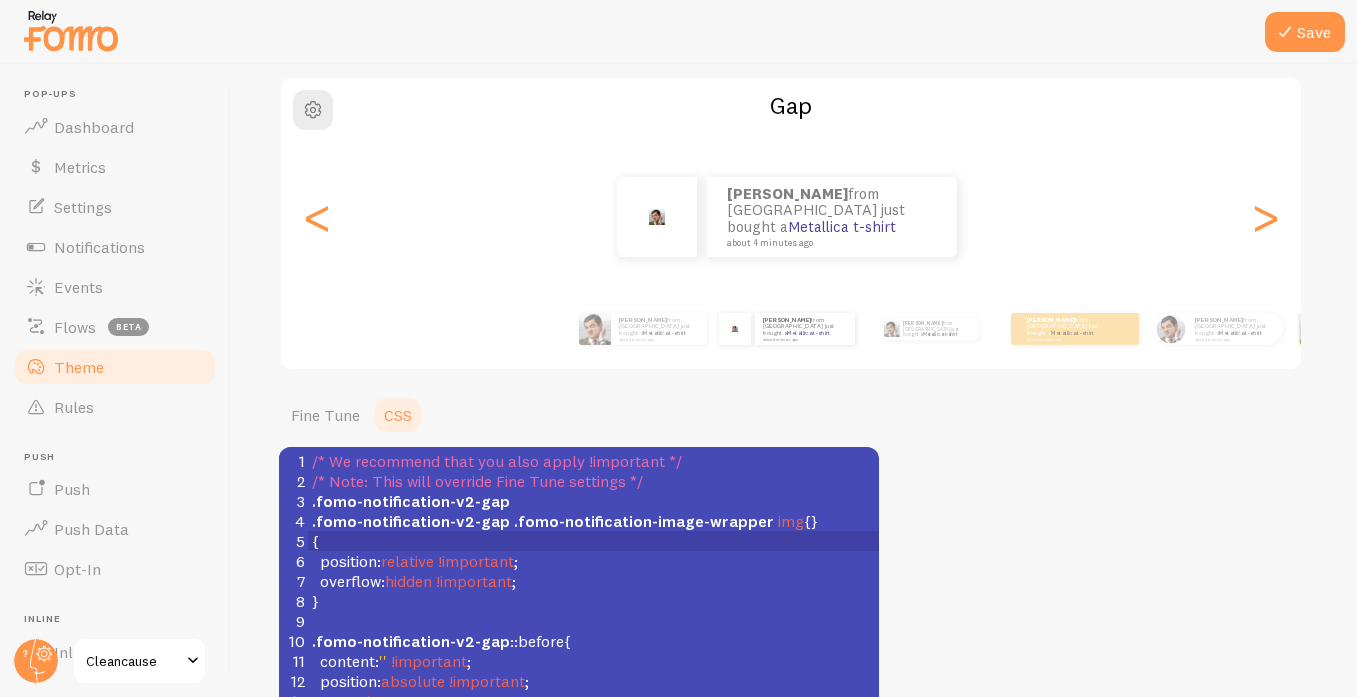 click on "Theme
Choose a theme for your notifications
Gap
[PERSON_NAME]  from [GEOGRAPHIC_DATA] just bought a  Metallica t-shirt   about 4 minutes ago [PERSON_NAME]  from [GEOGRAPHIC_DATA] just bought a  Metallica t-shirt   about 4 minutes ago [PERSON_NAME]  from [GEOGRAPHIC_DATA] just bought a  Metallica t-shirt   about 4 minutes ago [PERSON_NAME]  from [GEOGRAPHIC_DATA] just bought a  Metallica t-shirt   about 4 minutes ago [PERSON_NAME]  from [GEOGRAPHIC_DATA] just bought a  Metallica t-shirt   about 4 minutes ago [PERSON_NAME]  from [GEOGRAPHIC_DATA] just bought a  Metallica t-shirt   about 4 minutes ago [PERSON_NAME]  from [GEOGRAPHIC_DATA] just bought a  Metallica t-shirt   about 4 minutes ago [PERSON_NAME]  from [GEOGRAPHIC_DATA] just bought a  Metallica t-shirt   about 4 minutes ago [PERSON_NAME]  from [GEOGRAPHIC_DATA] just bought a  Metallica t-shirt   about 4 minutes ago [PERSON_NAME]  from [GEOGRAPHIC_DATA] just bought a  Metallica t-shirt   about 4 minutes ago [PERSON_NAME]  from [GEOGRAPHIC_DATA] just bought a  Metallica t-shirt   about 4 minutes ago [PERSON_NAME]  from [GEOGRAPHIC_DATA] just bought a  Metallica t-shirt   about 4 minutes ago [PERSON_NAME]" at bounding box center (794, 352) 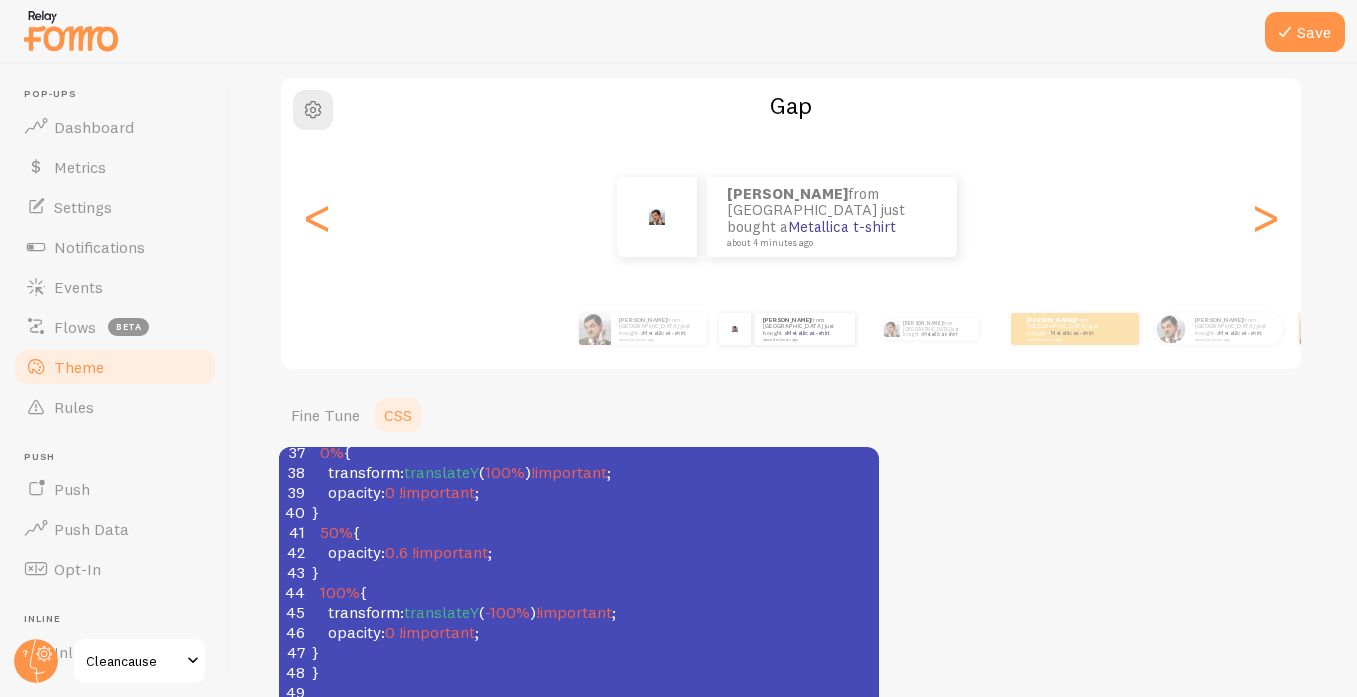 scroll, scrollTop: 829, scrollLeft: 0, axis: vertical 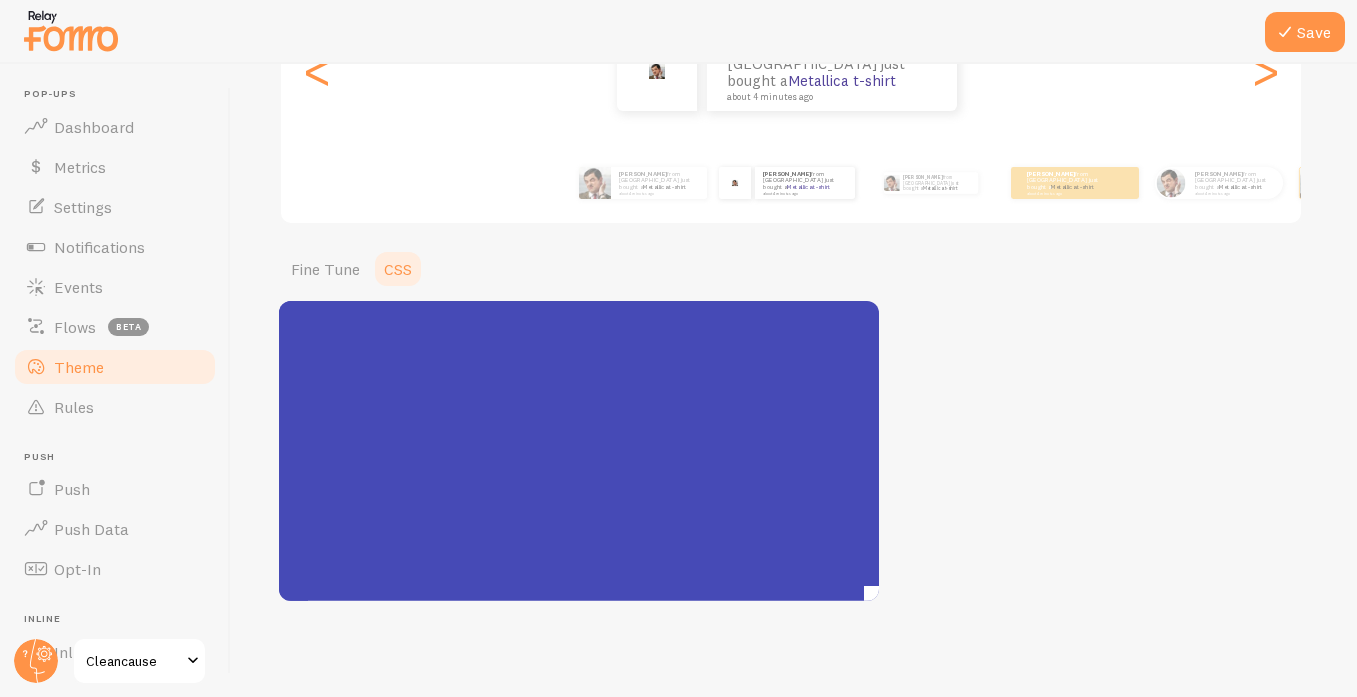 type on "/* We recommend that you also apply !important */
/* Note: This will override Fine Tune settings */
.fomo-notification-v2-gap
.fomo-notification-v2-gap .fomo-notification-image-wrapper img {}
{
position: relative !important;
overflow: hidden !important;
}
.fomo-notification-v2-gap::before {
content: '' !important;
position: absolute !important;
top: 0 !important;
left: 0 !important;
width: 100% !important;
height: 100% !important;
background:
radial-gradient(circle at 20% 80%, #54449b 2px, transparent 2px),
radial-gradient(circle at 80% 80%, #54449b 1px, transparent 1px),
radial-gradient(circle at 40% 40%, #54449b 1px, transparent 1px),
radial-gradient(circle at 0% 50%, #54449b 2px, transparent 2px),
radial-gradient(circle at 100% 50%, #54449b 1px, transparent 1px),
radial-gradient(circle at 60% 30%, #54449b 1px, transparent 1px) !important;
background-size: 50px 50px, 30px 30px, 40px 40px, 35px 35px, 25px 25px, 45px 45px !important;
opacity: 0 !important;
..." 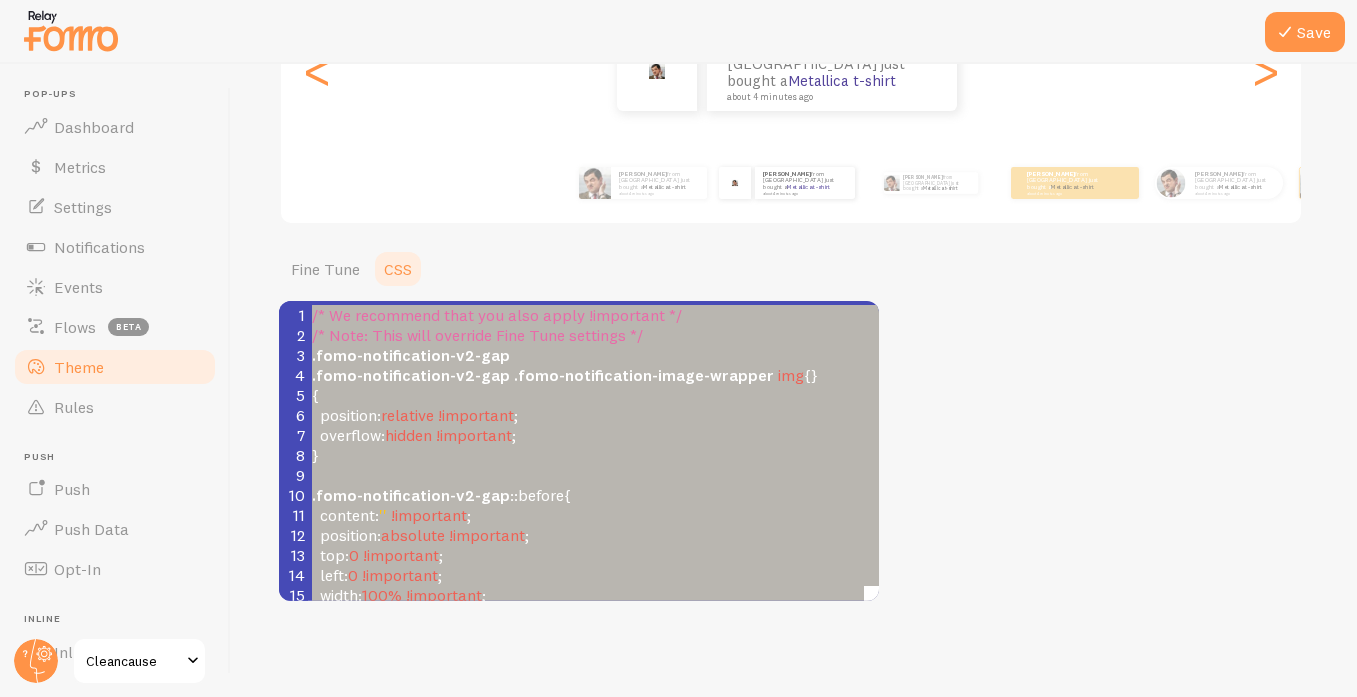 drag, startPoint x: 351, startPoint y: 557, endPoint x: 241, endPoint y: 123, distance: 447.7231 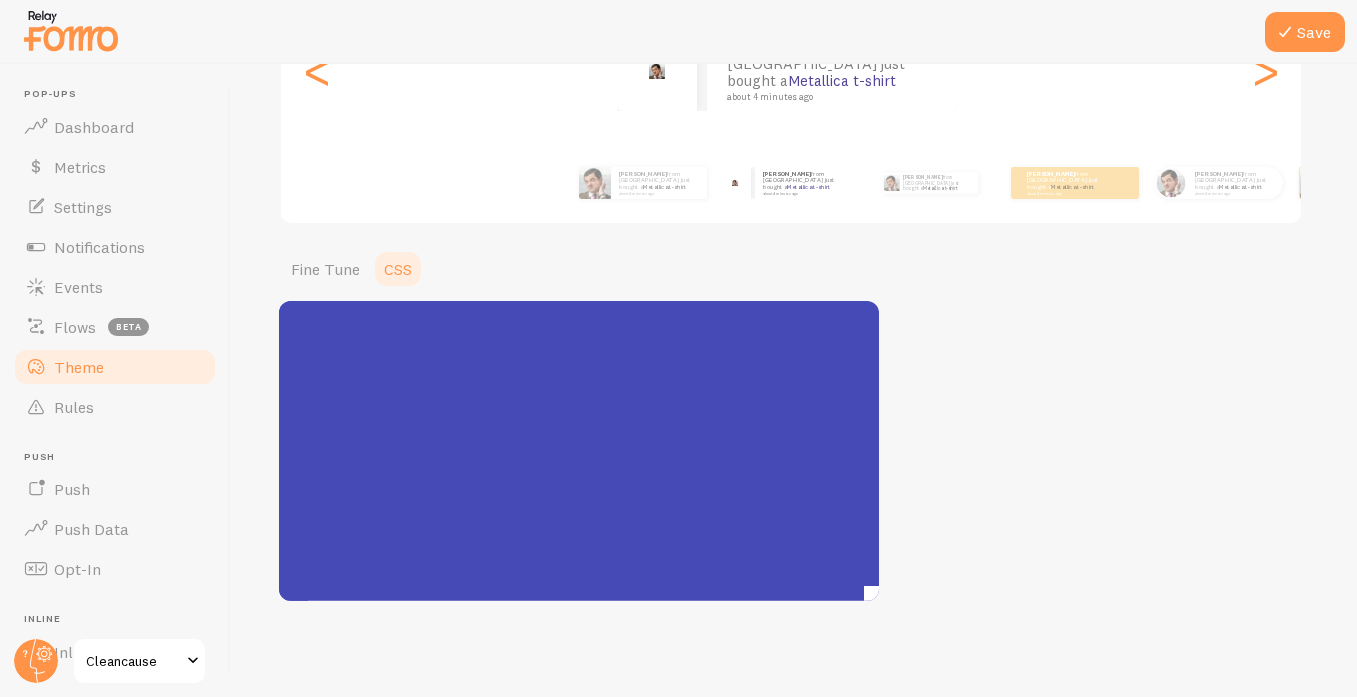scroll, scrollTop: 899, scrollLeft: 0, axis: vertical 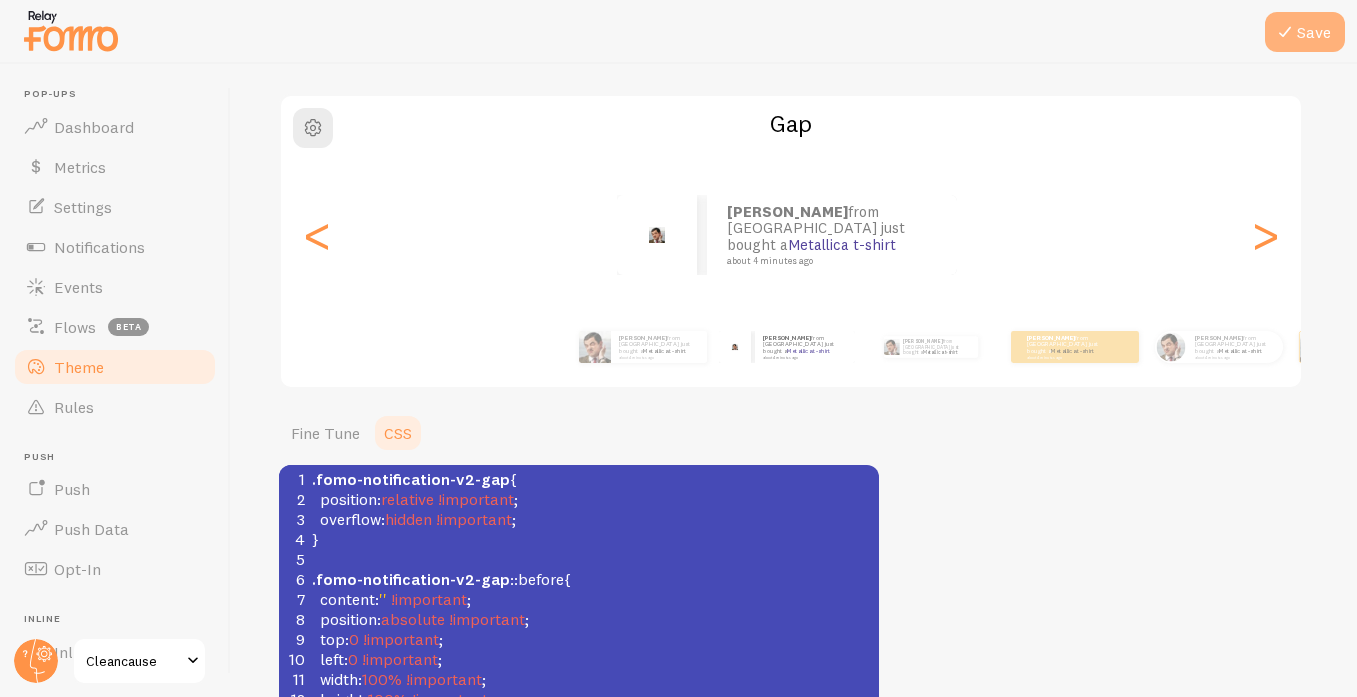 click at bounding box center [1285, 32] 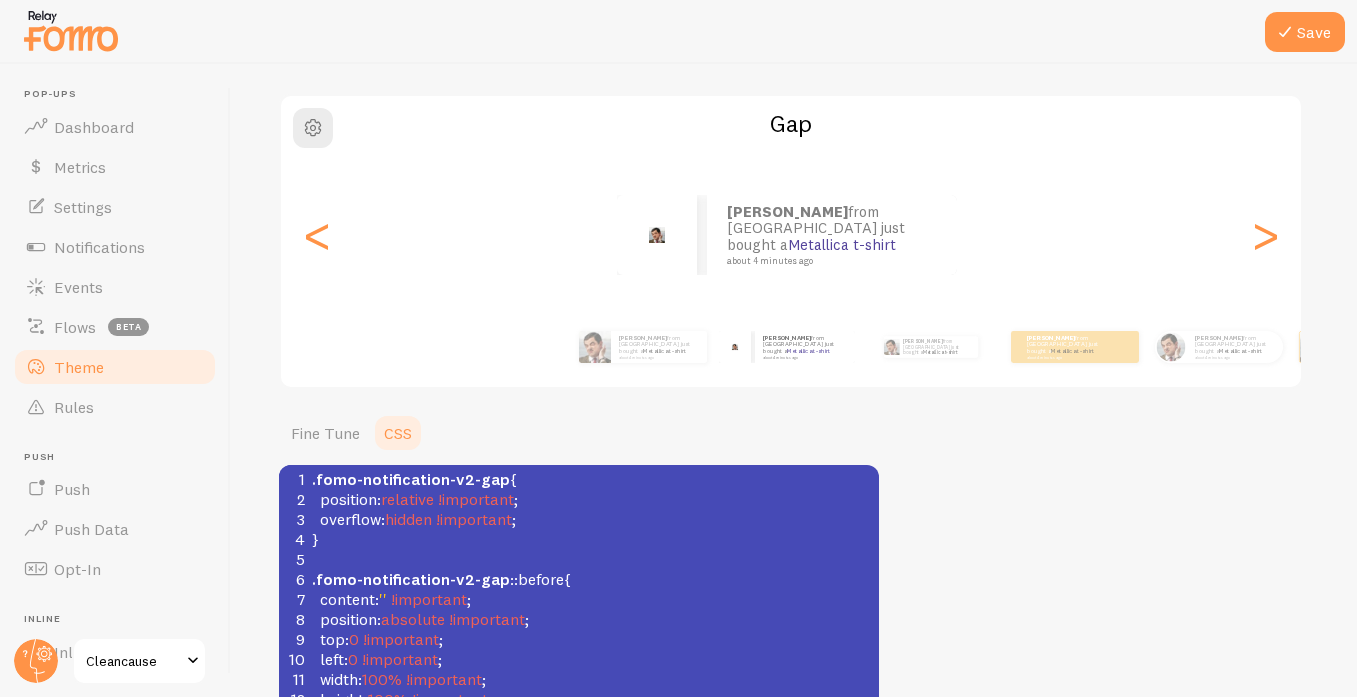 scroll, scrollTop: 13, scrollLeft: 0, axis: vertical 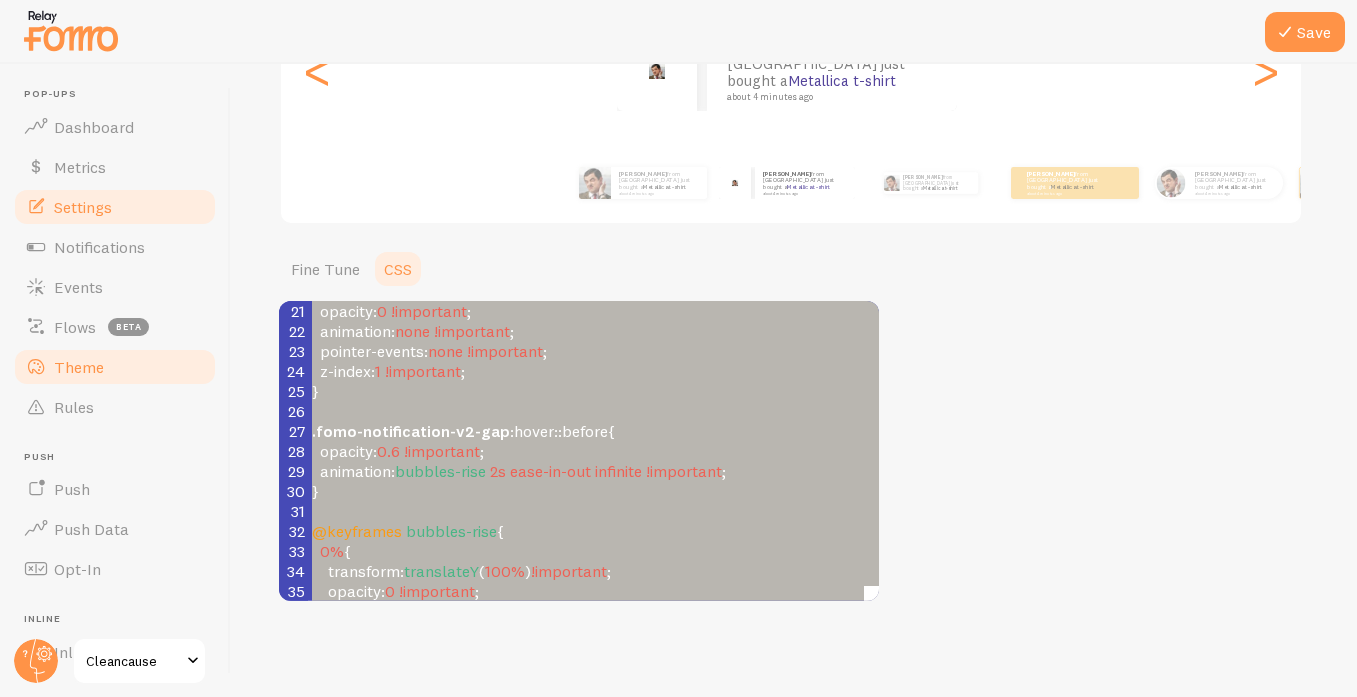 type on ".fomo-notification-v2-gap {
position: relative !important;
overflow: hidden !important;
}
.fomo-notification-v2-gap::before {
content: '' !important;
position: absolute !important;
top: 0 !important;
left: 0 !important;
width: 100% !important;
height: 100% !important;
background:
radial-gradient(circle at 20% 80%, #54449b 2px, transparent 2px),
radial-gradient(circle at 80% 80%, #54449b 1px, transparent 1px),
radial-gradient(circle at 40% 40%, #54449b 1px, transparent 1px),
radial-gradient(circle at 0% 50%, #54449b 2px, transparent 2px),
radial-gradient(circle at 100% 50%, #54449b 1px, transparent 1px),
radial-gradient(circle at 60% 30%, #54449b 1px, transparent 1px) !important;
background-size: 50px 50px, 30px 30px, 40px 40px, 35px 35px, 25px 25px, 45px 45px !important;
opacity: 0 !important;
animation: none !important;
pointer-events: none !important;
z-index: 1 !important;
}
.fomo-notification-v2-gap:hover::before {
opacity: 0.6 !important;
anim..." 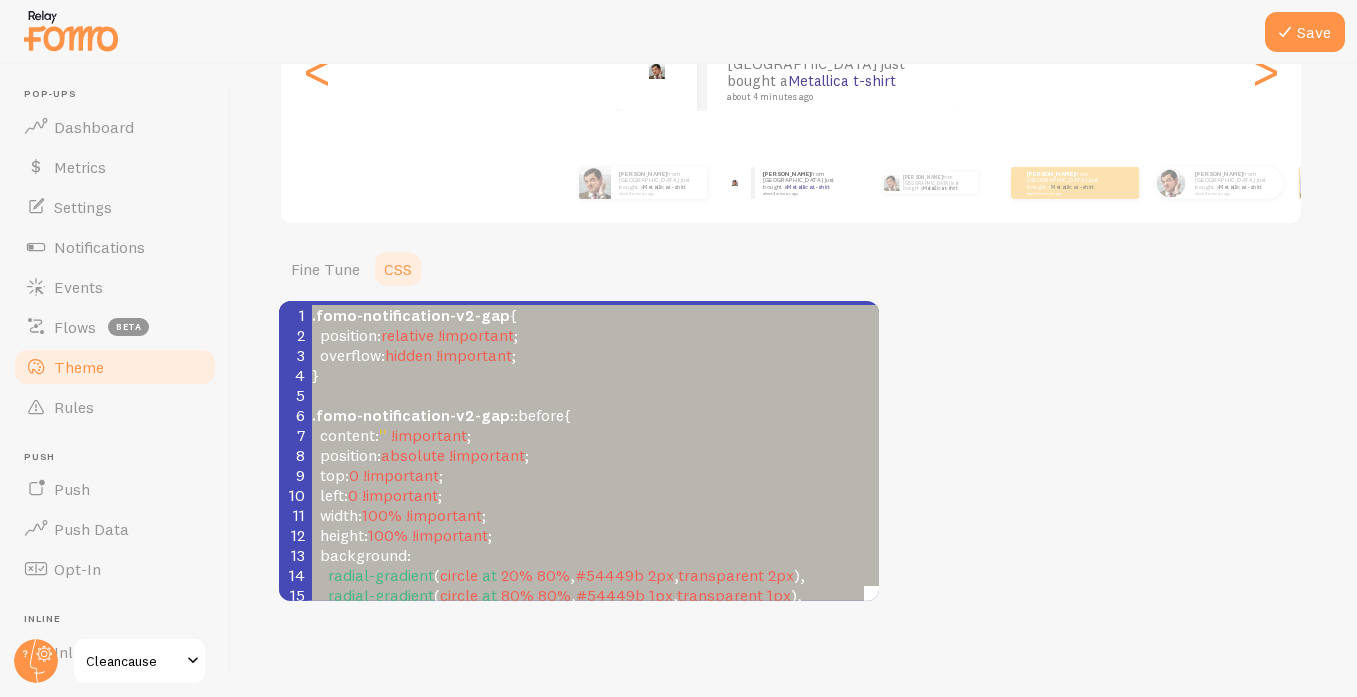 drag, startPoint x: 825, startPoint y: 554, endPoint x: 9, endPoint y: 155, distance: 908.3265 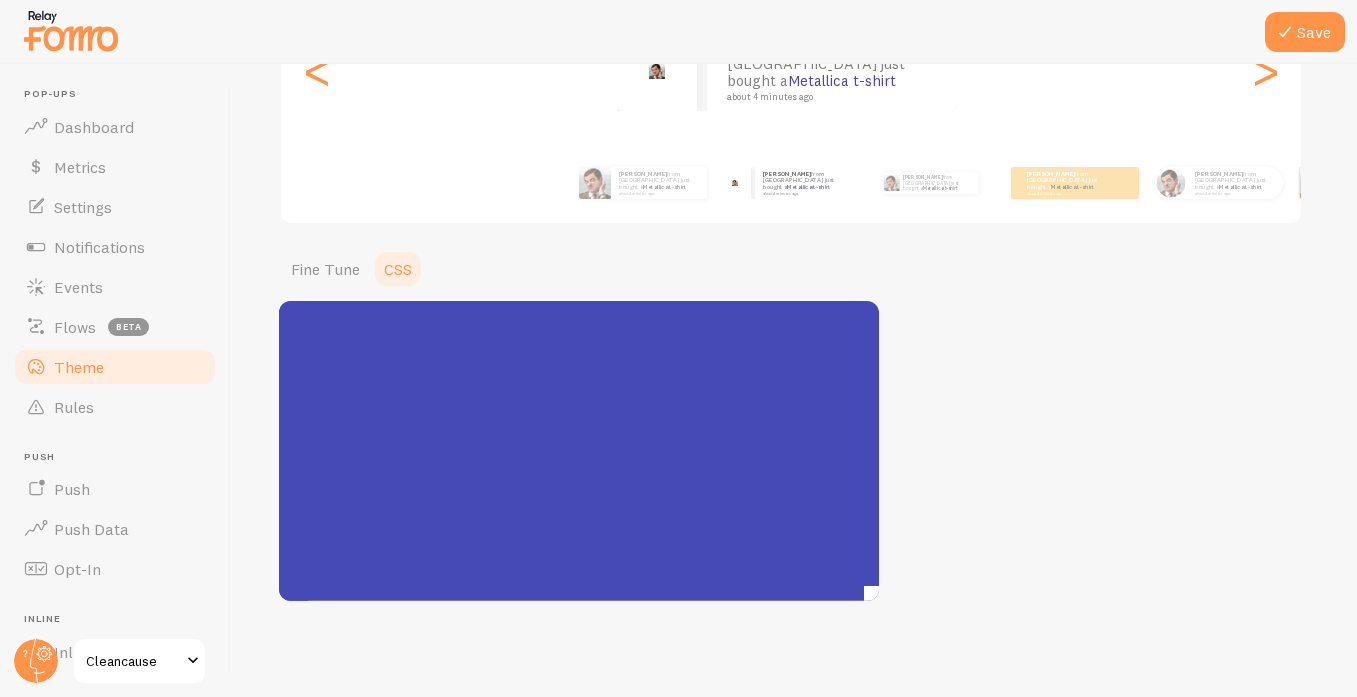scroll, scrollTop: 999, scrollLeft: 0, axis: vertical 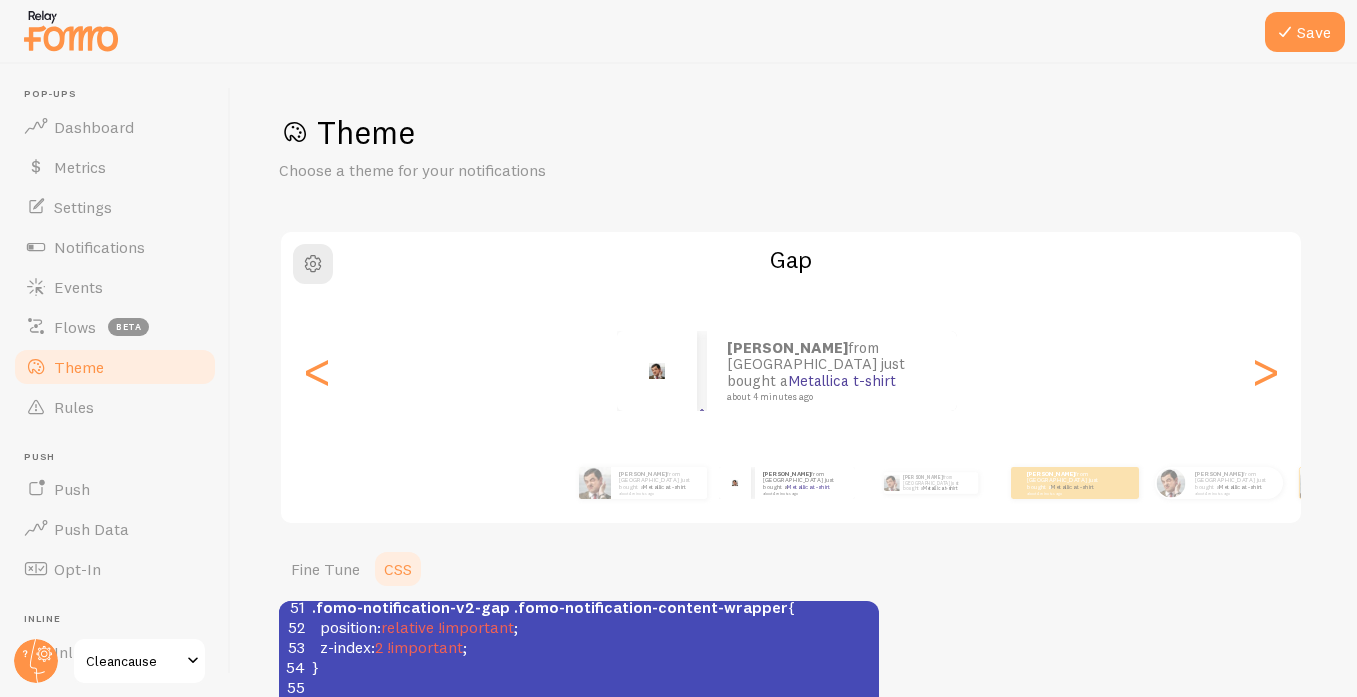 click on "about 4 minutes ago" at bounding box center (829, 397) 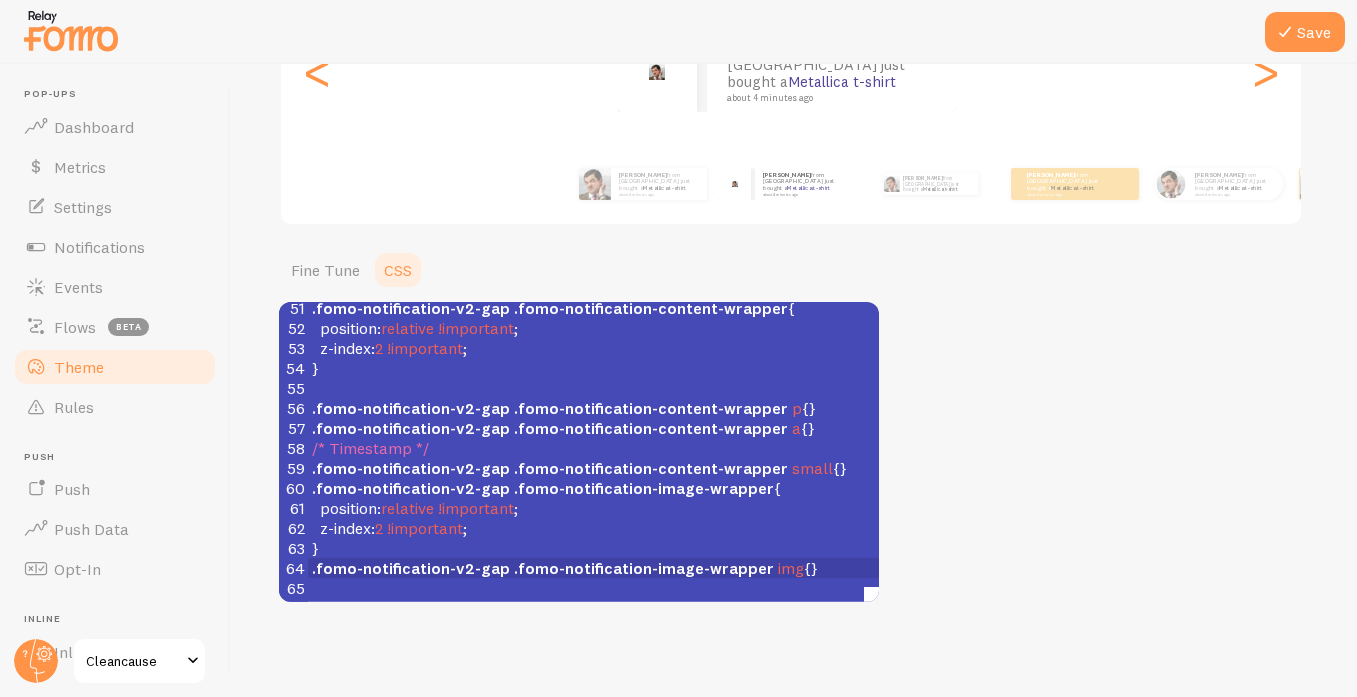 scroll, scrollTop: 300, scrollLeft: 0, axis: vertical 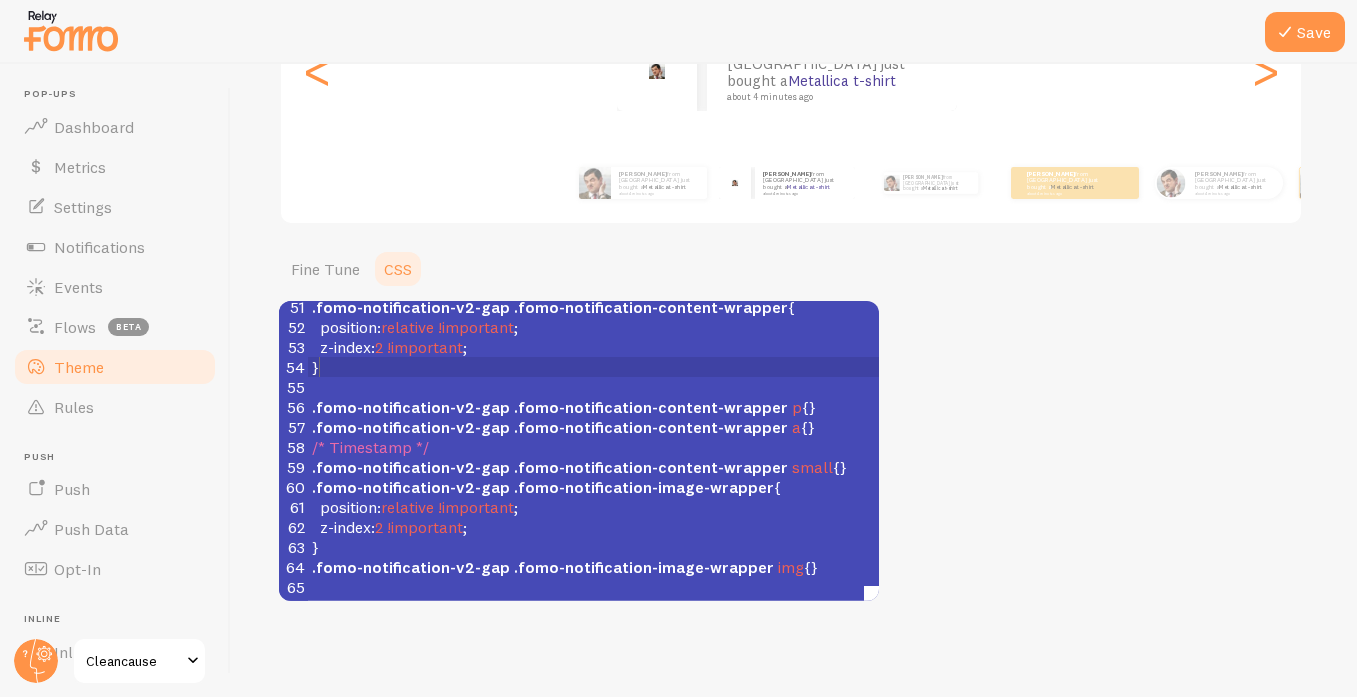 click on "}" at bounding box center (629, 367) 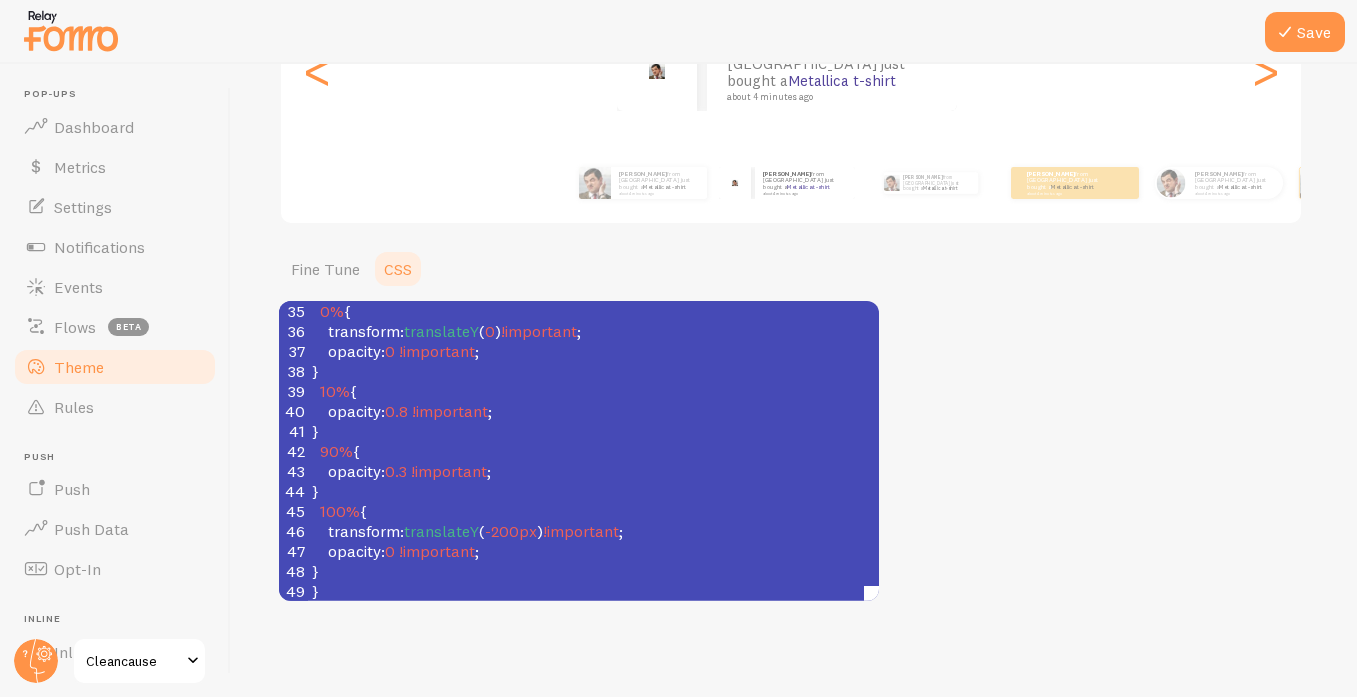 scroll, scrollTop: 166, scrollLeft: 0, axis: vertical 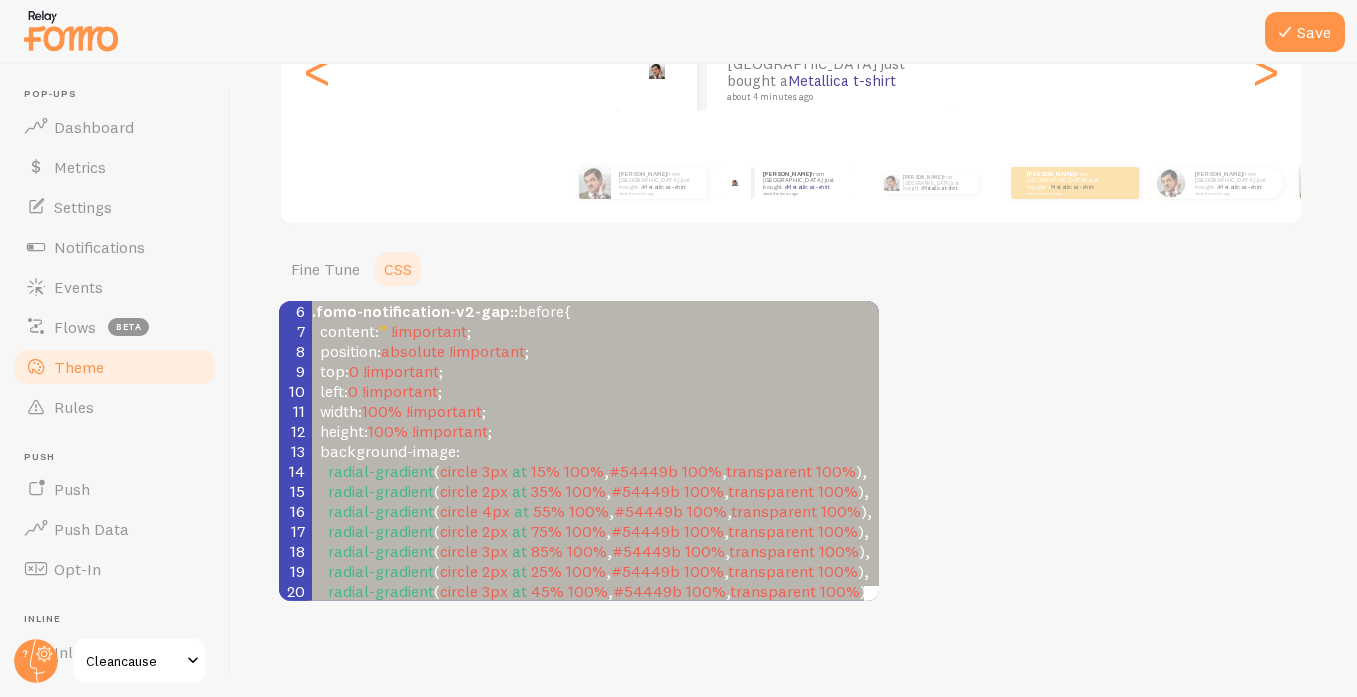 type on ".fomo-notification-v2-gap {
position: relative !important;
overflow: hidden !important;
}
.fomo-notification-v2-gap::before {
content: '' !important;
position: absolute !important;
top: 0 !important;
left: 0 !important;
width: 100% !important;
height: 100% !important;
background-image:
radial-gradient(circle 3px at 15% 100%, #54449b 100%, transparent 100%),
radial-gradient(circle 2px at 35% 100%, #54449b 100%, transparent 100%),
radial-gradient(circle 4px at 55% 100%, #54449b 100%, transparent 100%),
radial-gradient(circle 2px at 75% 100%, #54449b 100%, transparent 100%),
radial-gradient(circle 3px at 85% 100%, #54449b 100%, transparent 100%),
radial-gradient(circle 2px at 25% 100%, #54449b 100%, transparent 100%),
radial-gradient(circle 3px at 45% 100%, #54449b 100%, transparent 100%),
radial-gradient(circle 2px at 65% 100%, #54449b 100%, transparent 100%) !important;
background-repeat: no-repeat !important;
opacity: 0 !important;
transform: transl..." 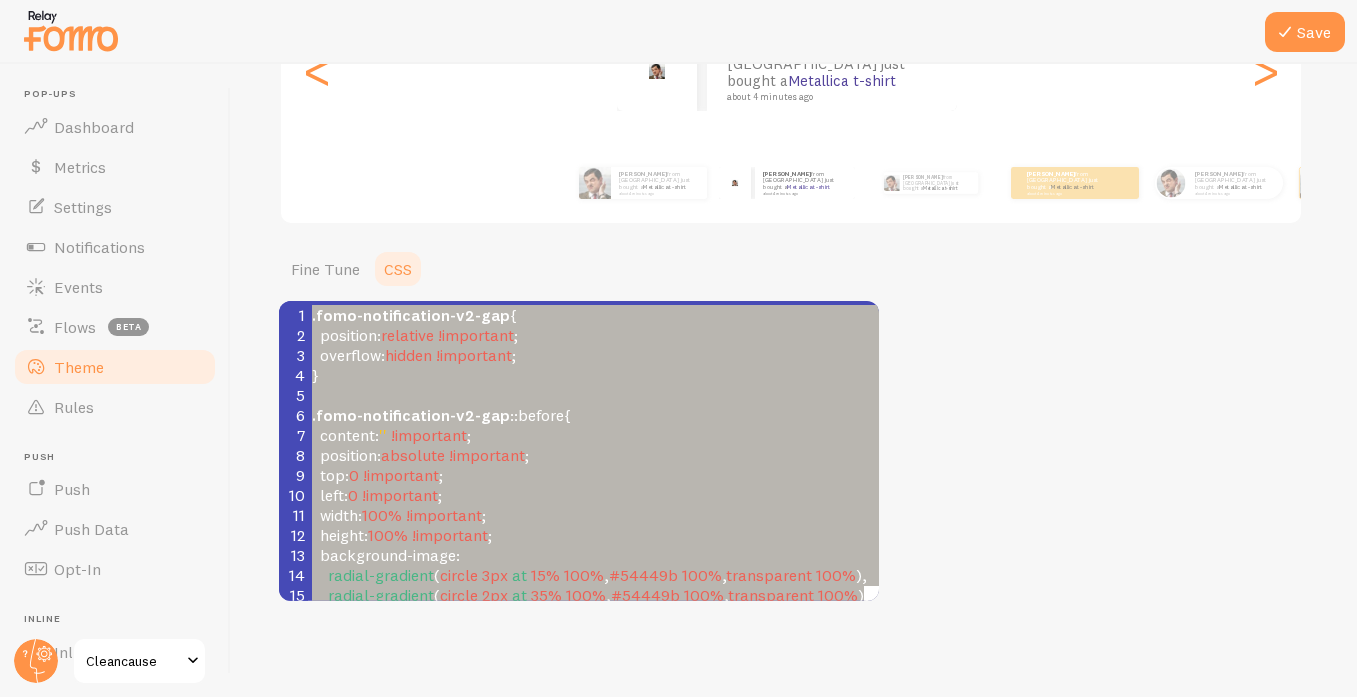 drag, startPoint x: 808, startPoint y: 556, endPoint x: -146, endPoint y: 186, distance: 1023.238 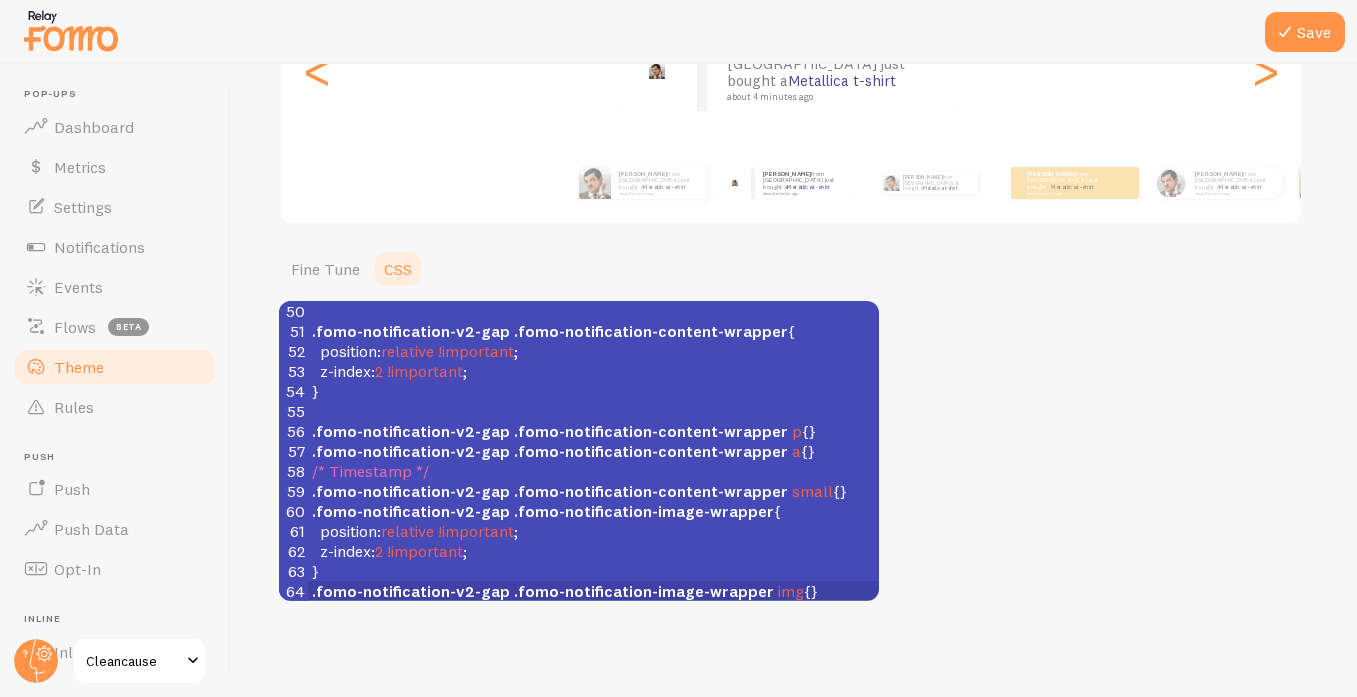 scroll, scrollTop: 1008, scrollLeft: 0, axis: vertical 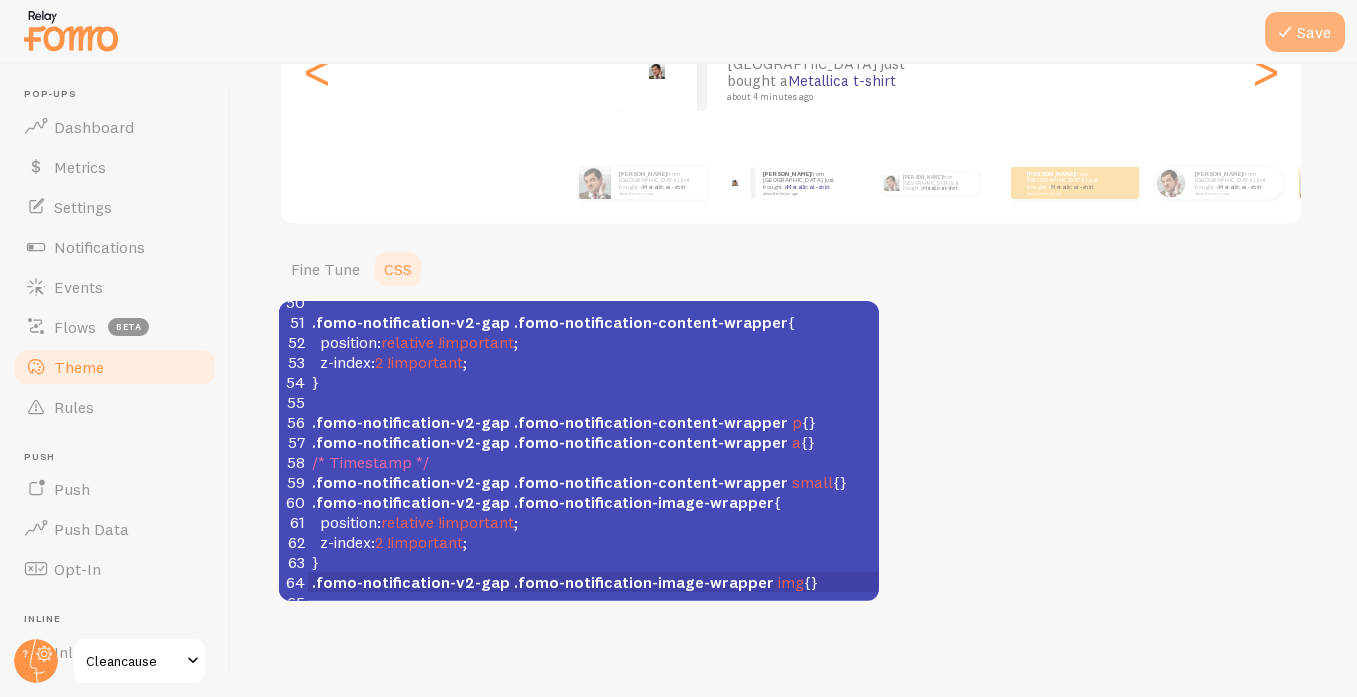 click on "Save" at bounding box center [1305, 32] 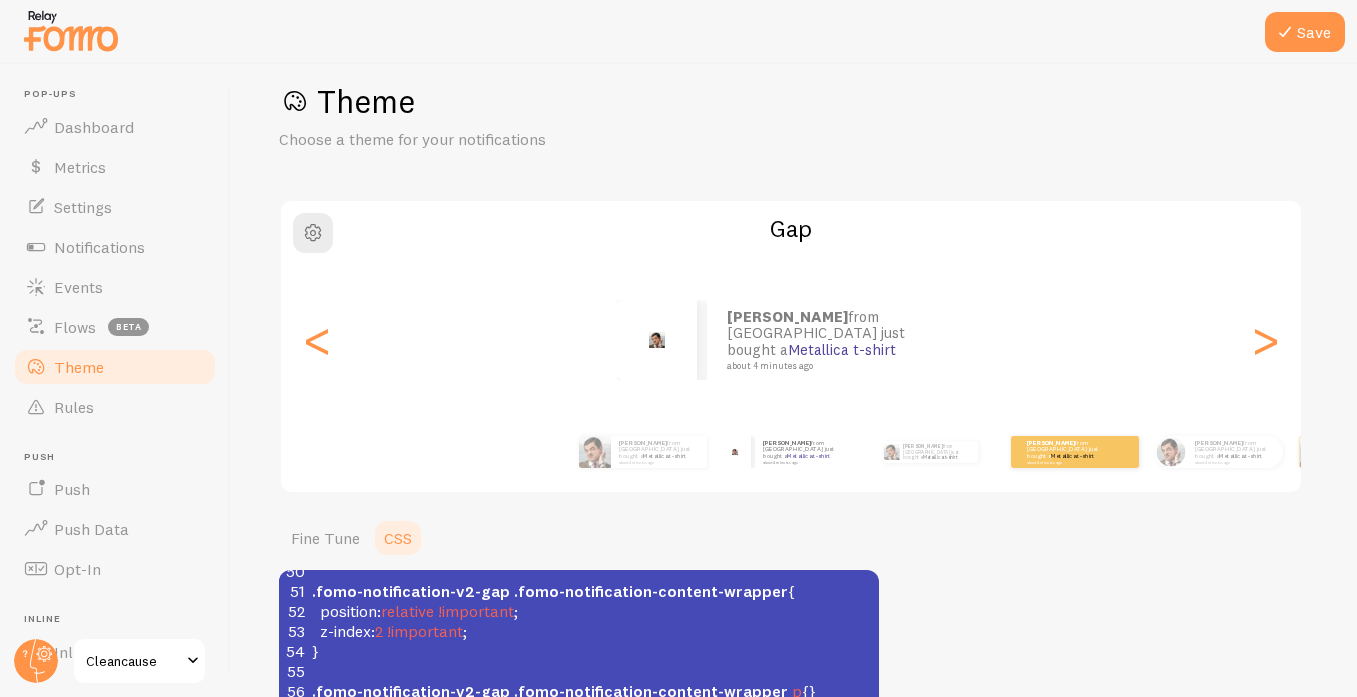 scroll, scrollTop: 0, scrollLeft: 0, axis: both 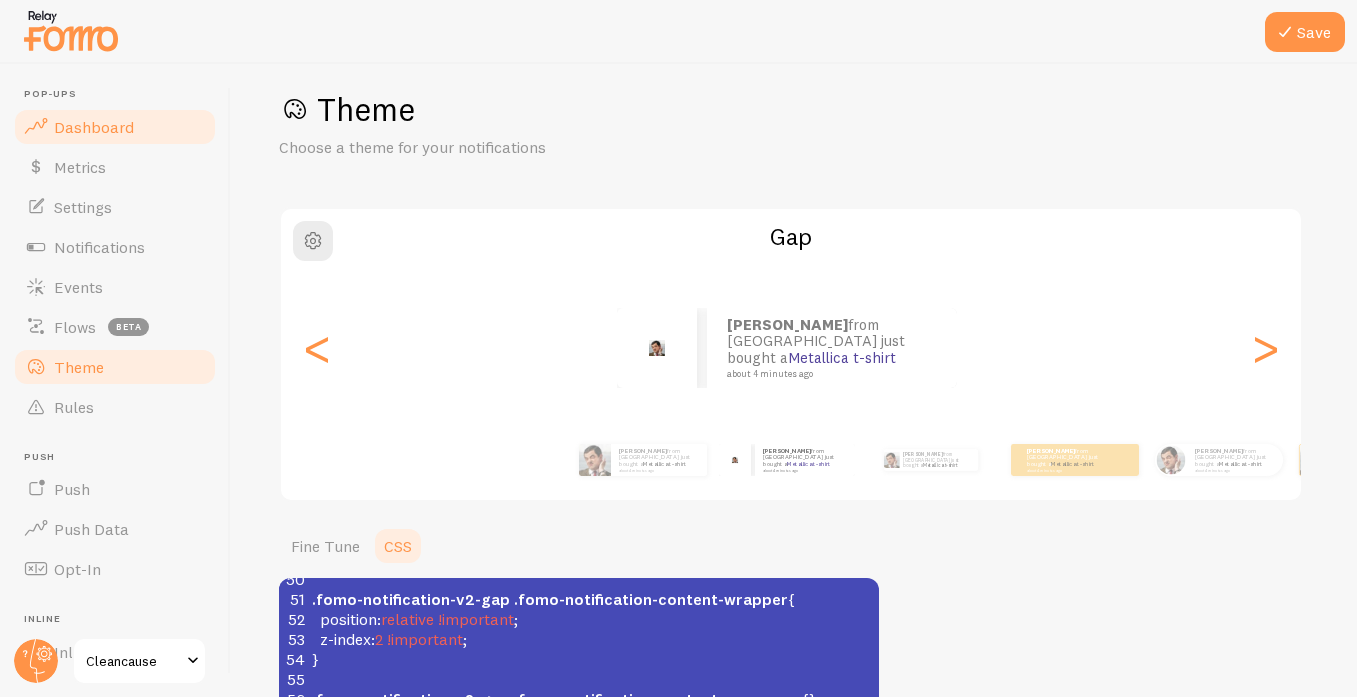click on "Dashboard" at bounding box center [94, 127] 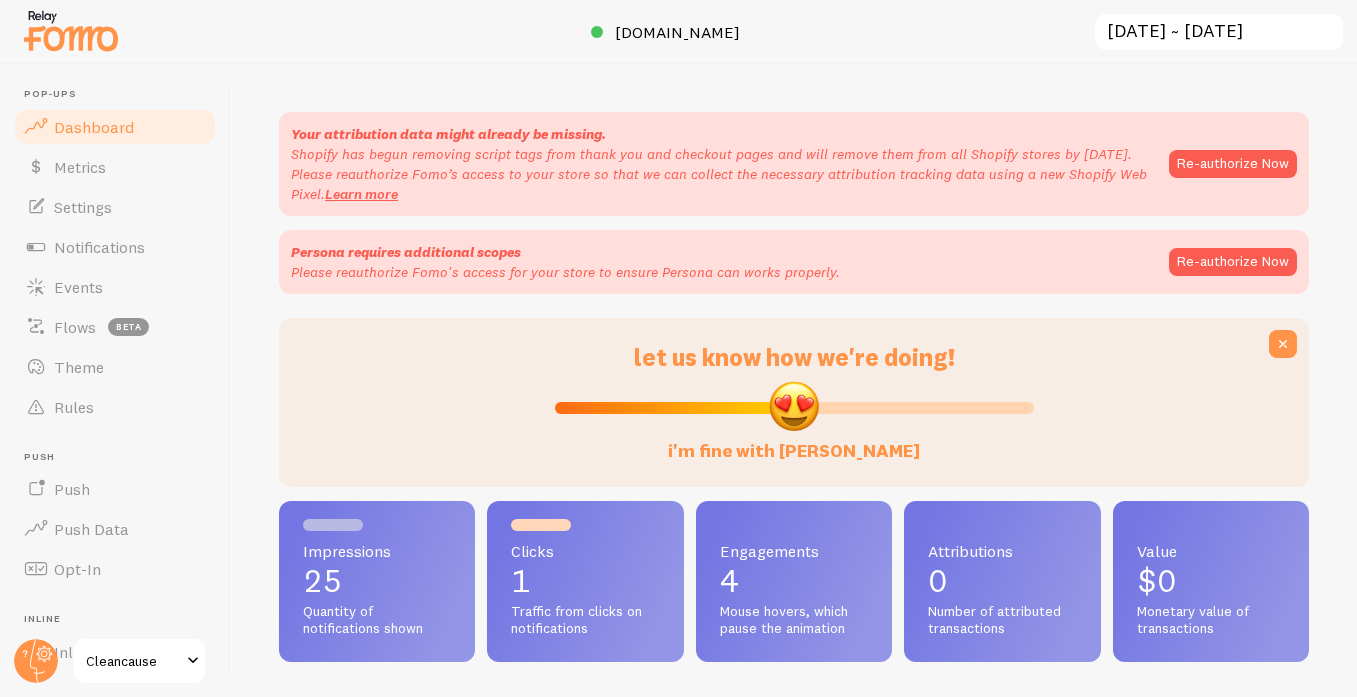 scroll, scrollTop: 999474, scrollLeft: 998985, axis: both 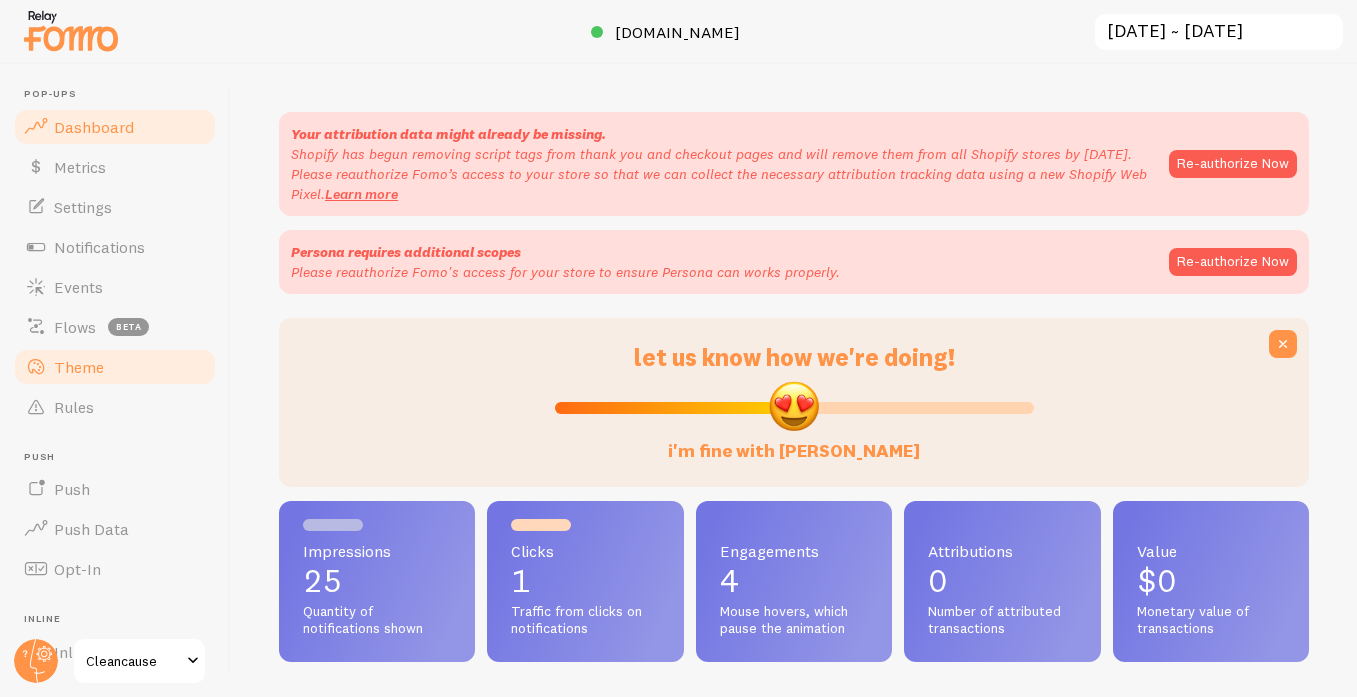 click on "Theme" at bounding box center (115, 367) 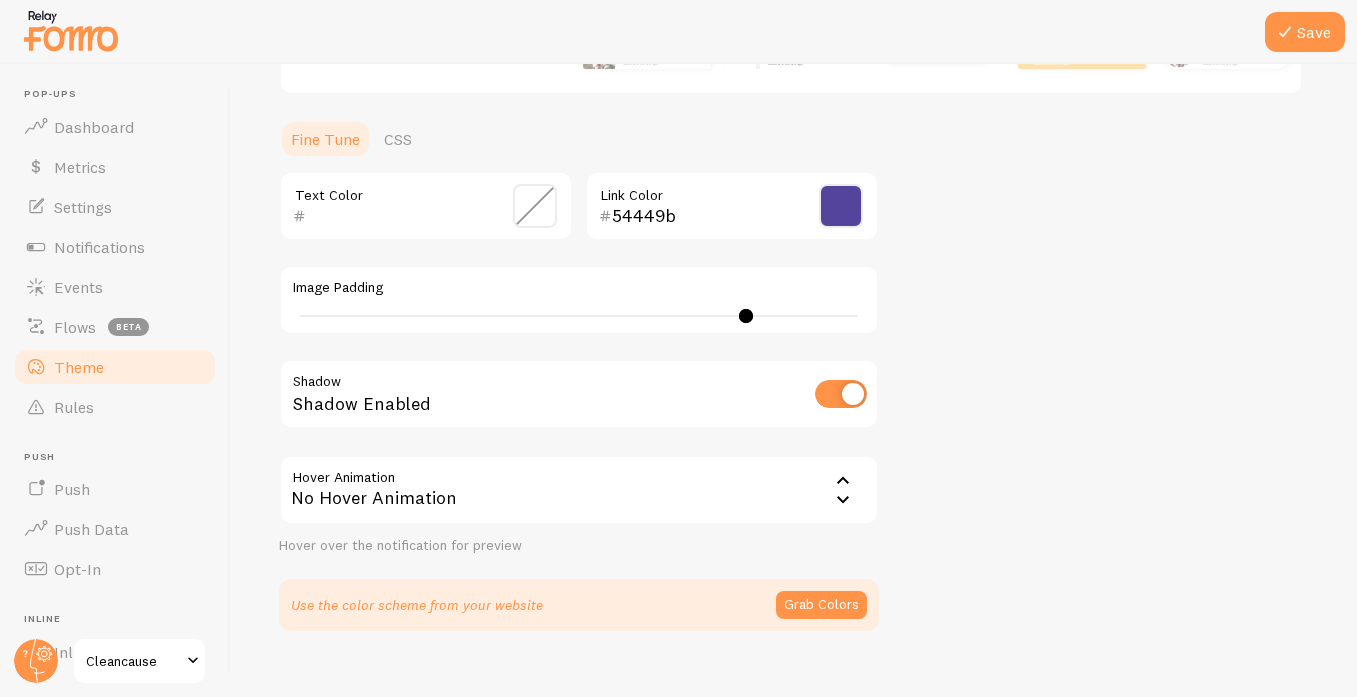 scroll, scrollTop: 460, scrollLeft: 0, axis: vertical 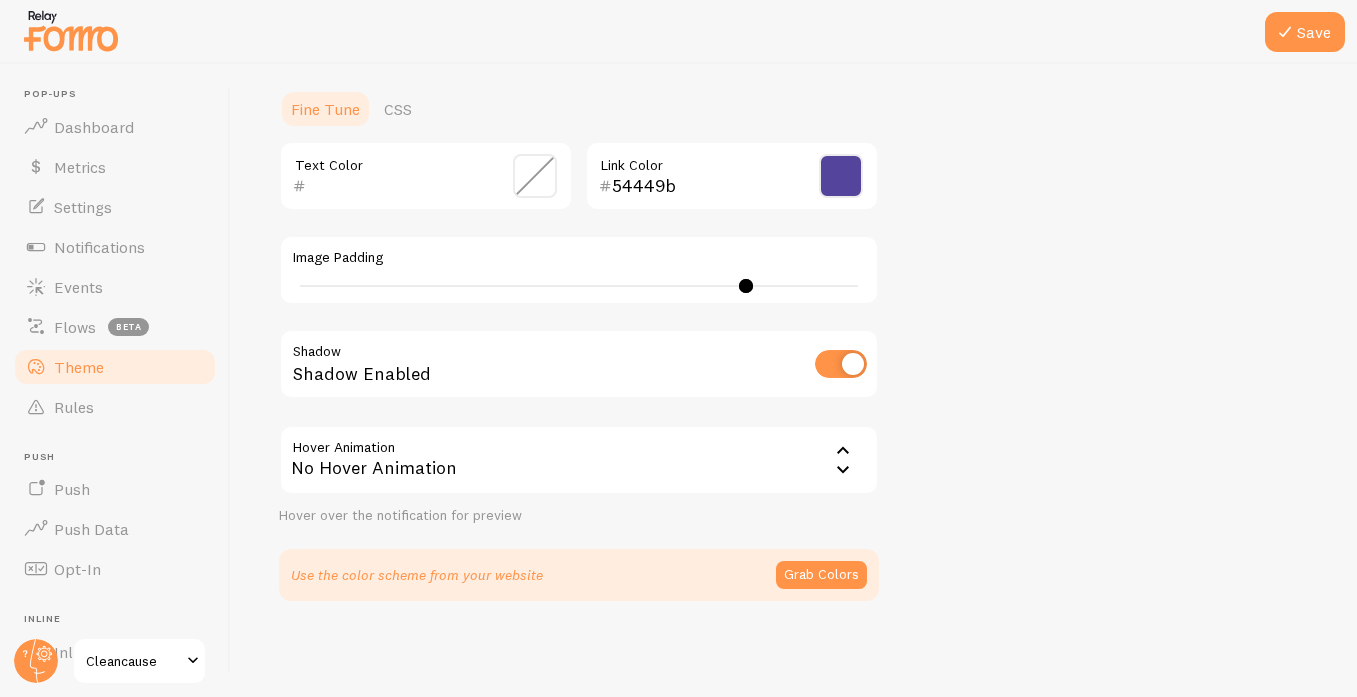 click on "CSS" at bounding box center [398, 109] 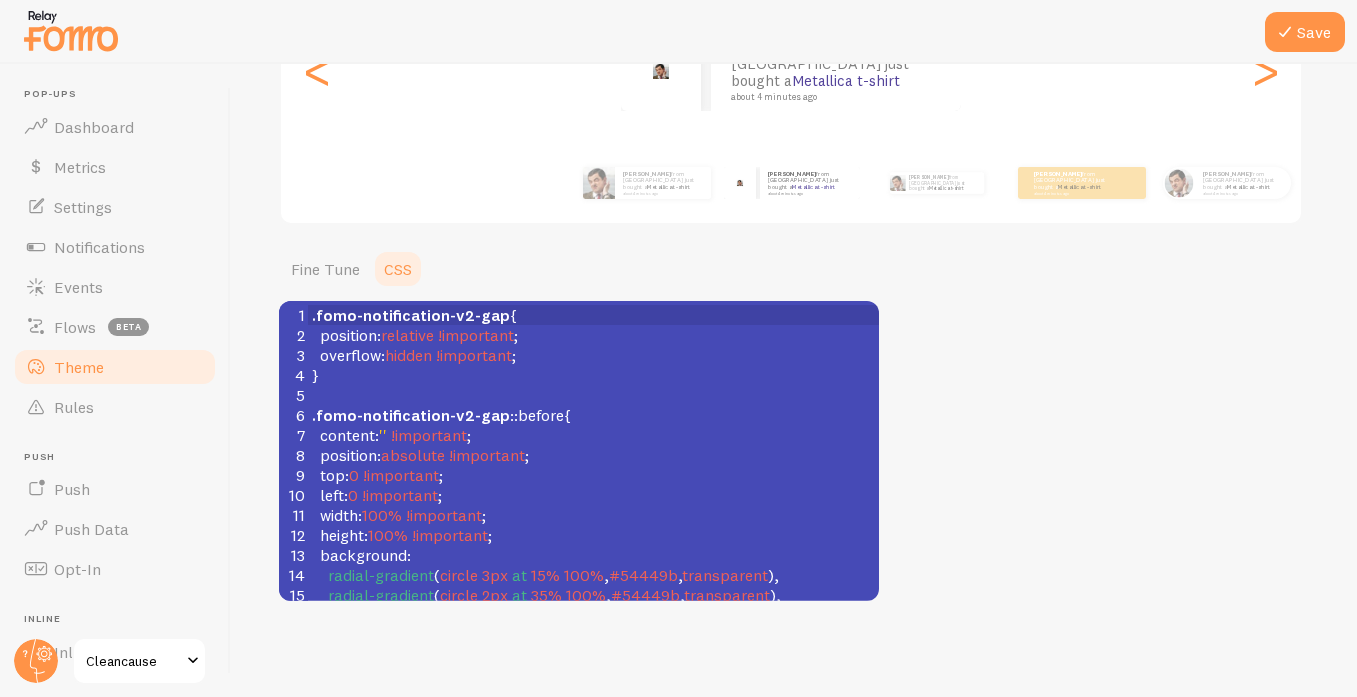 scroll, scrollTop: 300, scrollLeft: 0, axis: vertical 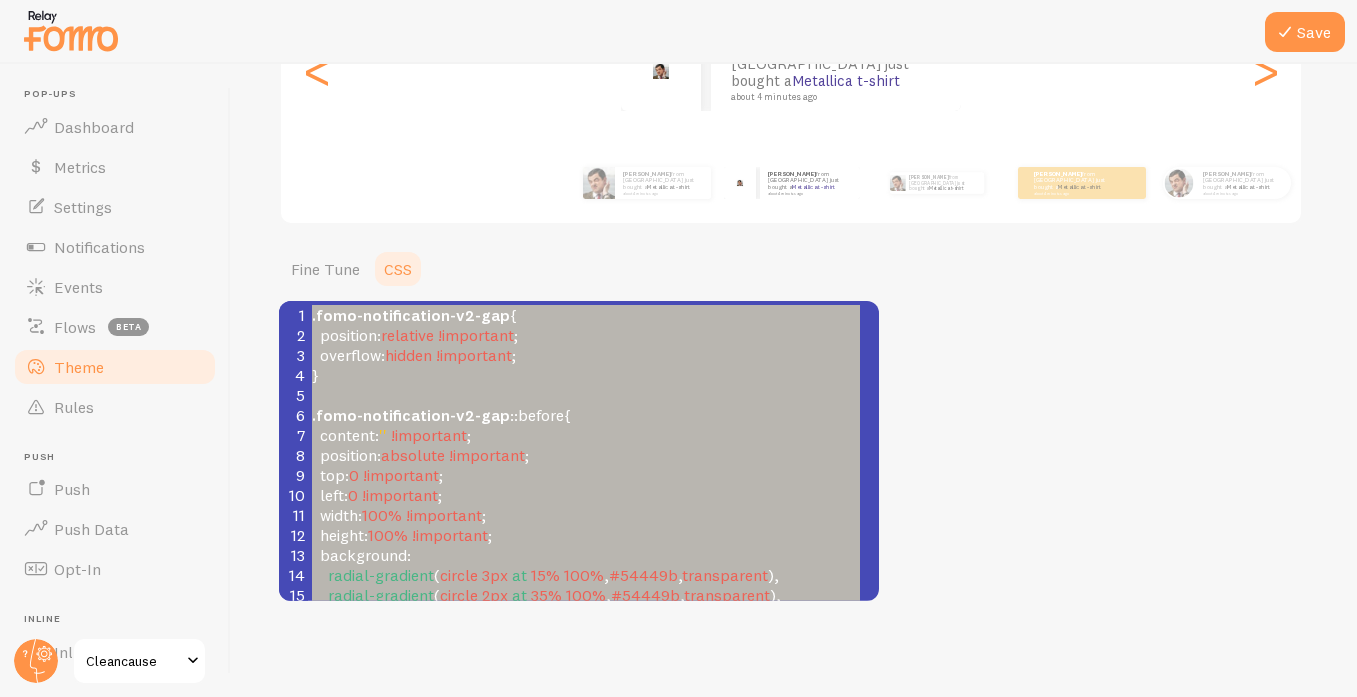 drag, startPoint x: 806, startPoint y: 571, endPoint x: -26, endPoint y: 233, distance: 898.03564 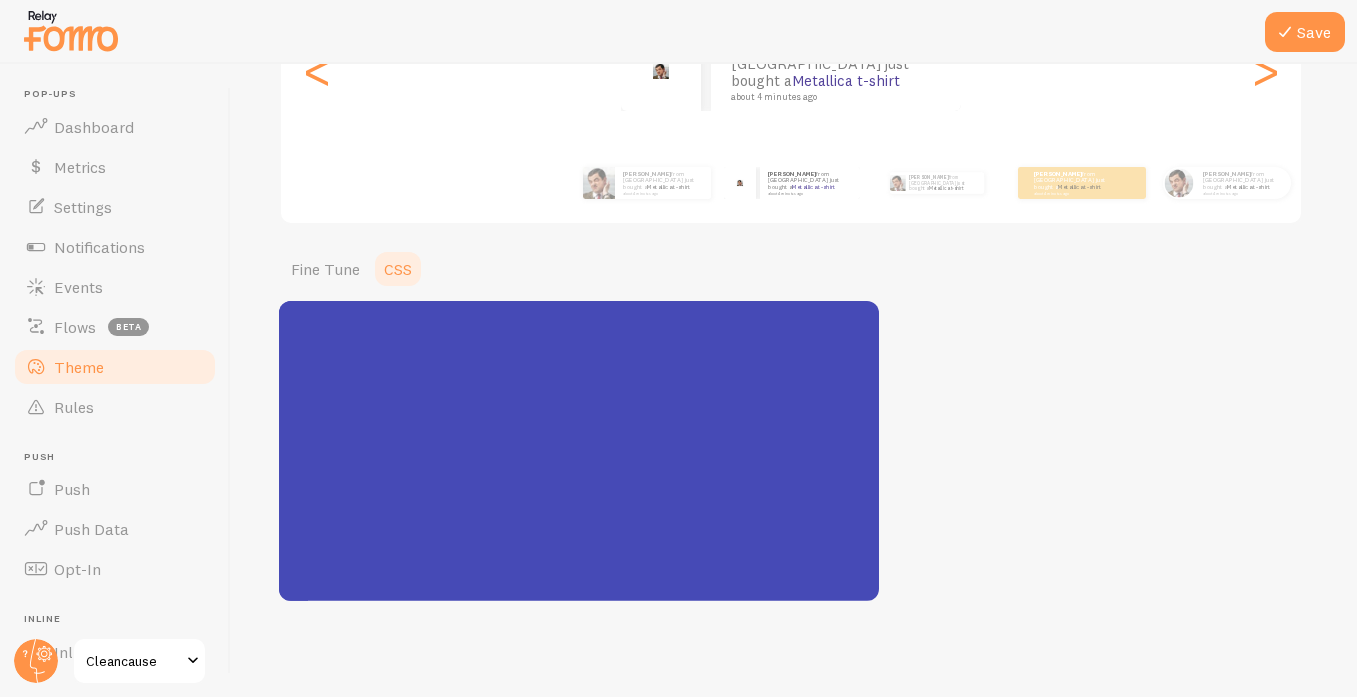 scroll, scrollTop: 984, scrollLeft: 0, axis: vertical 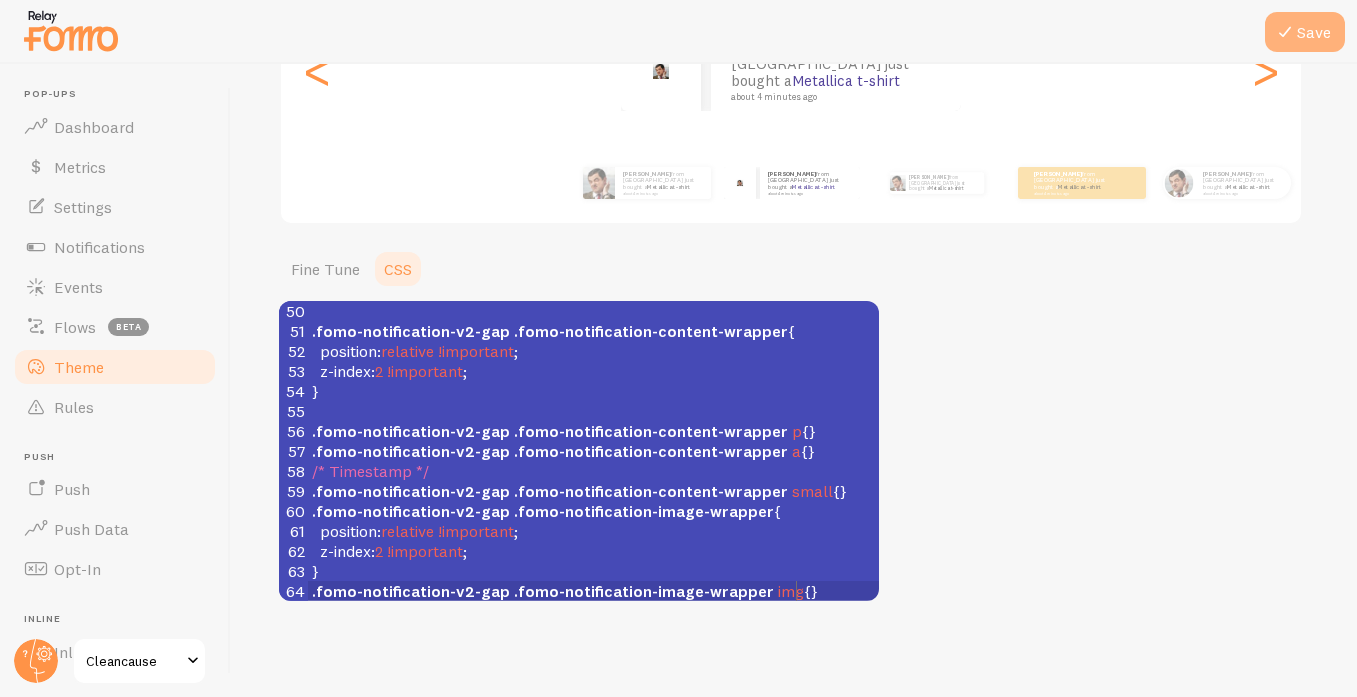 click at bounding box center [1285, 32] 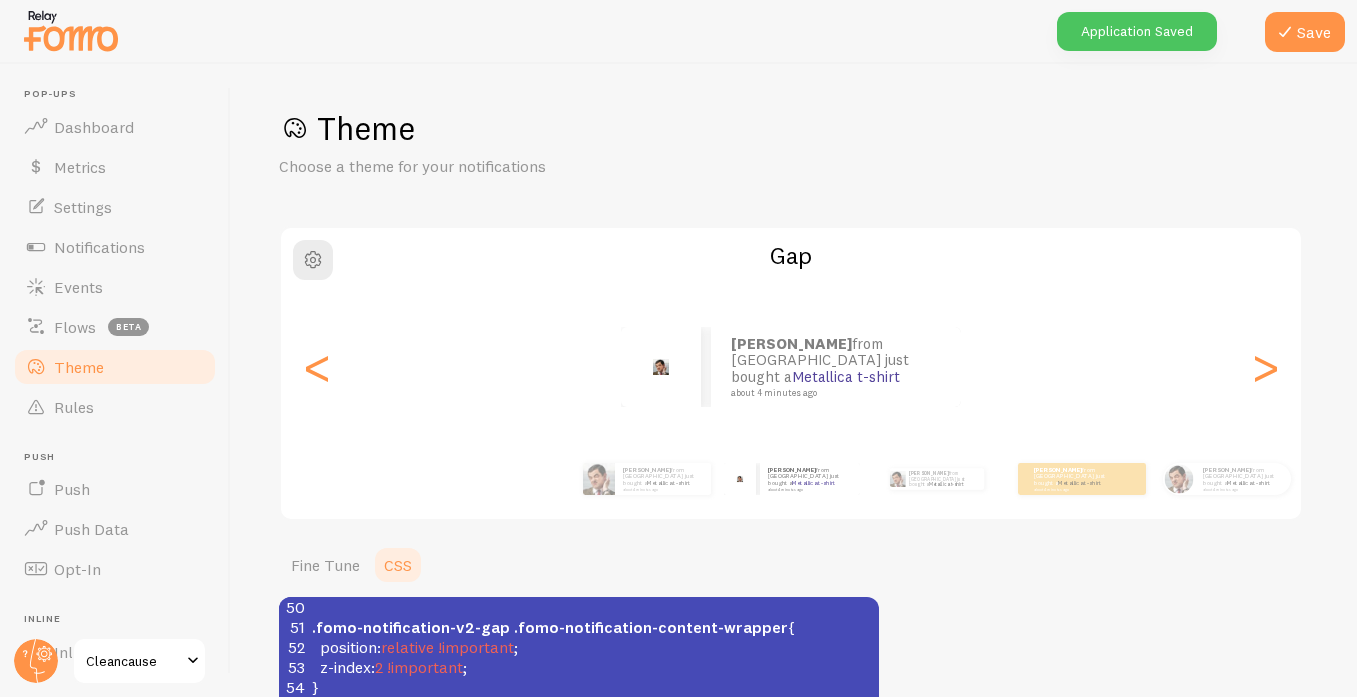 scroll, scrollTop: 0, scrollLeft: 0, axis: both 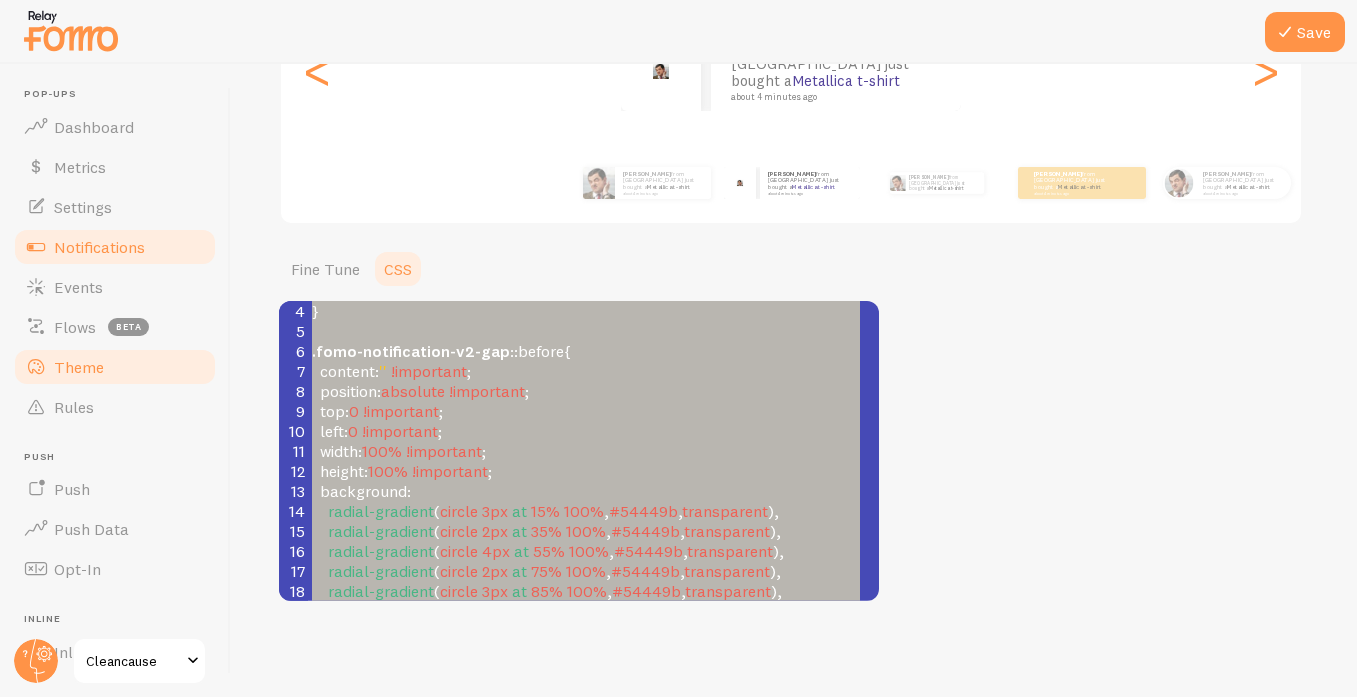 type on ".fomo-notification-v2-gap {
position: relative !important;
overflow: hidden !important;
}
.fomo-notification-v2-gap::before {
content: '' !important;
position: absolute !important;
top: 0 !important;
left: 0 !important;
width: 100% !important;
height: 100% !important;
background:
radial-gradient(circle 3px at 15% 100%, #54449b, transparent),
radial-gradient(circle 2px at 35% 100%, #54449b, transparent),
radial-gradient(circle 4px at 55% 100%, #54449b, transparent),
radial-gradient(circle 2px at 75% 100%, #54449b, transparent),
radial-gradient(circle 3px at 85% 100%, #54449b, transparent),
radial-gradient(circle 2px at 25% 100%, #54449b, transparent),
radial-gradient(circle 3px at 45% 100%, #54449b, transparent),
radial-gradient(circle 2px at 65% 100%, #54449b, transparent) !important;
background-repeat: no-repeat !important;
opacity: 0 !important;
transform: translateY(0) !important;
pointer-events: none !important;
z-index: 1 !important;
}
.fo..." 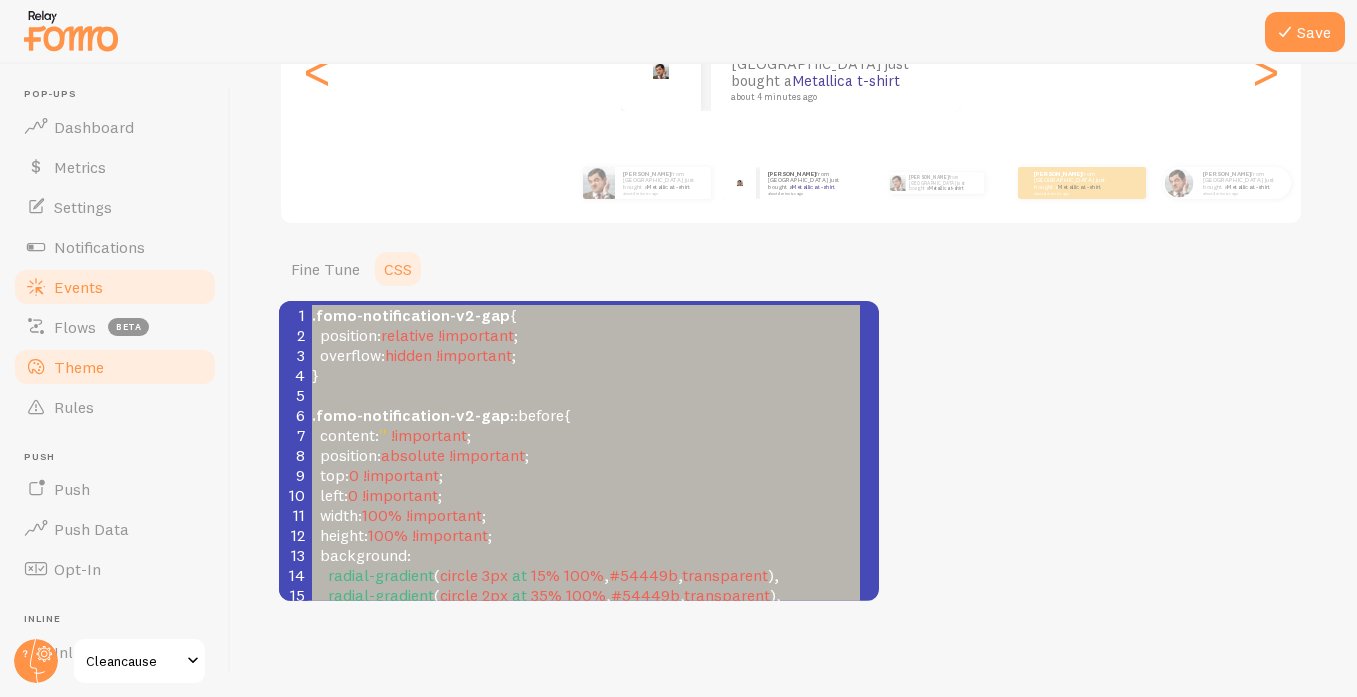 drag, startPoint x: 222, startPoint y: 403, endPoint x: 33, endPoint y: 283, distance: 223.8772 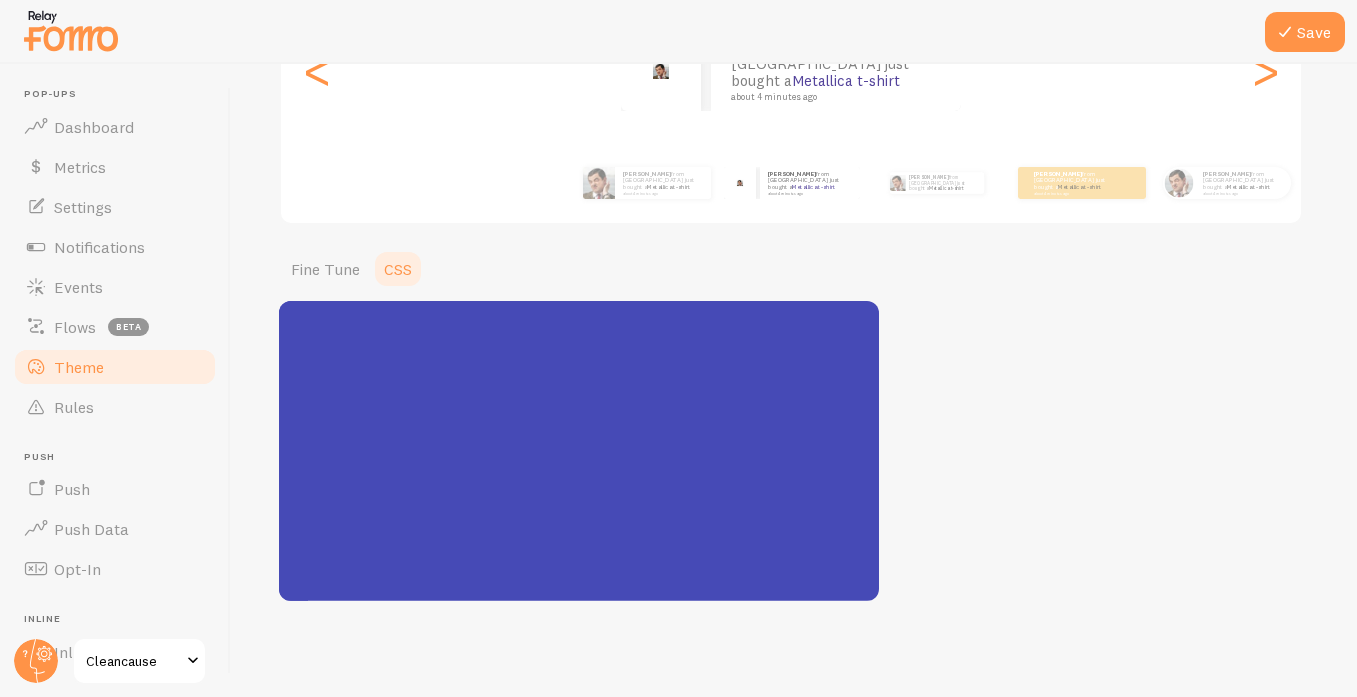 scroll, scrollTop: 964, scrollLeft: 0, axis: vertical 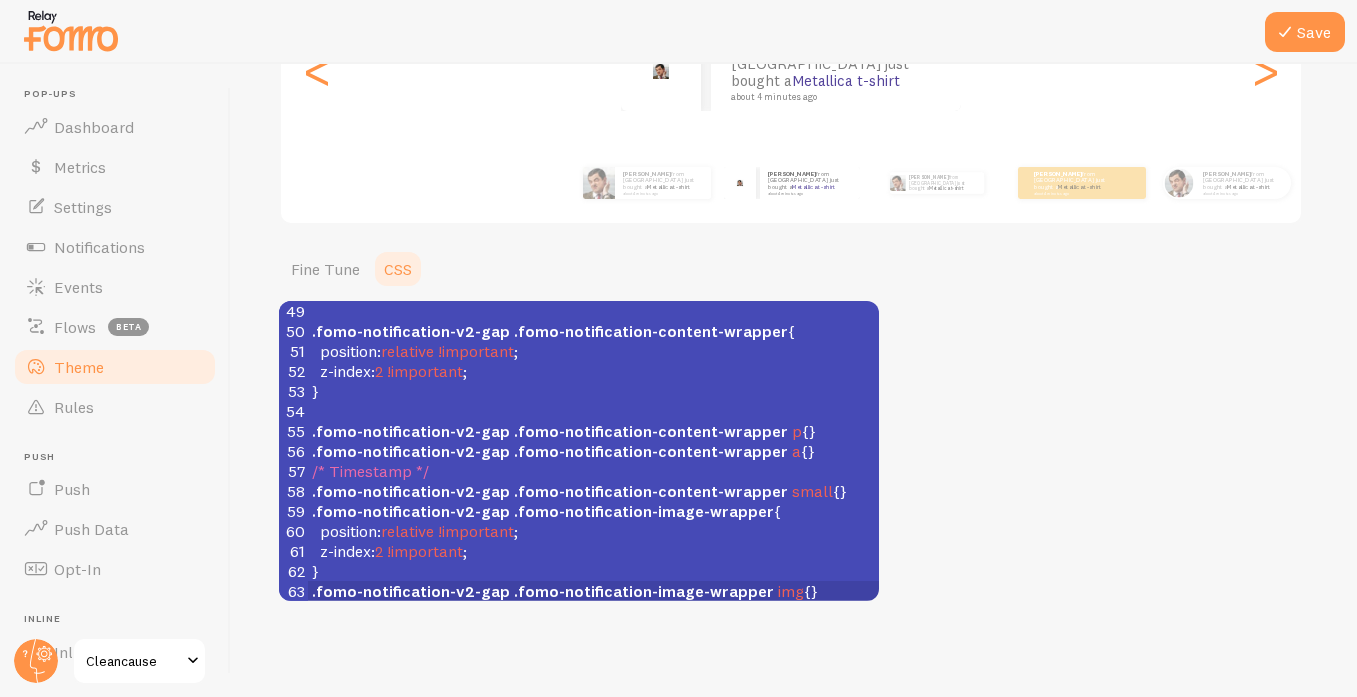 drag, startPoint x: 1138, startPoint y: 446, endPoint x: 1106, endPoint y: 445, distance: 32.01562 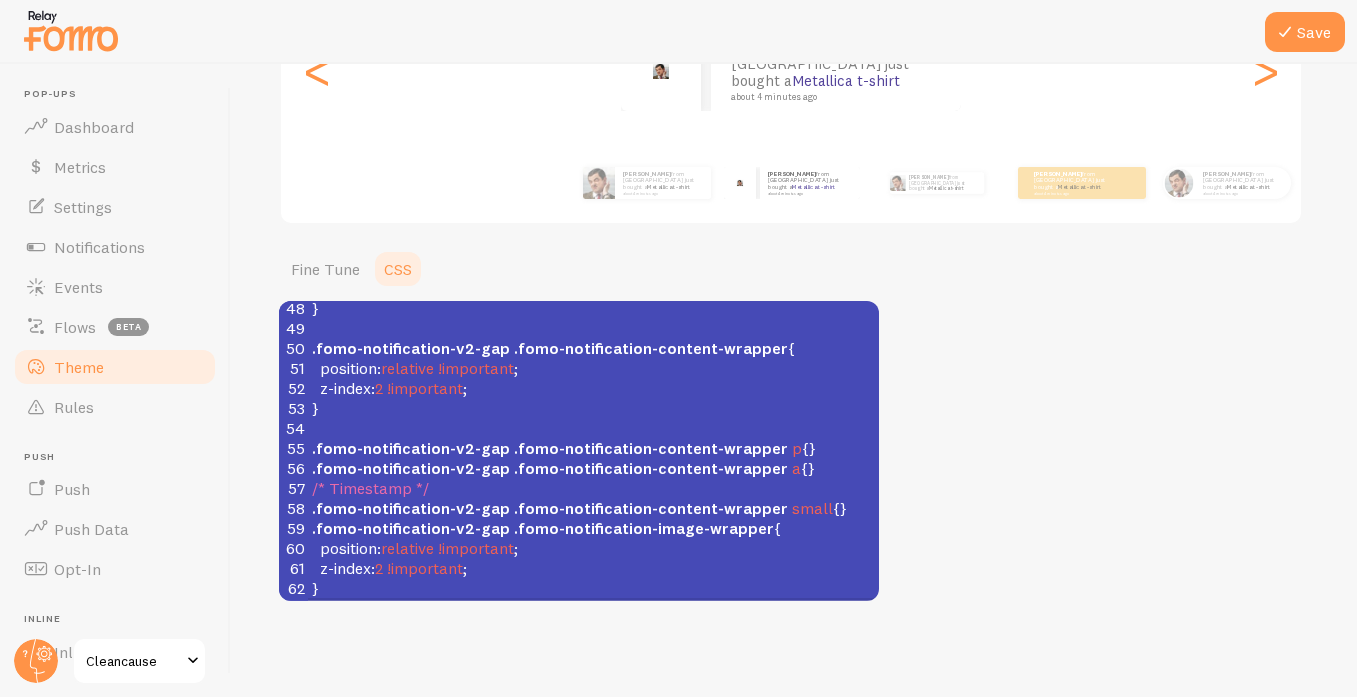 scroll, scrollTop: 929, scrollLeft: 0, axis: vertical 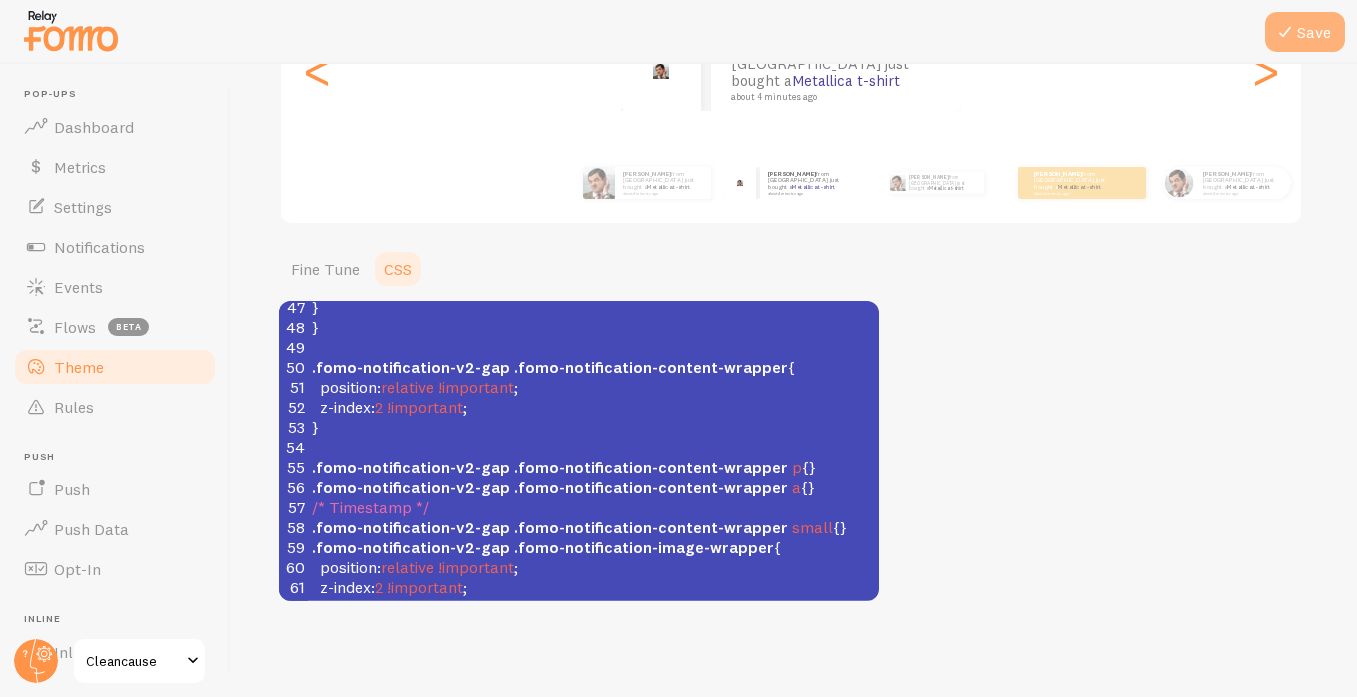 click on "Save" at bounding box center [1305, 32] 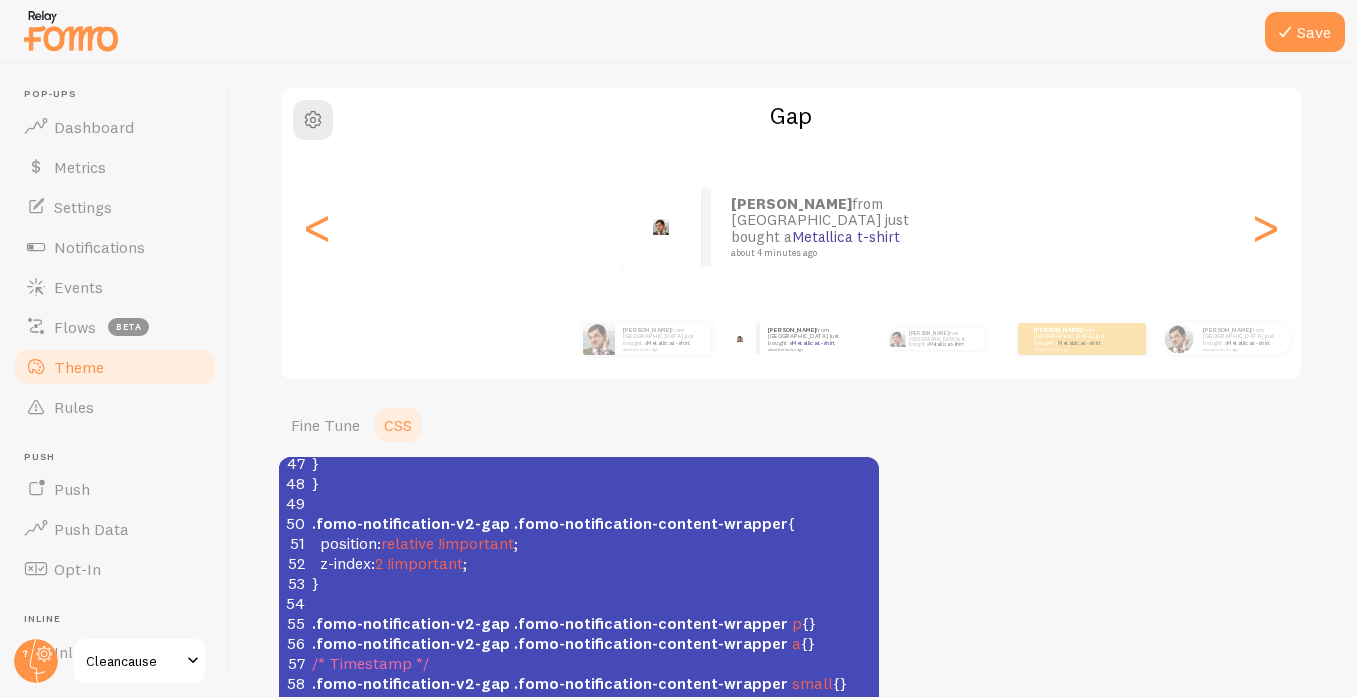 scroll, scrollTop: 152, scrollLeft: 0, axis: vertical 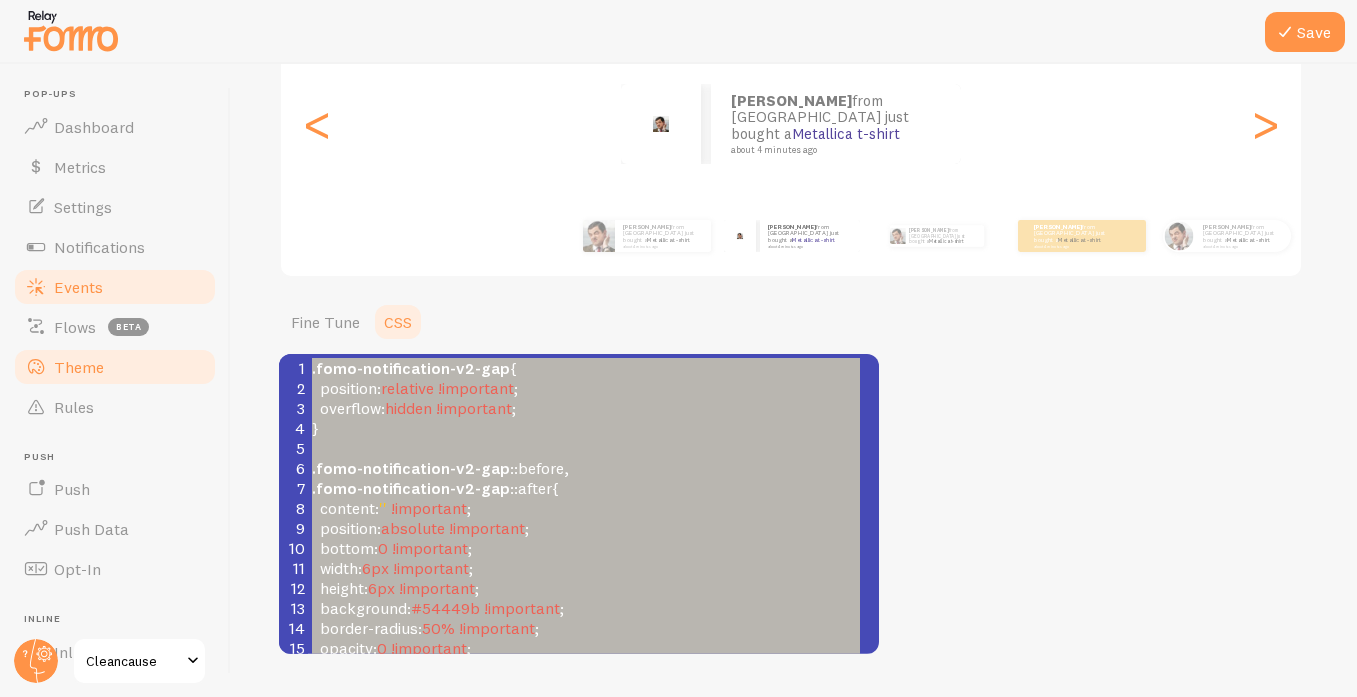 drag, startPoint x: 849, startPoint y: 621, endPoint x: 113, endPoint y: 279, distance: 811.57874 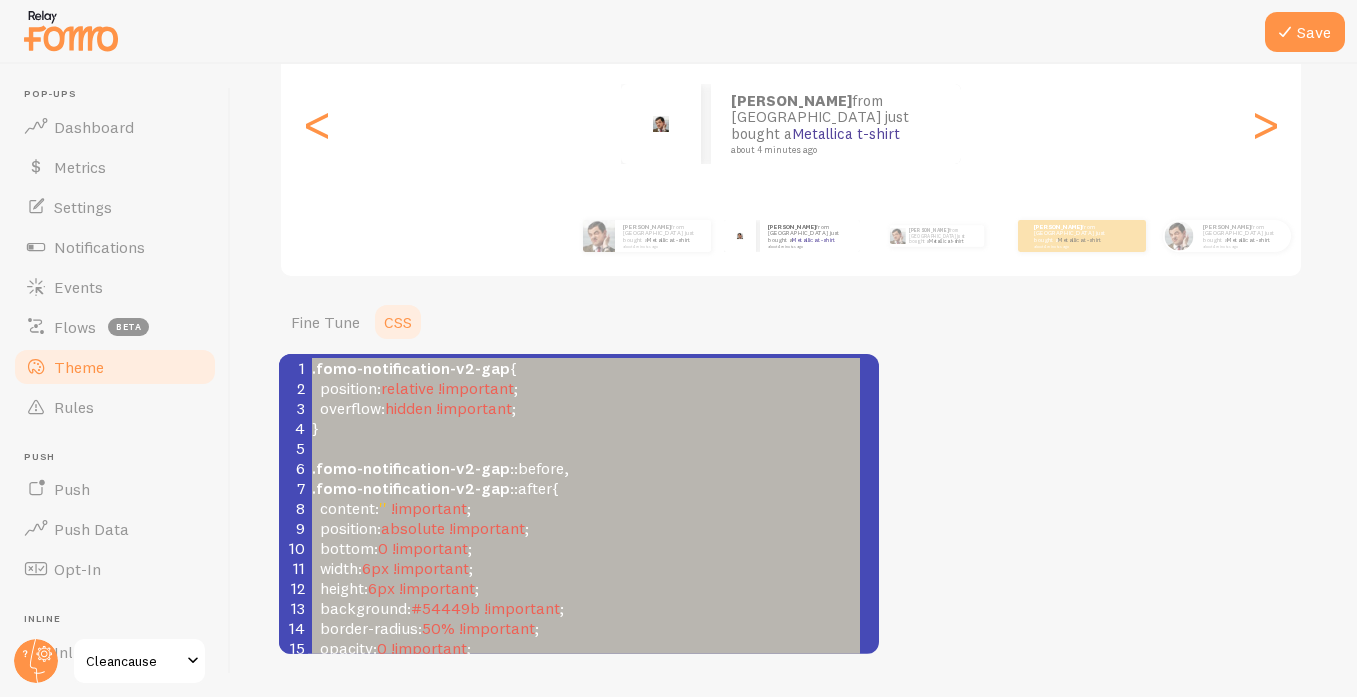 type on ".fomo-notification-v2-gap {
position: relative !important;
overflow: hidden !important;
}
.fomo-notification-v2-gap::before,
.fomo-notification-v2-gap::after {
content: '' !important;
position: absolute !important;
bottom: 0 !important;
width: 6px !important;
height: 6px !important;
background: #54449b !important;
border-radius: 50% !important;
opacity: 0 !important;
pointer-events: none !important;
z-index: 1 !important;
}
.fomo-notification-v2-gap::before {
left: 20% !important;
animation-delay: 0s !important;
}
.fomo-notification-v2-gap::after {
right: 30% !important;
animation-delay: 0.5s !important;
}
.fomo-notification-v2-gap:hover::before,
.fomo-notification-v2-gap:hover::after {
opacity: 0.7 !important;
animation: bubble-rise 2s ease-in-out infinite !important;
}
@keyframes bubble-rise {
0% {
transform: translateY(0) scale(0.5) !important;
opacity: 0 !important;
}
50% {
opacity: 0.7 !important;
}
100% {
transform: translateY(-100px)..." 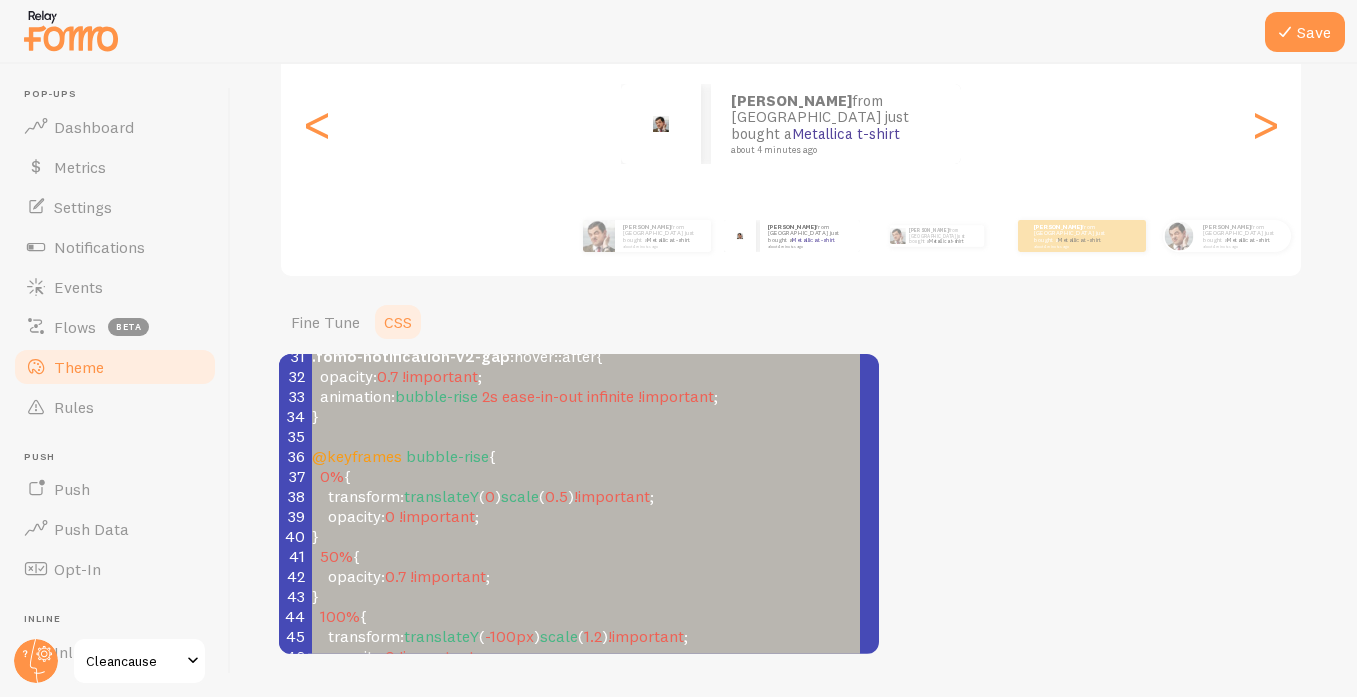 scroll, scrollTop: 908, scrollLeft: 0, axis: vertical 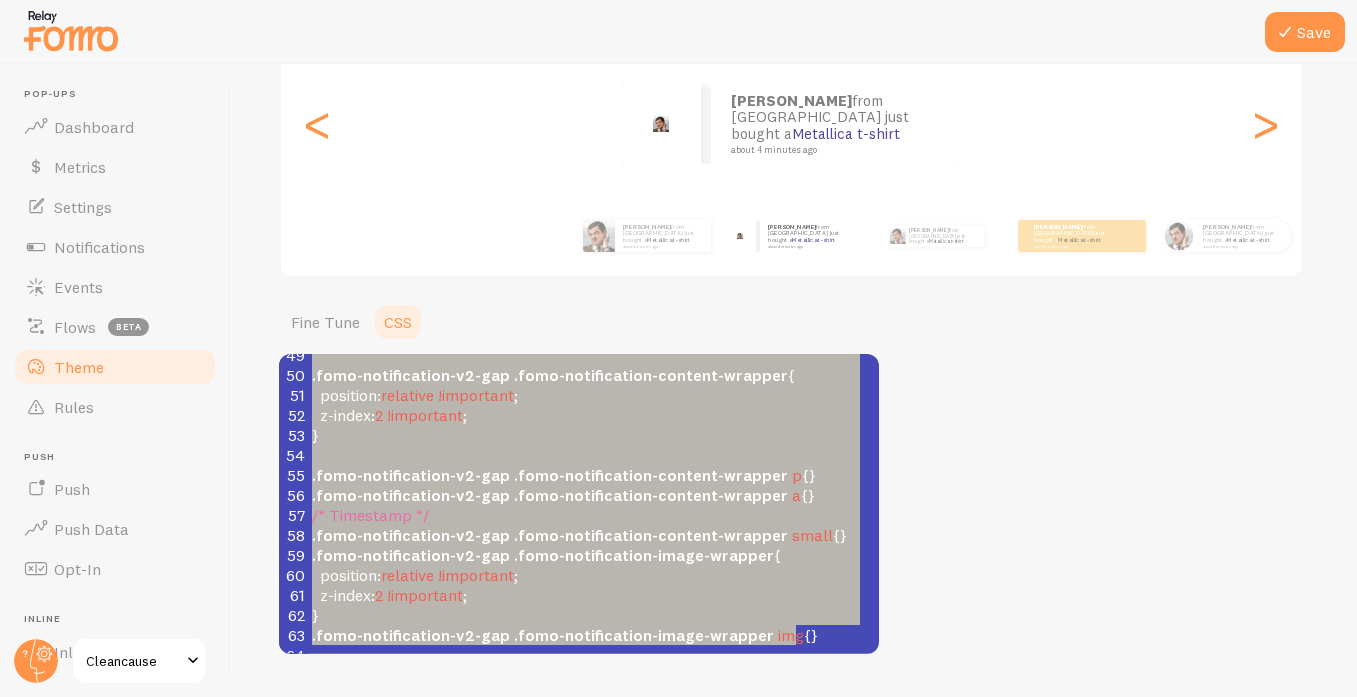 click on "position :  relative   !important ;" at bounding box center (593, 575) 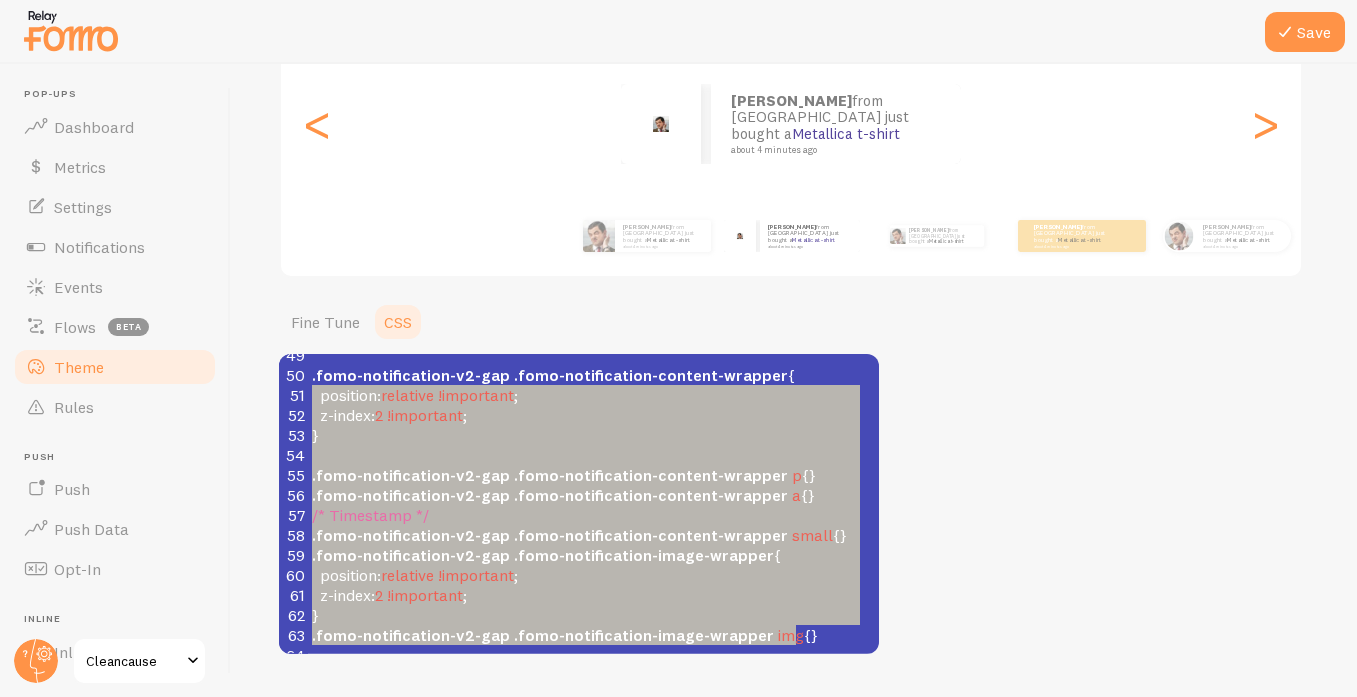 scroll, scrollTop: 164, scrollLeft: 0, axis: vertical 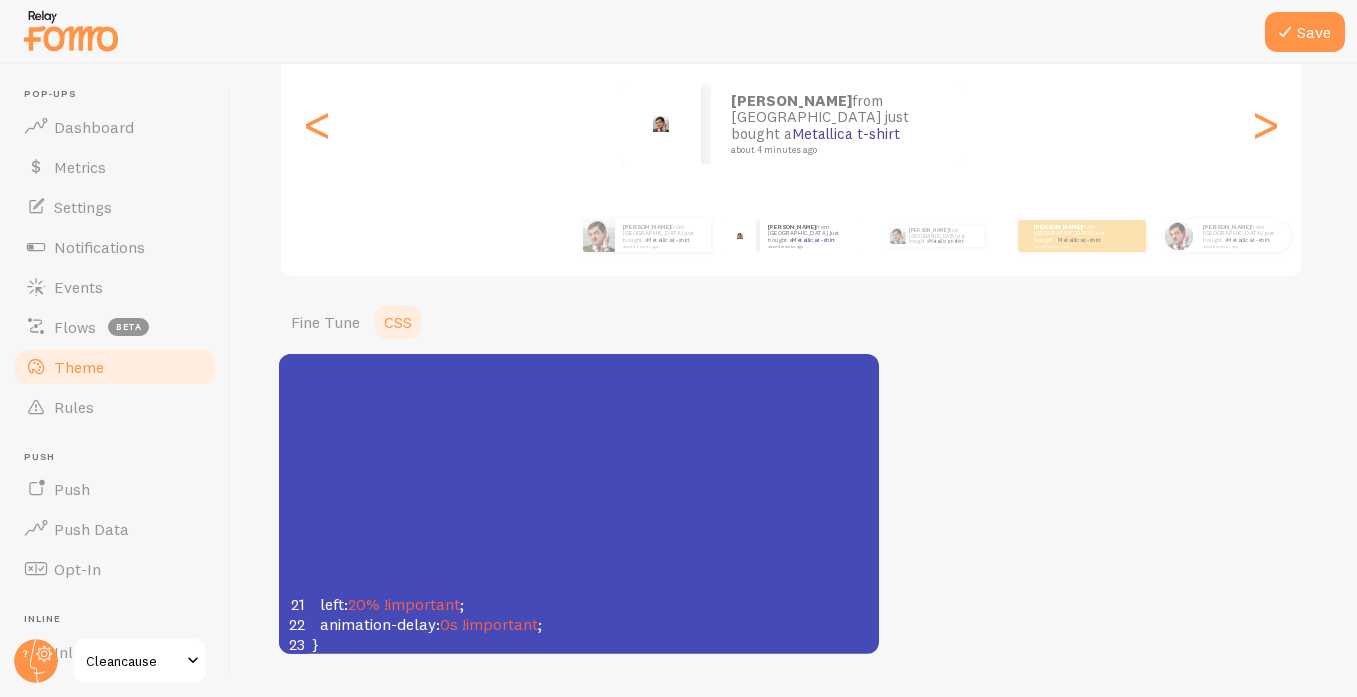 type on ".fomo-notification-v2-gap {
position: relative !important;
overflow: hidden !important;
}
.fomo-notification-v2-gap::before,
.fomo-notification-v2-gap::after {
content: '' !important;
position: absolute !important;
bottom: 0 !important;
width: 6px !important;
height: 6px !important;
background: #54449b !important;
border-radius: 50% !important;
opacity: 0 !important;
pointer-events: none !important;
z-index: 1 !important;
}
.fomo-notification-v2-gap::before {
left: 20% !important;
animation-delay: 0s !important;
}
.fomo-notification-v2-gap::after {
right: 30% !important;
animation-delay: 0.5s !important;
}
.fomo-notification-v2-gap:hover::before,
.fomo-notification-v2-gap:hover::after {
opacity: 0.7 !important;
animation: bubble-rise 2s ease-in-out infinite !important;
}
@keyframes bubble-rise {
0% {
transform: translateY(0) scale(0.5) !important;
opacity: 0 !important;
}
50% {
opacity: 0.7 !important;
}
100% {
transform: translateY(-100px)..." 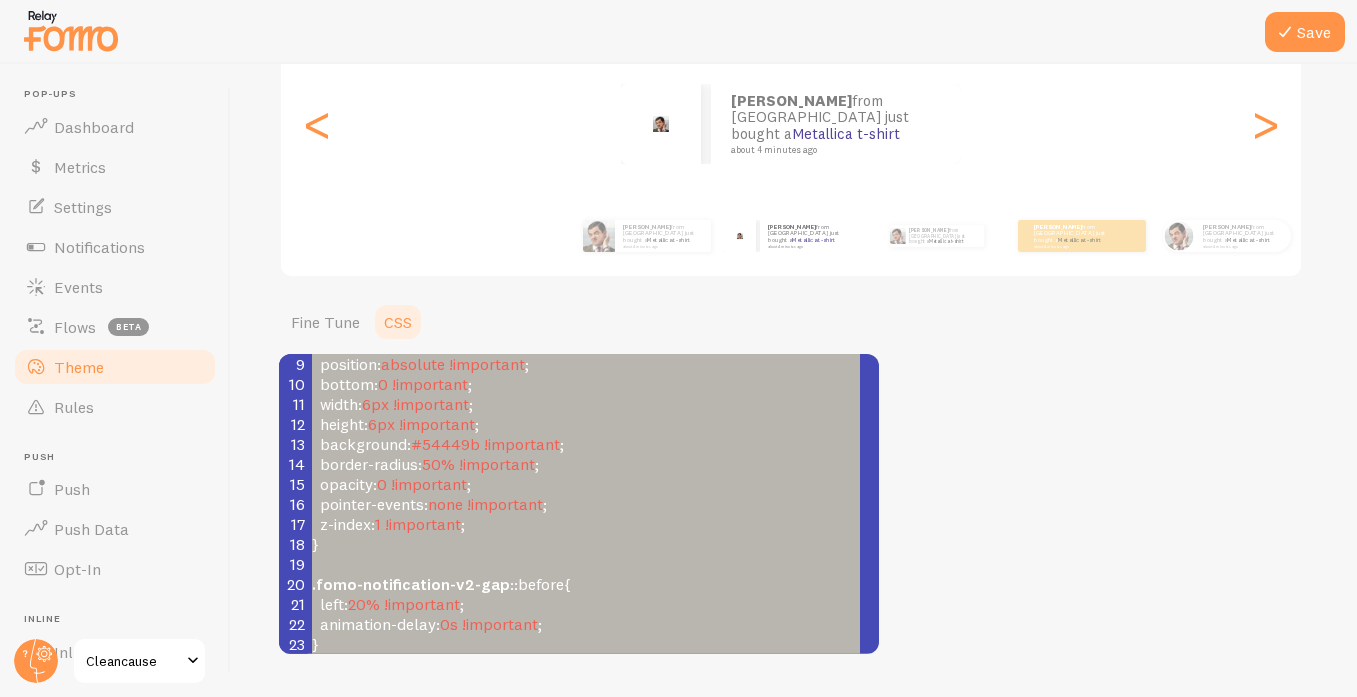 scroll, scrollTop: 0, scrollLeft: 0, axis: both 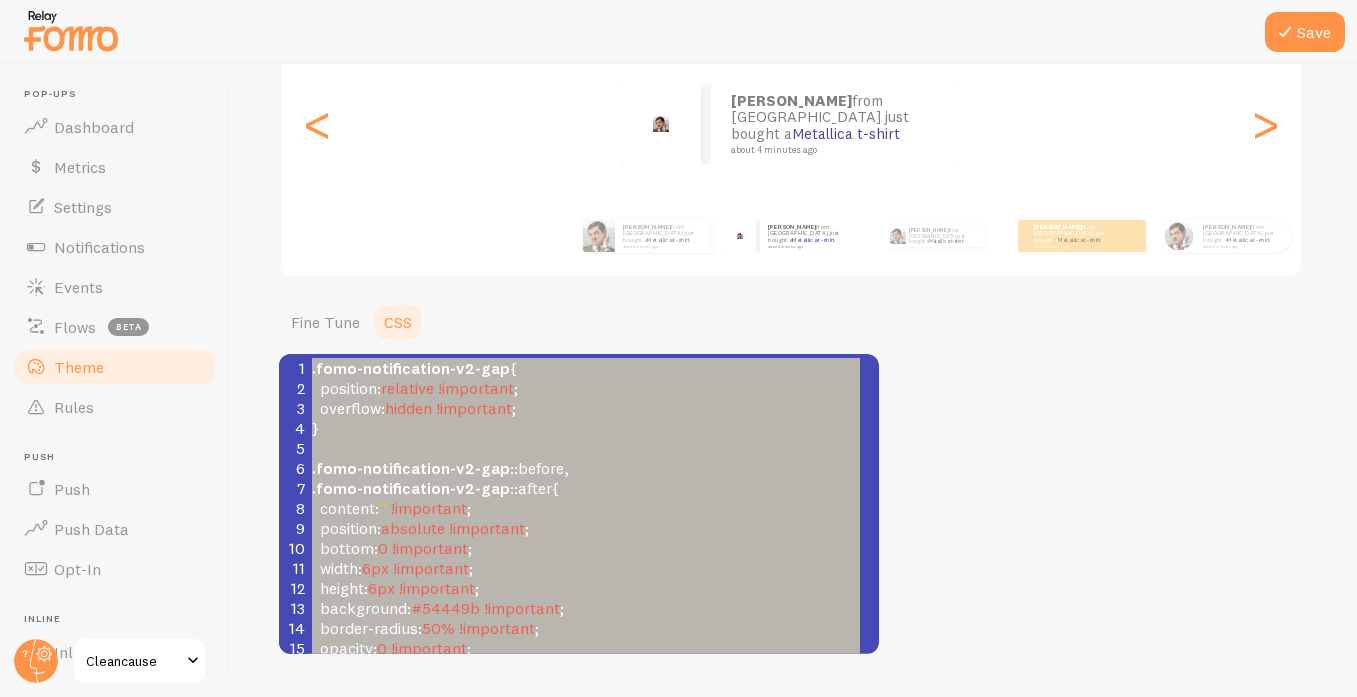 drag, startPoint x: 740, startPoint y: 622, endPoint x: -101, endPoint y: 72, distance: 1004.8786 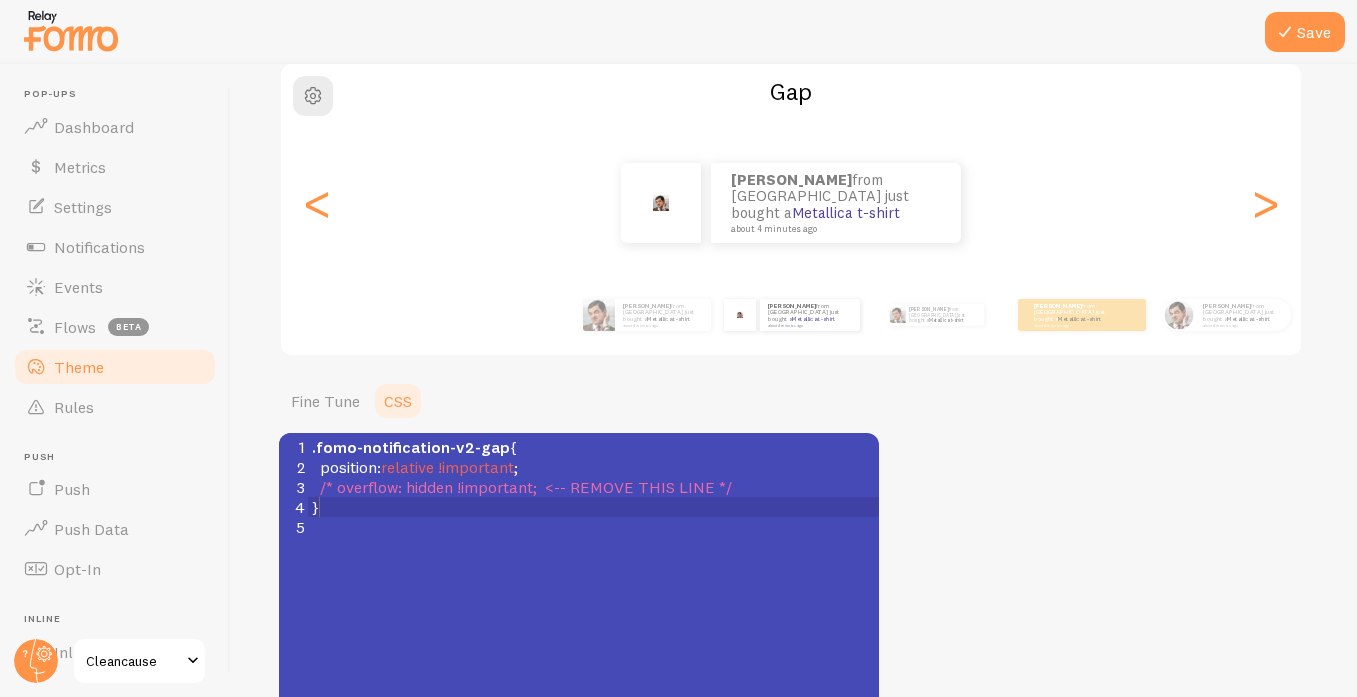 scroll, scrollTop: 180, scrollLeft: 0, axis: vertical 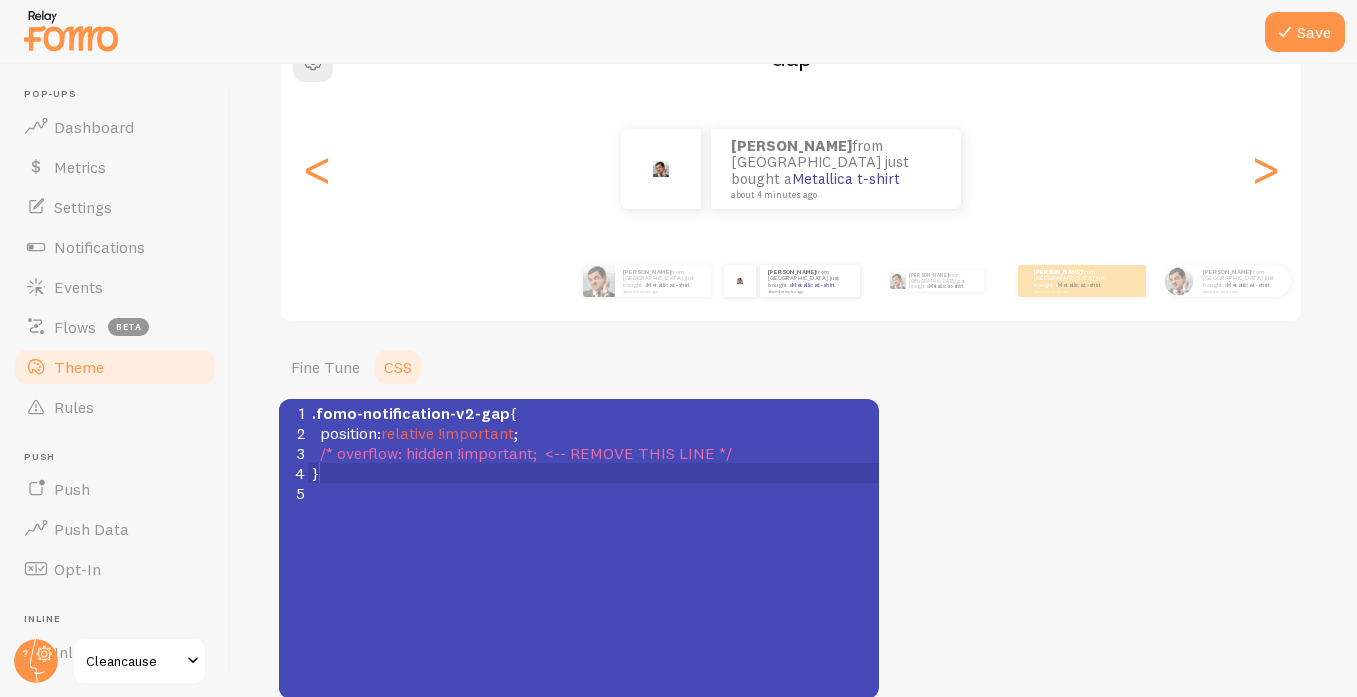 click on "}" at bounding box center [601, 473] 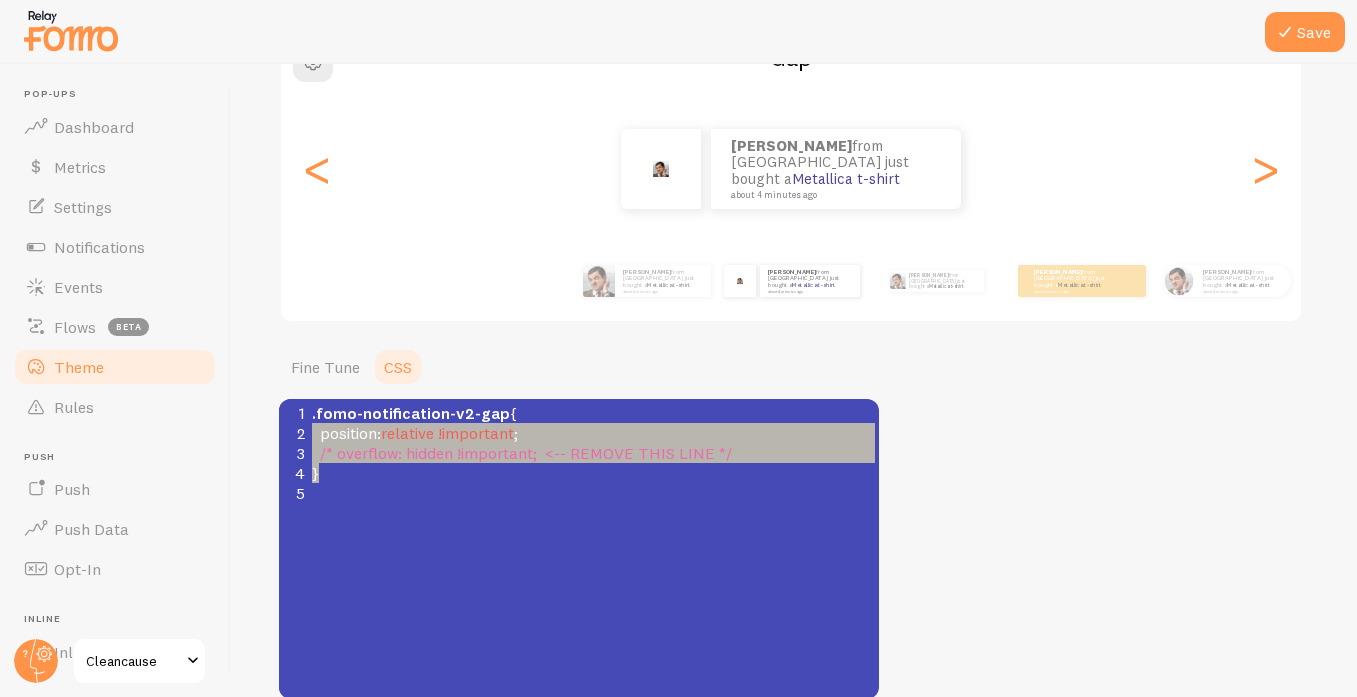 type on ".fomo-notification-v2-gap {
position: relative !important;
/* overflow: hidden !important;  <-- REMOVE THIS LINE */
}" 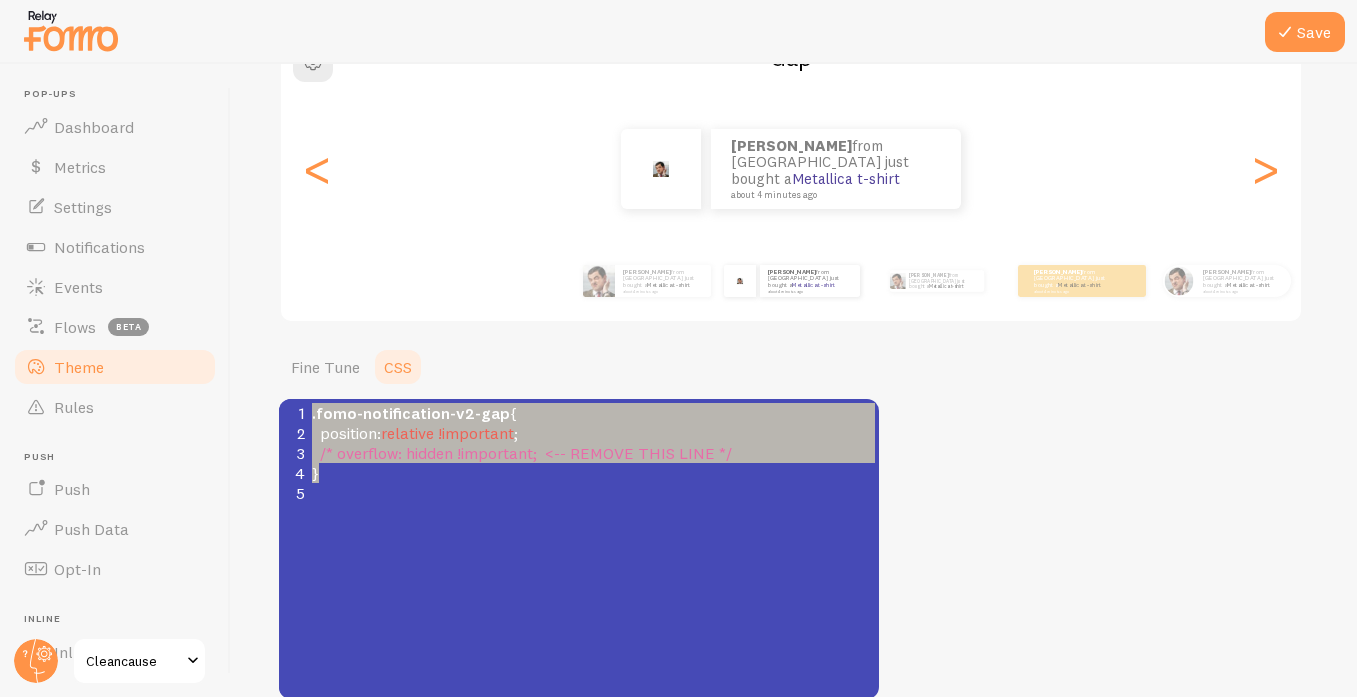 drag, startPoint x: 372, startPoint y: 482, endPoint x: 268, endPoint y: 398, distance: 133.6862 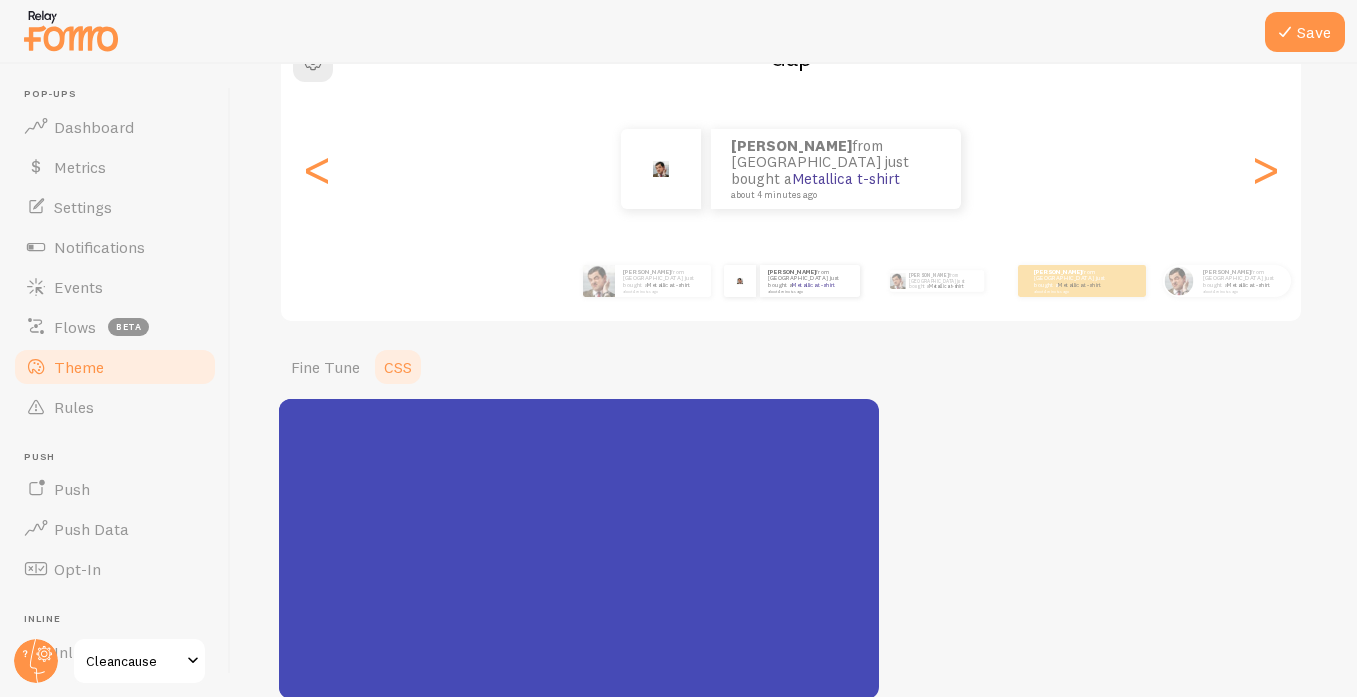 scroll, scrollTop: 884, scrollLeft: 0, axis: vertical 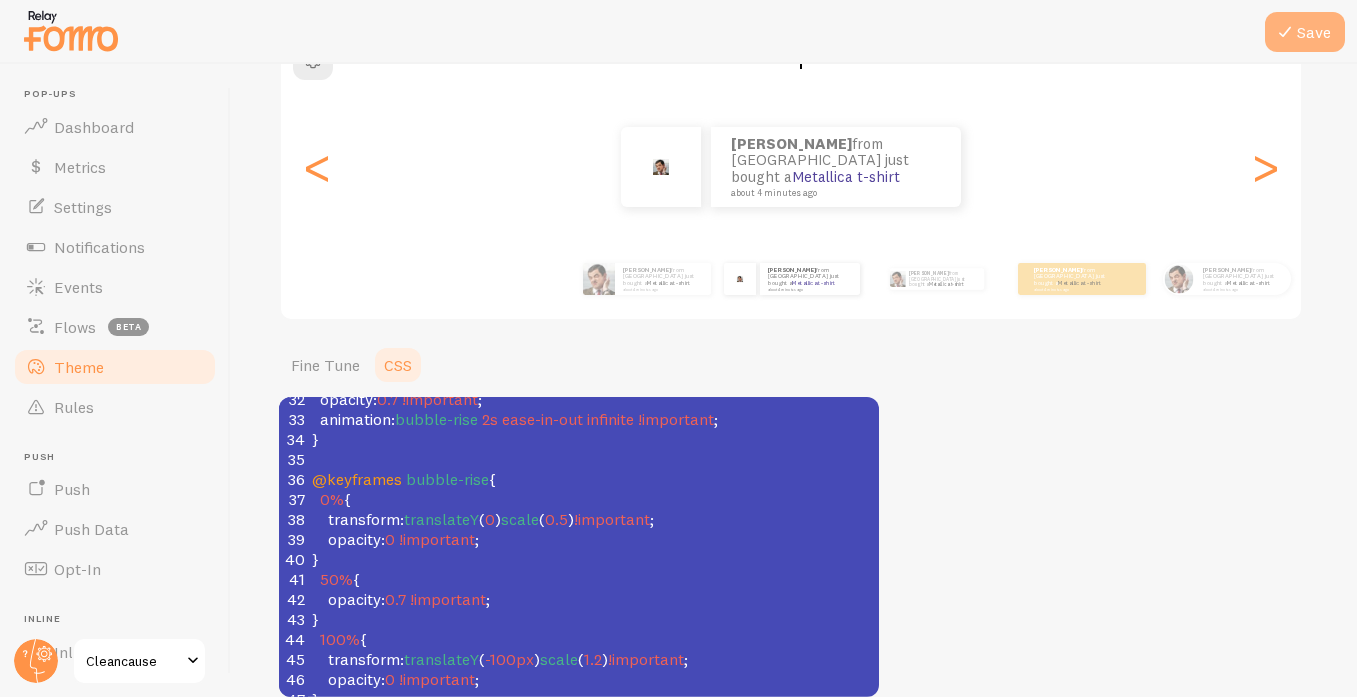 click on "Save" at bounding box center [1305, 32] 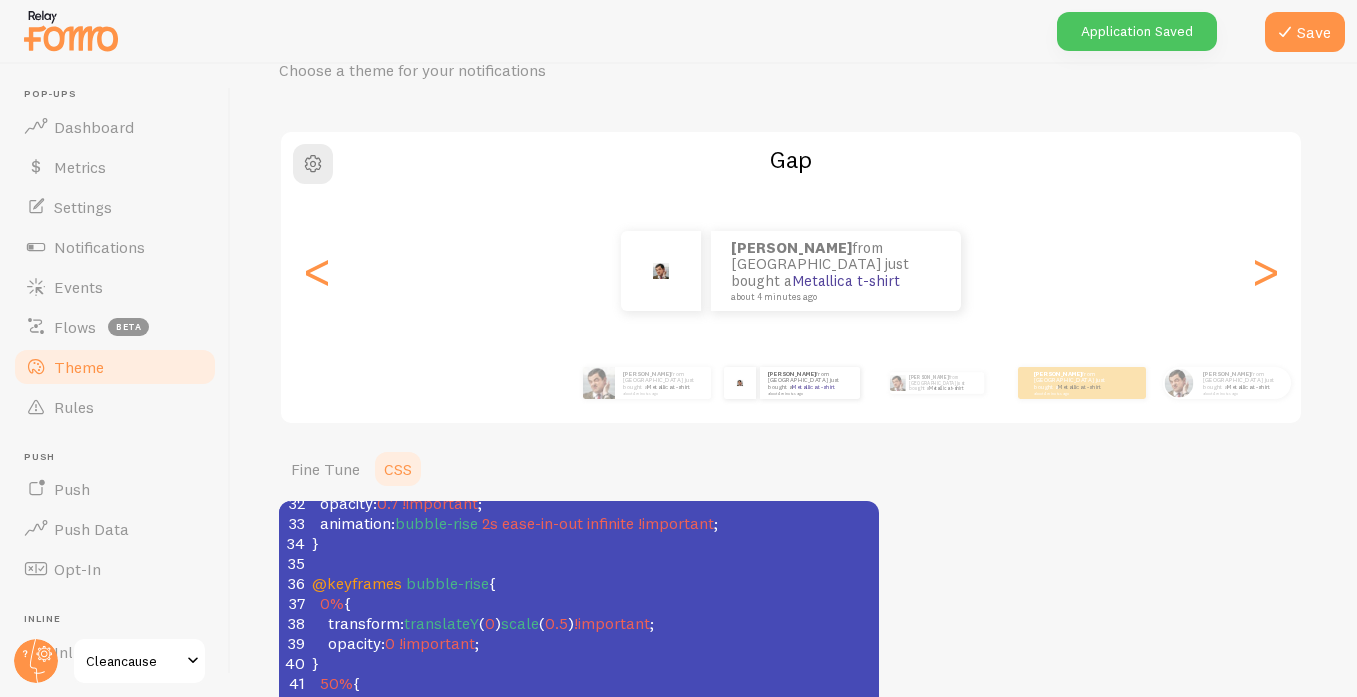 scroll, scrollTop: 99, scrollLeft: 0, axis: vertical 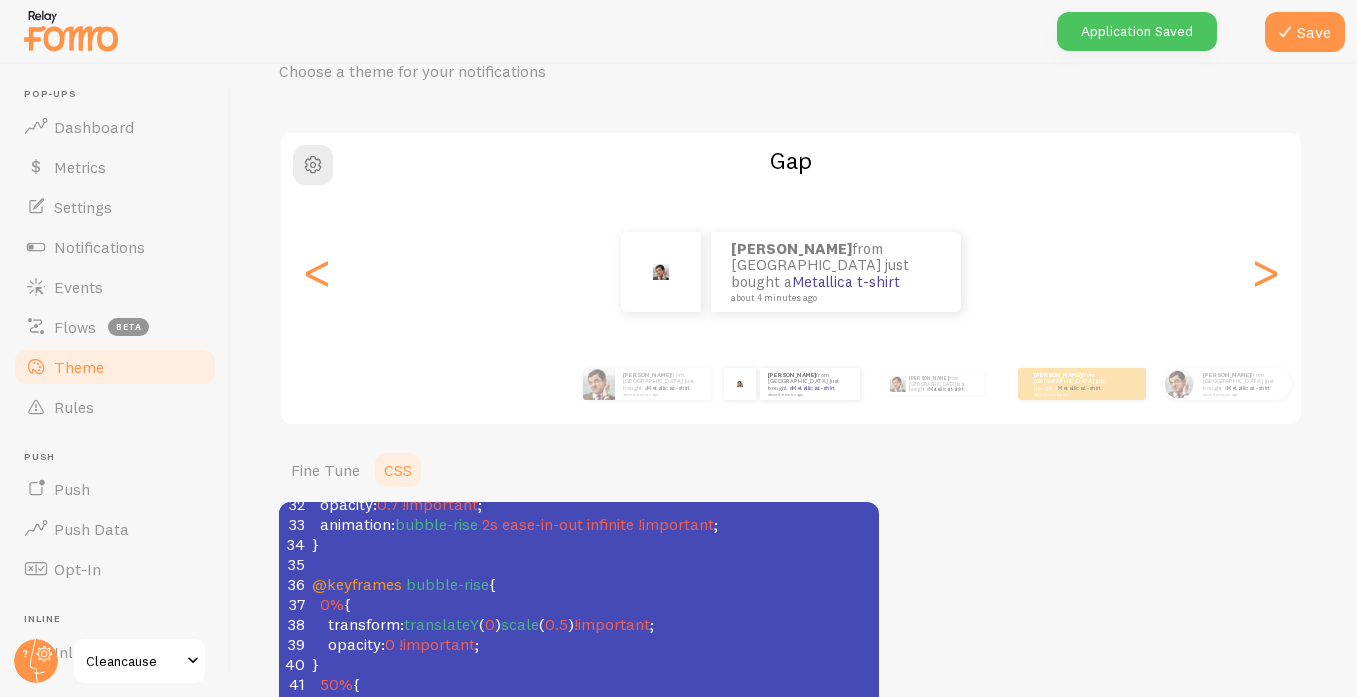 click on "[PERSON_NAME]  from [GEOGRAPHIC_DATA] just bought a  Metallica t-shirt   about 4 minutes ago" at bounding box center (836, 272) 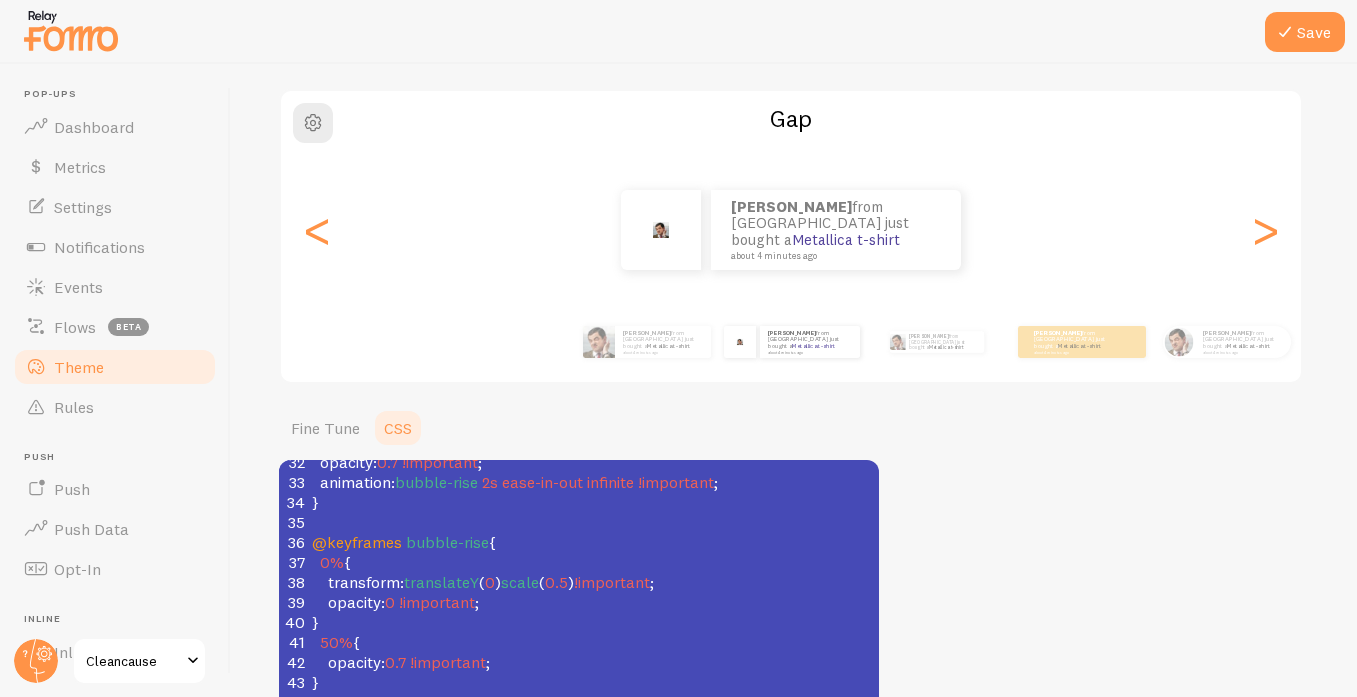 scroll, scrollTop: 179, scrollLeft: 0, axis: vertical 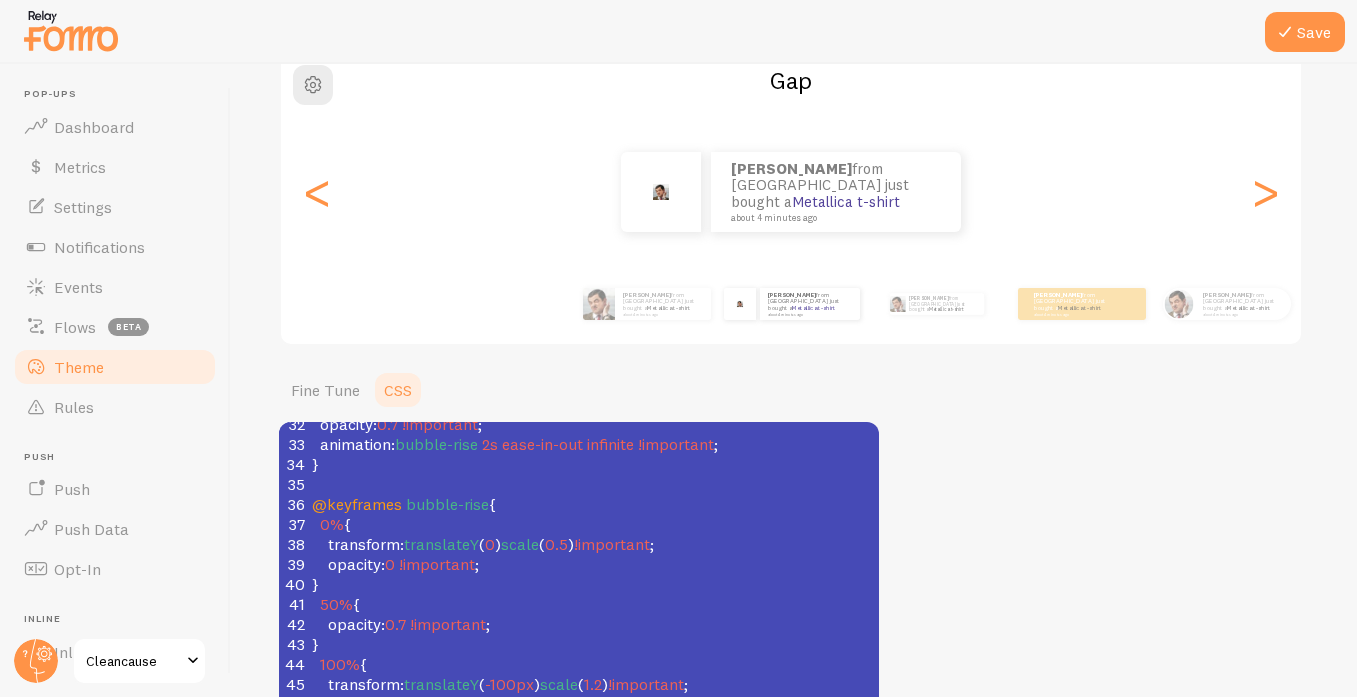 click on "about 4 minutes ago" at bounding box center (809, 314) 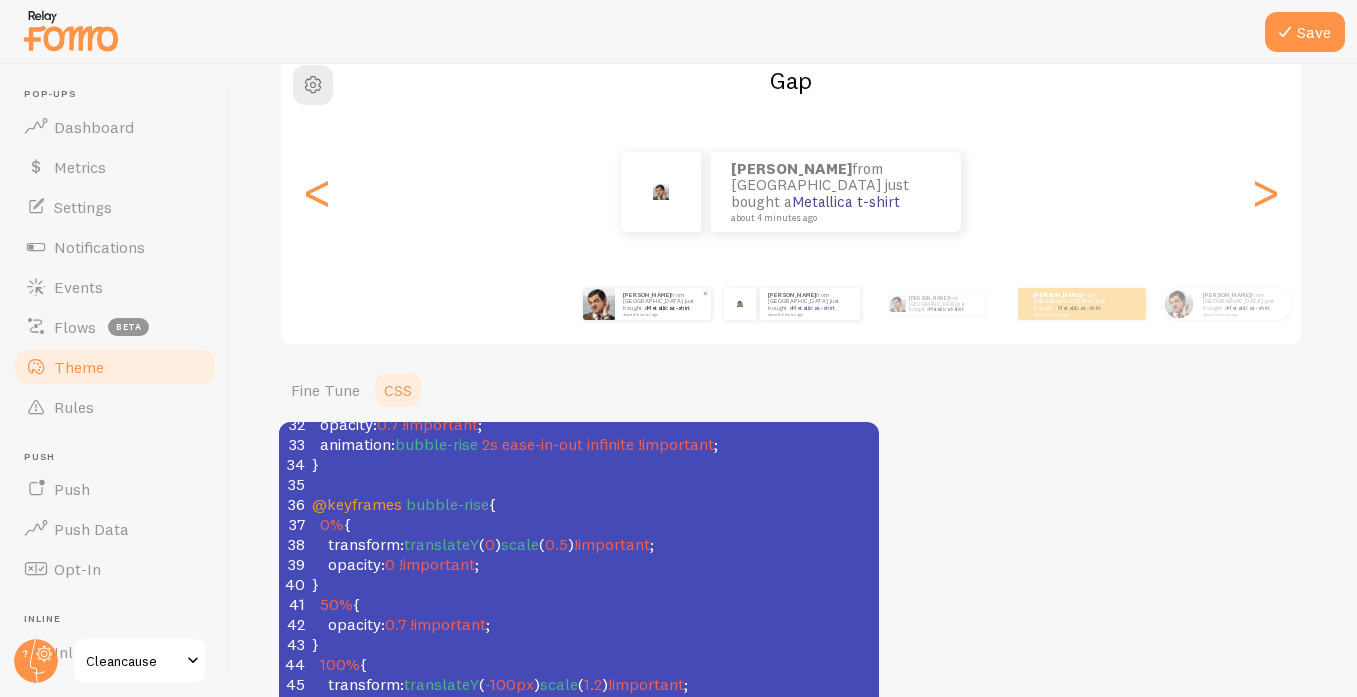 click on "about 4 minutes ago" at bounding box center (662, 314) 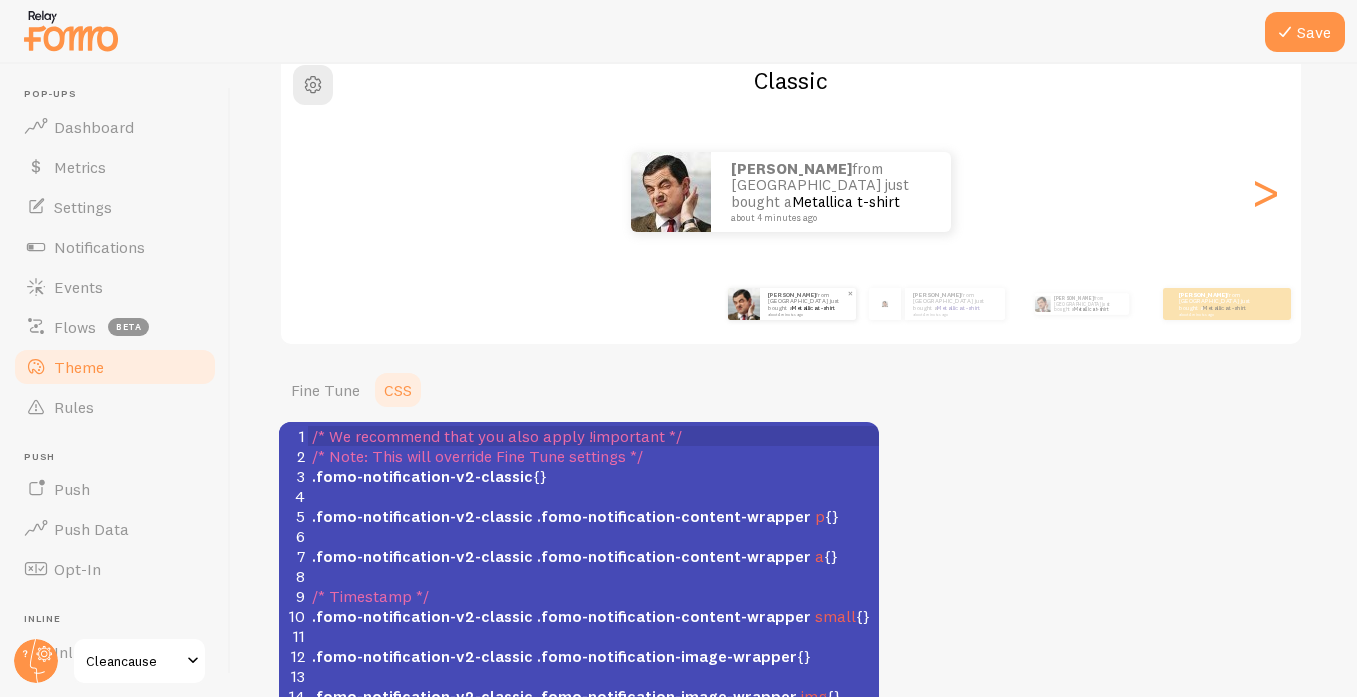 scroll, scrollTop: 0, scrollLeft: 0, axis: both 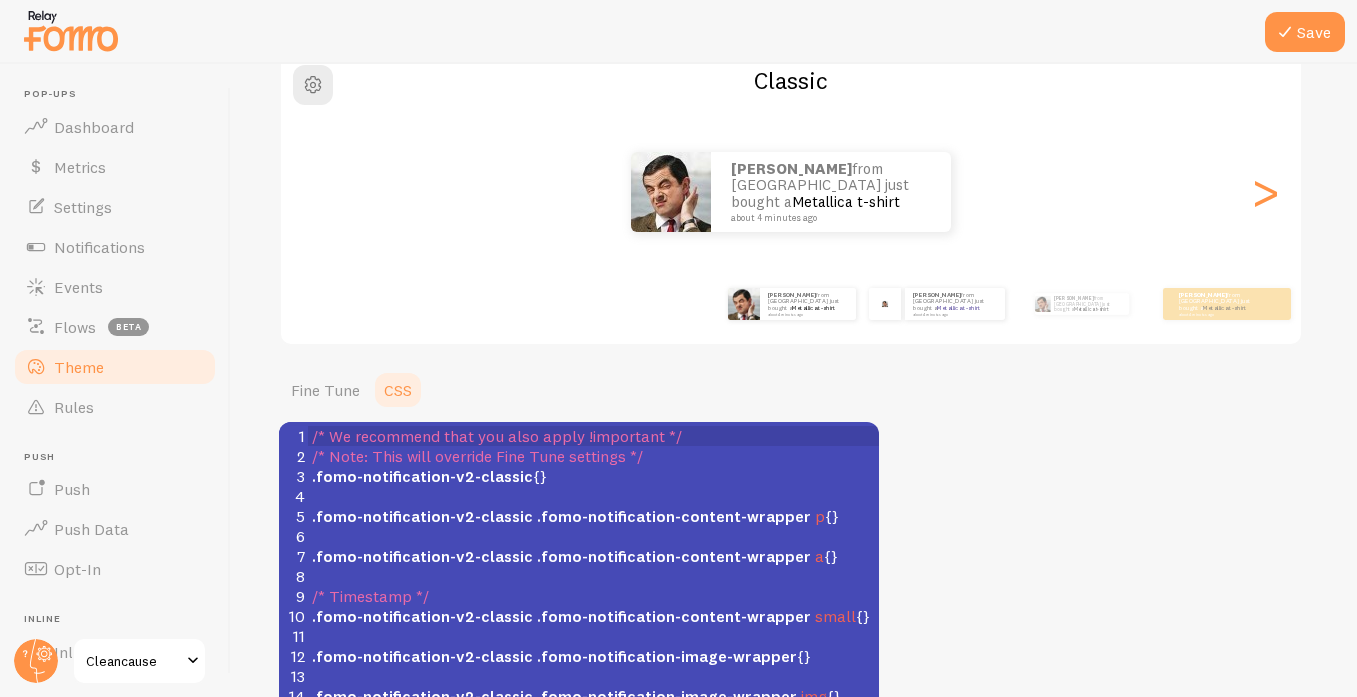 click on "[PERSON_NAME]  from [GEOGRAPHIC_DATA] just bought a  Metallica t-shirt   about 4 minutes ago" at bounding box center (955, 304) 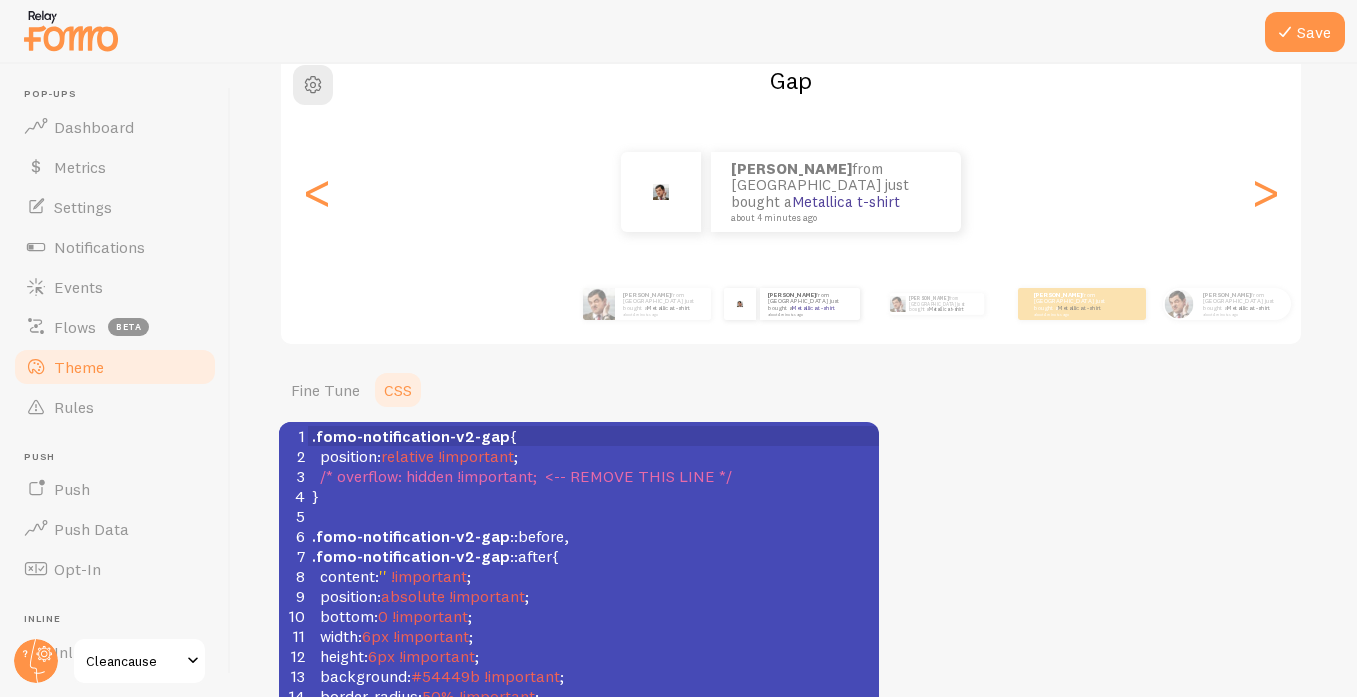 scroll, scrollTop: 111, scrollLeft: 0, axis: vertical 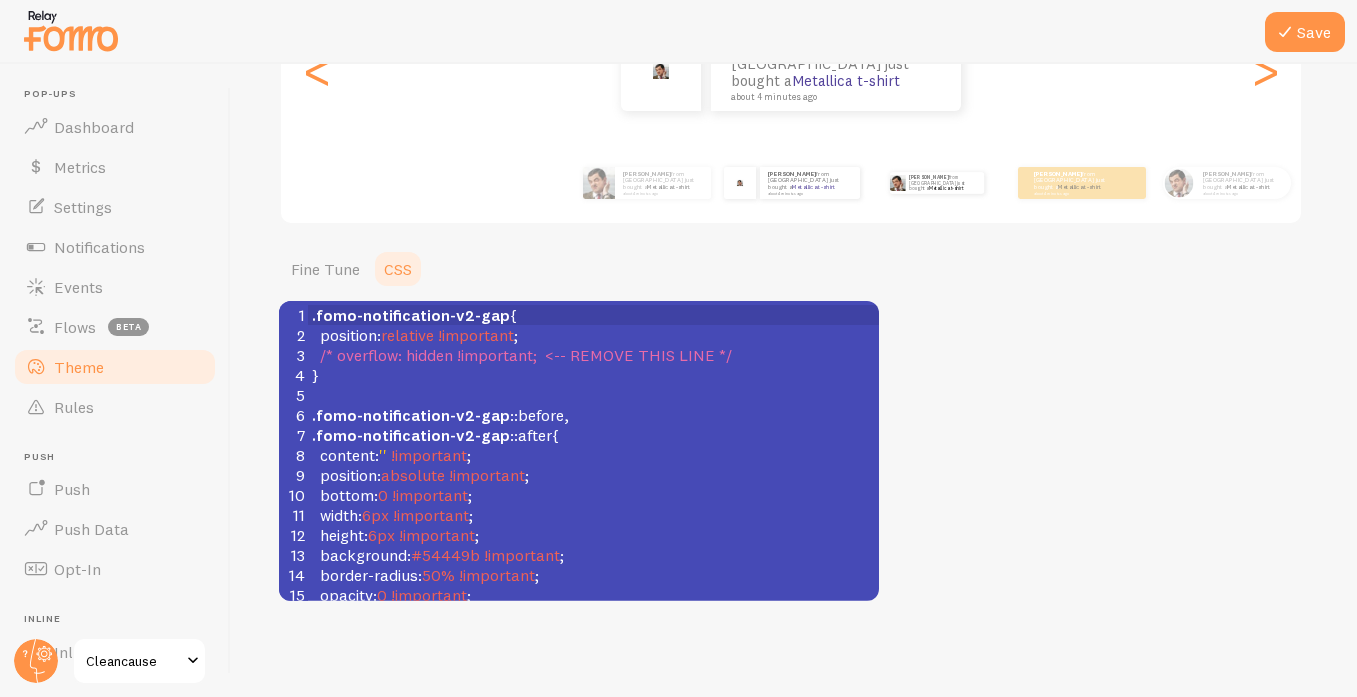 click on "[PERSON_NAME]  from [GEOGRAPHIC_DATA] just bought a  Metallica t-shirt   about 4 minutes ago" at bounding box center (936, 183) 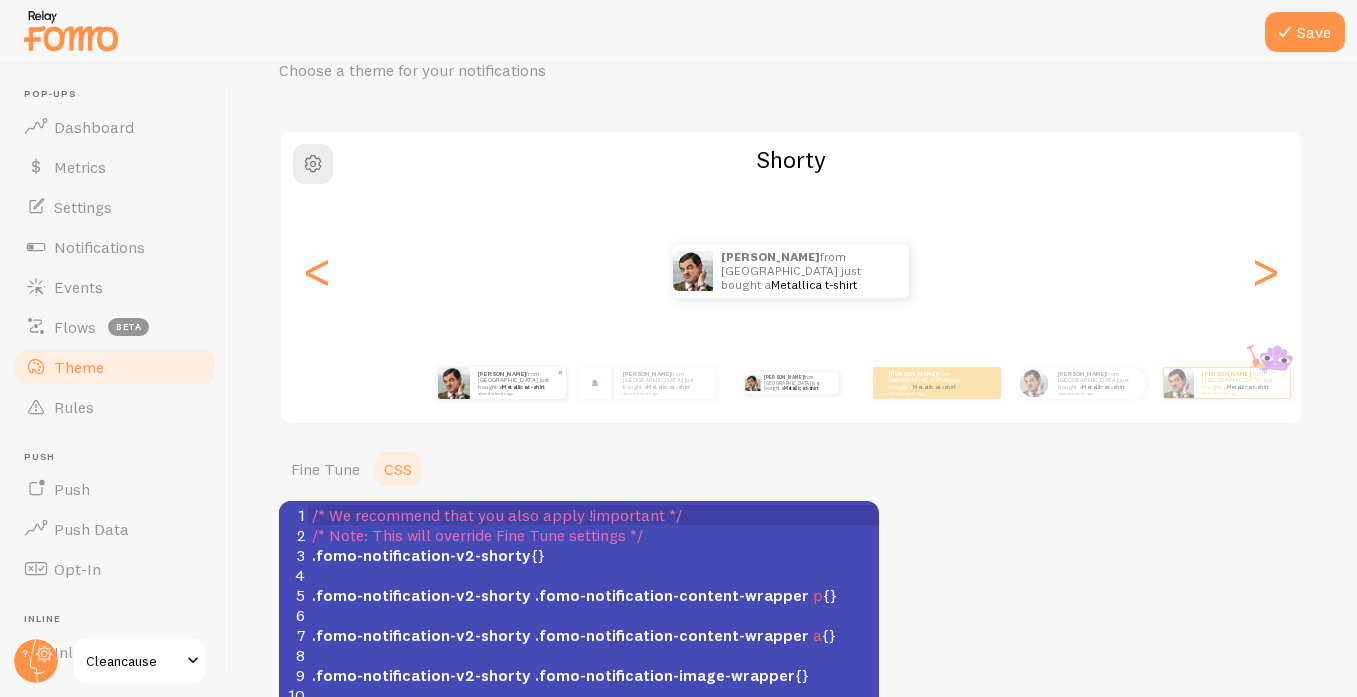 click on "Metallica t-shirt" at bounding box center [523, 387] 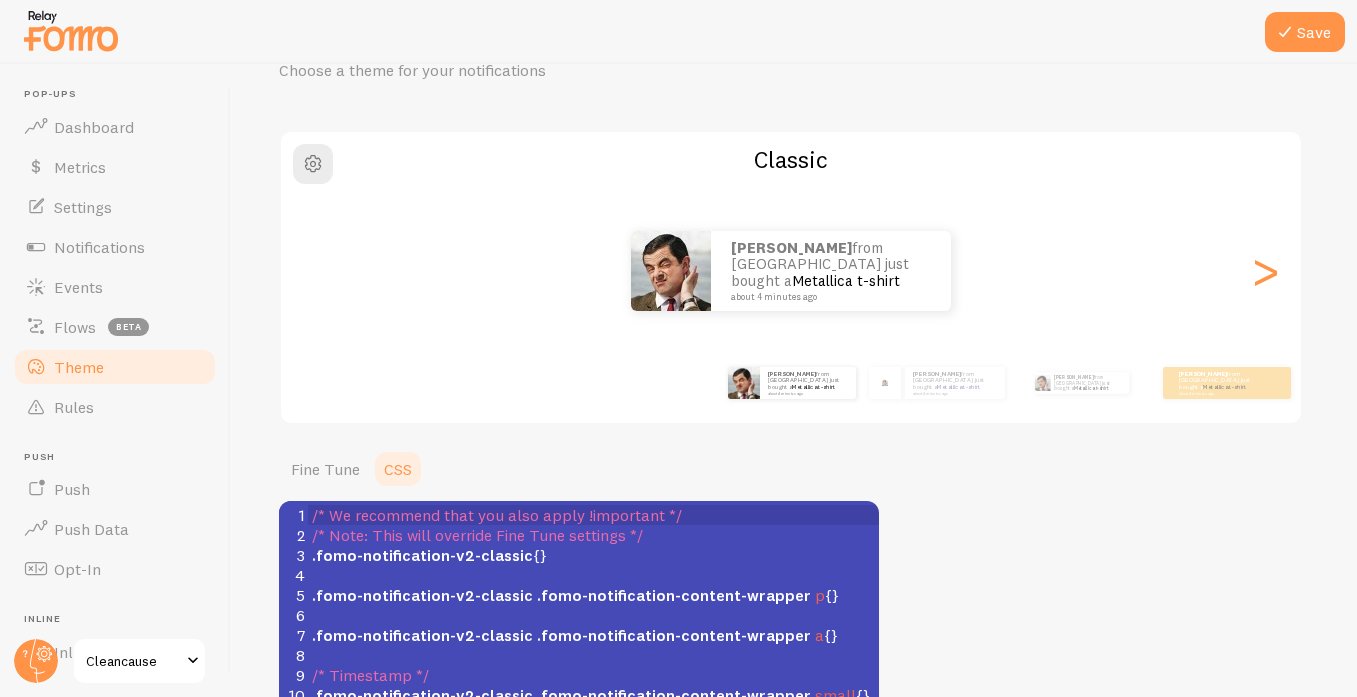 scroll, scrollTop: 300, scrollLeft: 0, axis: vertical 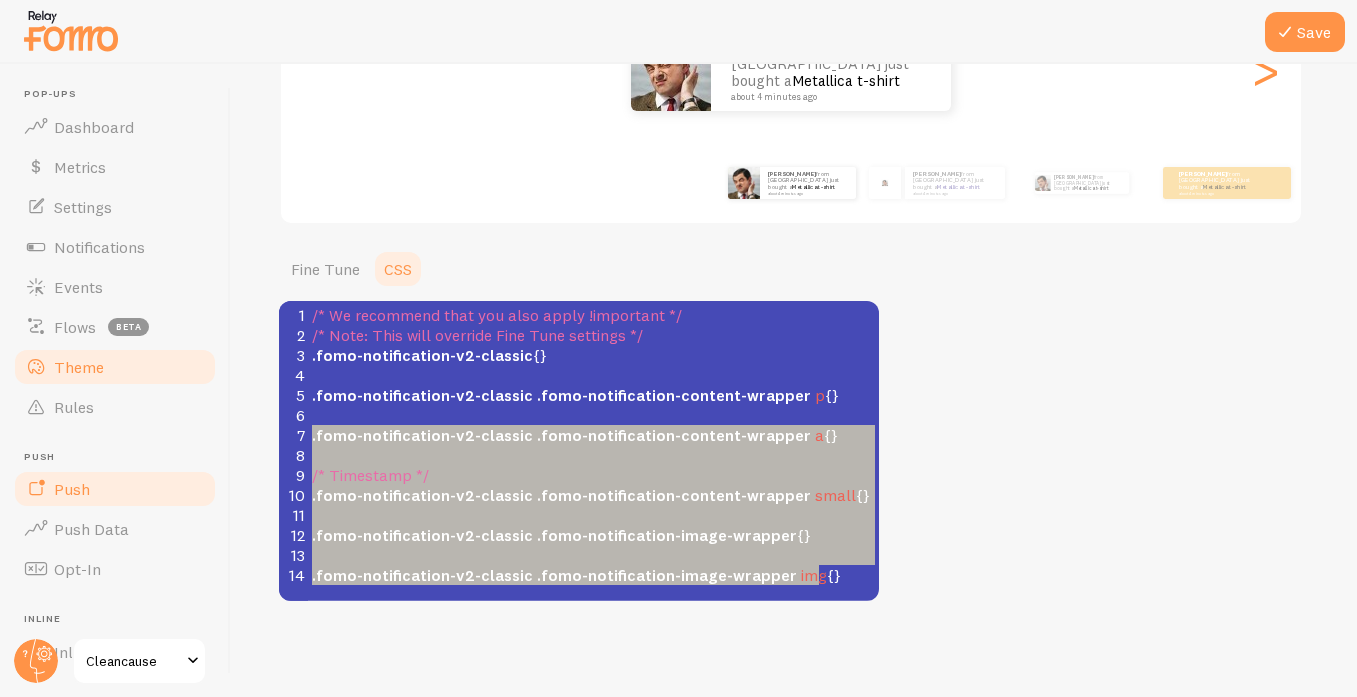 type on ".fomo-notification-v2-classic .fomo-notification-content-wrapper small {}
.fomo-notification-v2-classic .fomo-notification-image-wrapper {}
.fomo-notification-v2-classic .fomo-notification-image-wrapper img {}" 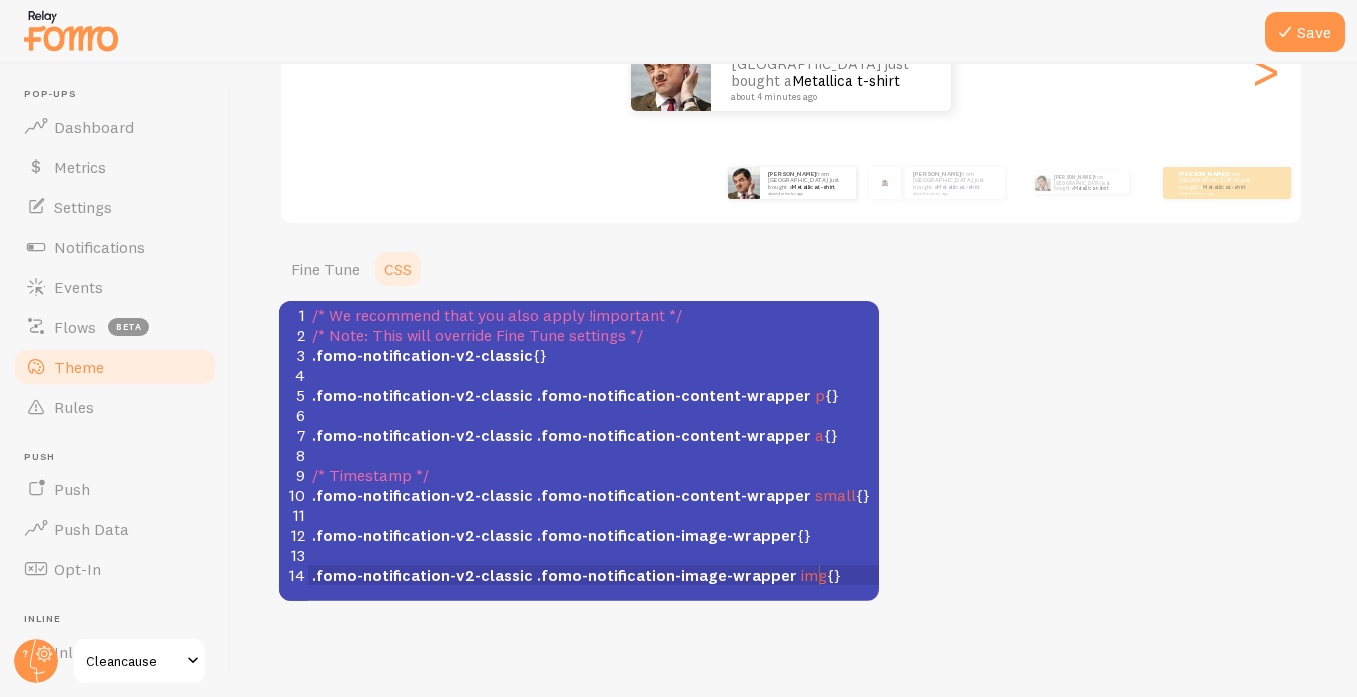 drag, startPoint x: 840, startPoint y: 585, endPoint x: 275, endPoint y: 689, distance: 574.49194 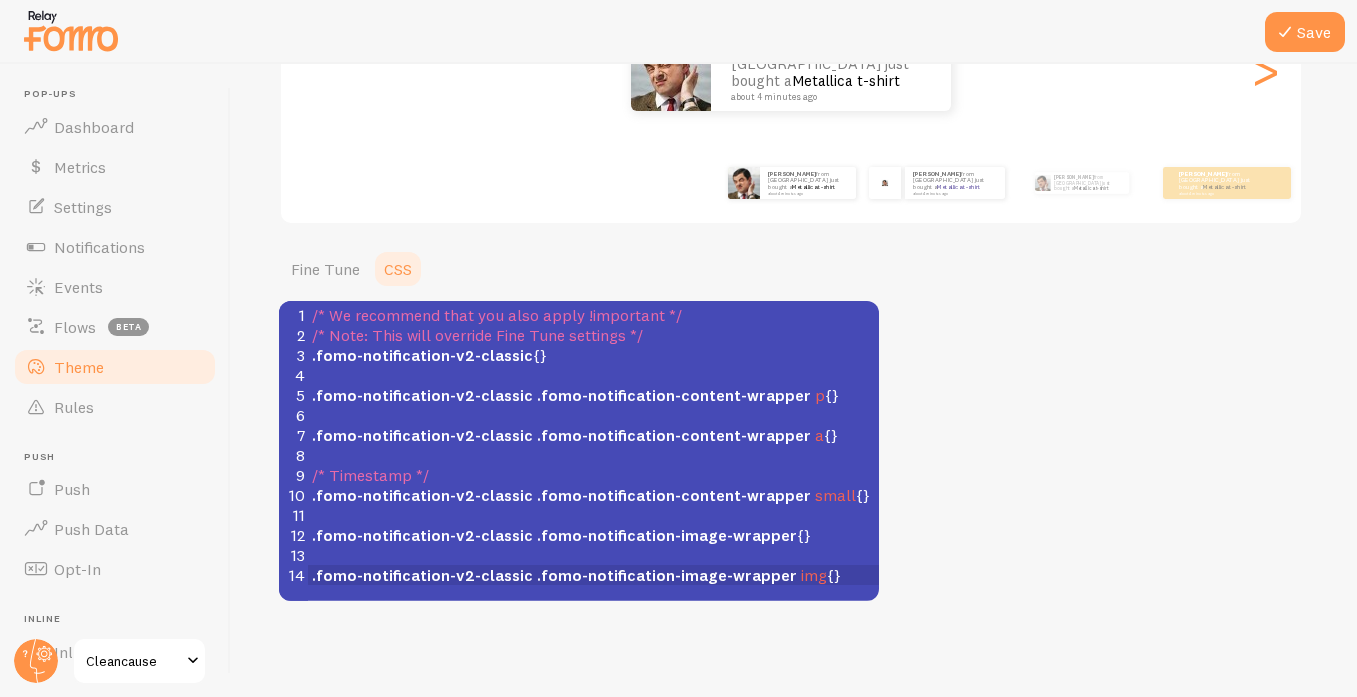 click on "[PERSON_NAME]  from [GEOGRAPHIC_DATA] just bought a  Metallica t-shirt   about 4 minutes ago" at bounding box center [955, 183] 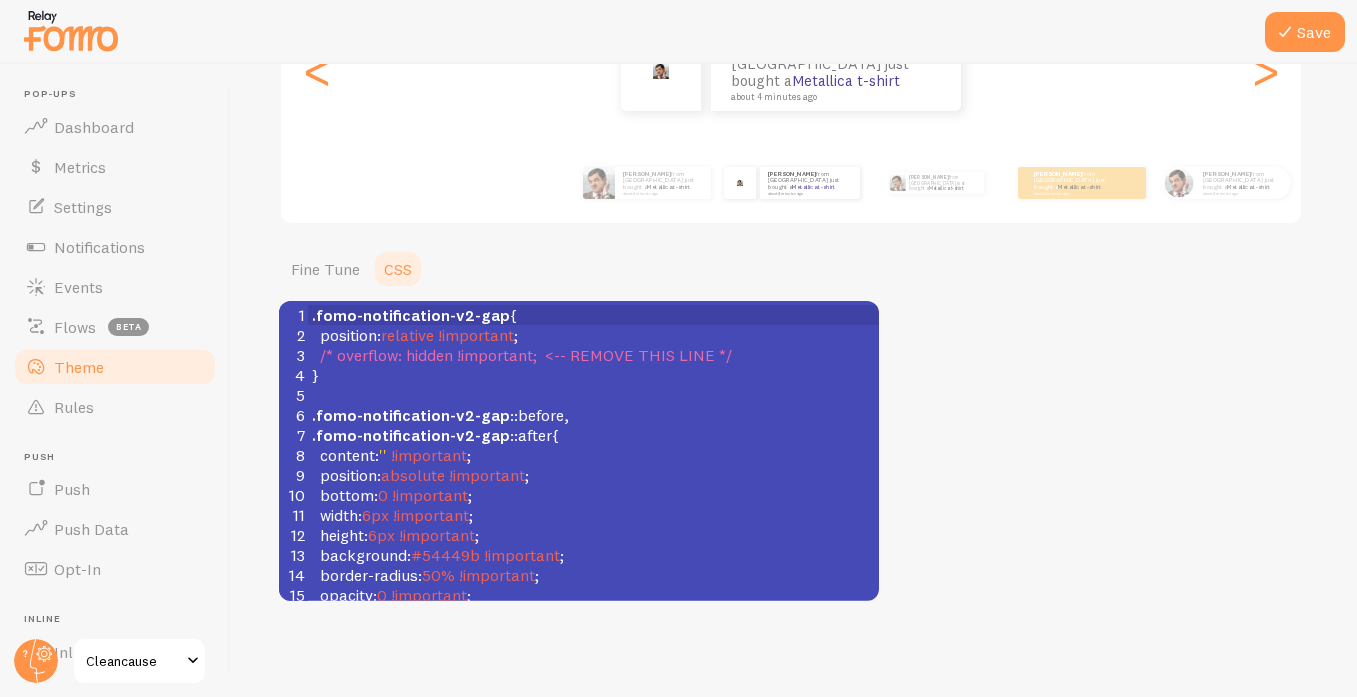 scroll, scrollTop: 323, scrollLeft: 0, axis: vertical 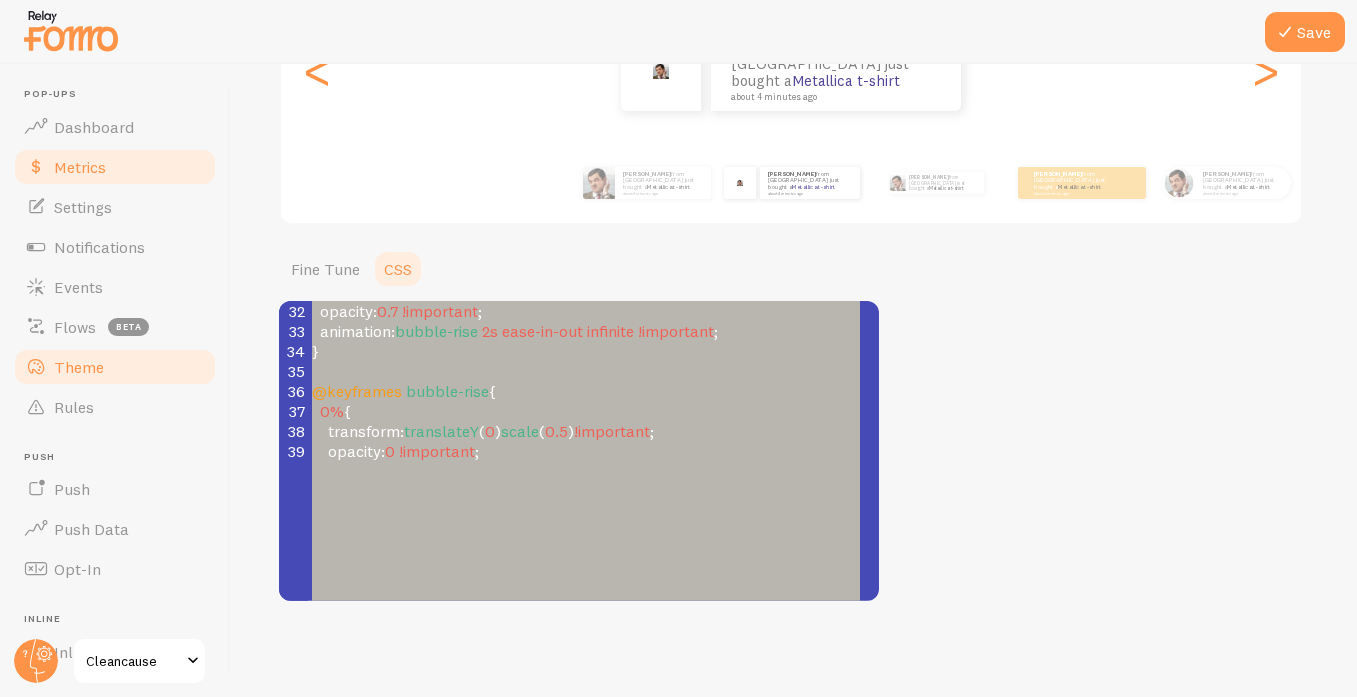 type on ".fomo-notification-v2-gap {
position: relative !important;
/* overflow: hidden !important;  <-- REMOVE THIS LINE */
}
.fomo-notification-v2-gap::before,
.fomo-notification-v2-gap::after {
content: '' !important;
position: absolute !important;
bottom: 0 !important;
width: 6px !important;
height: 6px !important;
background: #54449b !important;
border-radius: 50% !important;
opacity: 0 !important;
pointer-events: none !important;
z-index: 1 !important;
}
.fomo-notification-v2-gap::before {
left: 20% !important;
animation-delay: 0s !important;
}
.fomo-notification-v2-gap::after {
right: 30% !important;
animation-delay: 0.5s !important;
}
.fomo-notification-v2-gap:hover::before,
.fomo-notification-v2-gap:hover::after {
opacity: 0.7 !important;
animation: bubble-rise 2s ease-in-out infinite !important;
}
@keyframes bubble-rise {
0% {
transform: translateY(0) scale(0.5) !important;
opacity: 0 !important;
}
50% {
opacity: 0.7 !important;
}
100% {
t..." 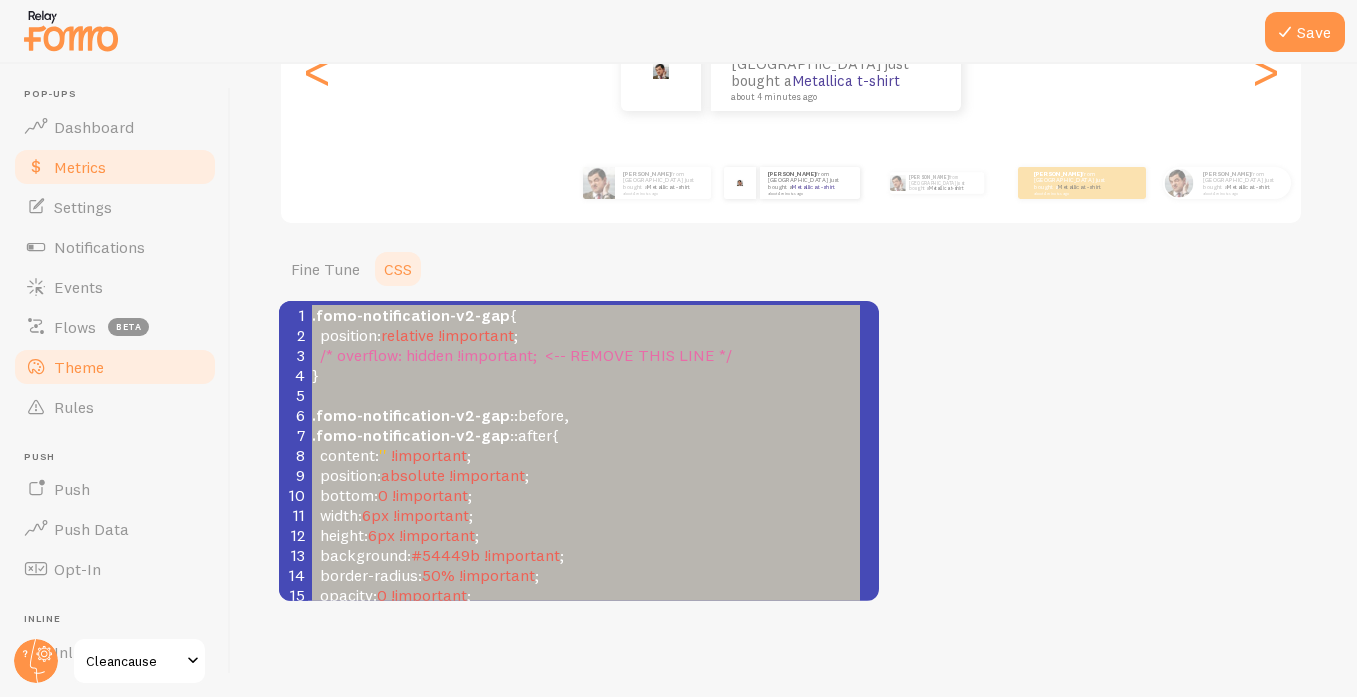 drag, startPoint x: 447, startPoint y: 528, endPoint x: 76, endPoint y: 151, distance: 528.93286 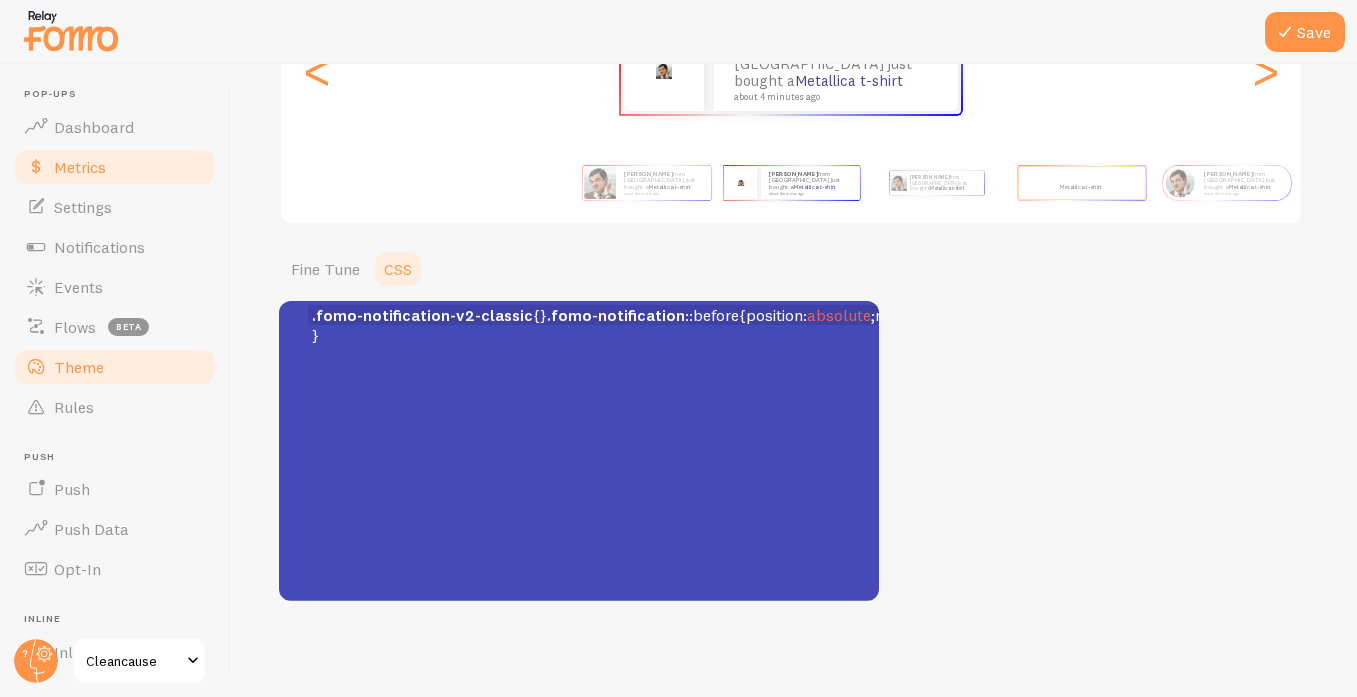 scroll, scrollTop: 0, scrollLeft: 5056, axis: horizontal 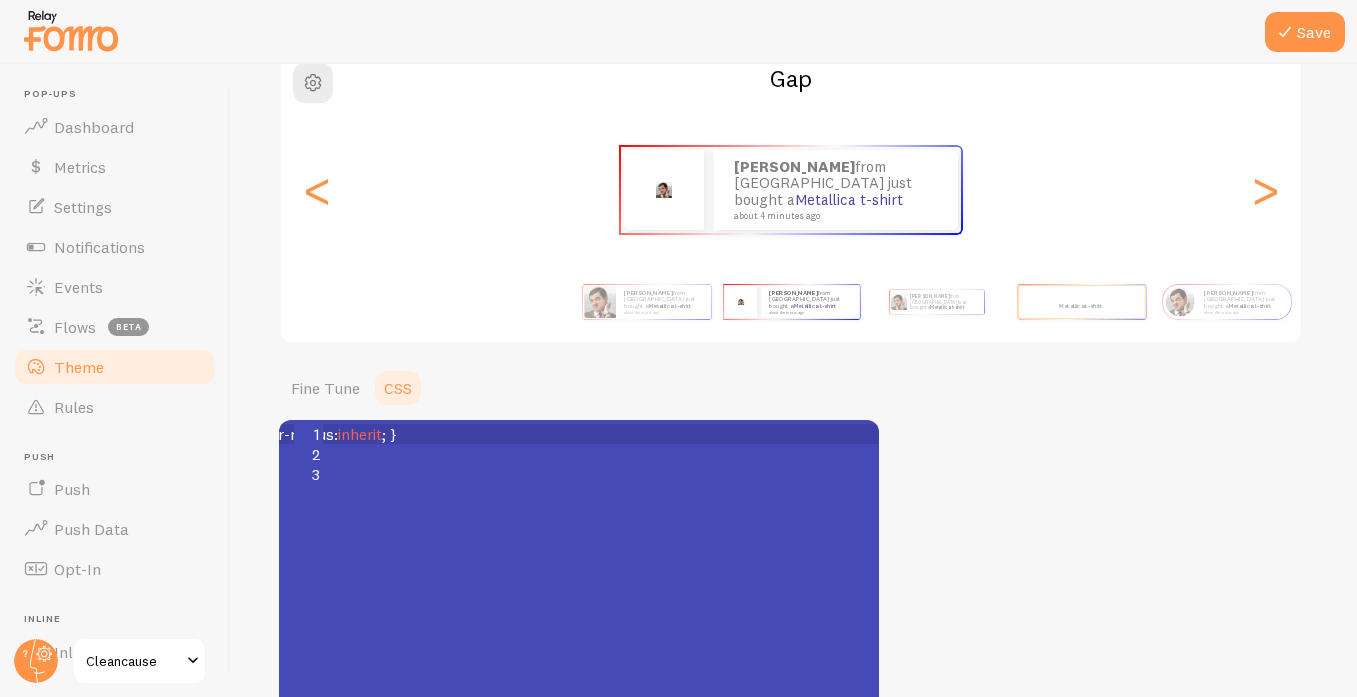 click on "}" at bounding box center [-1920, 454] 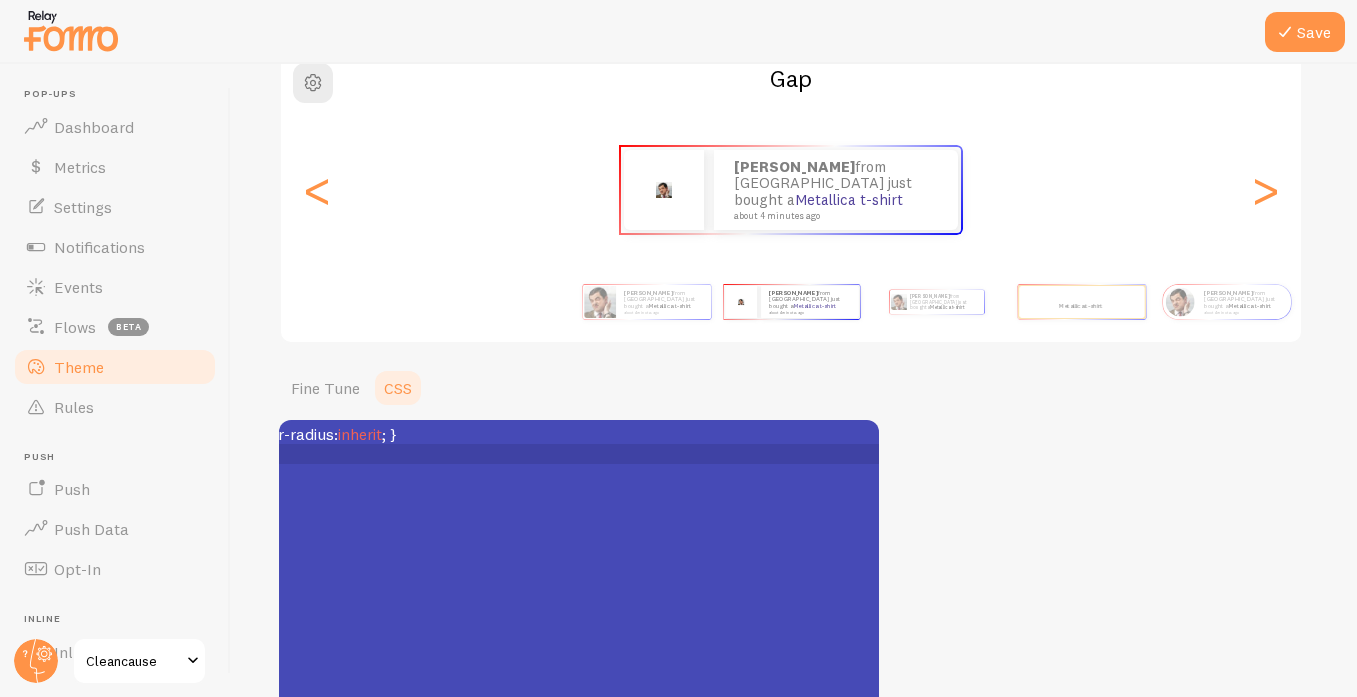 scroll, scrollTop: 0, scrollLeft: 0, axis: both 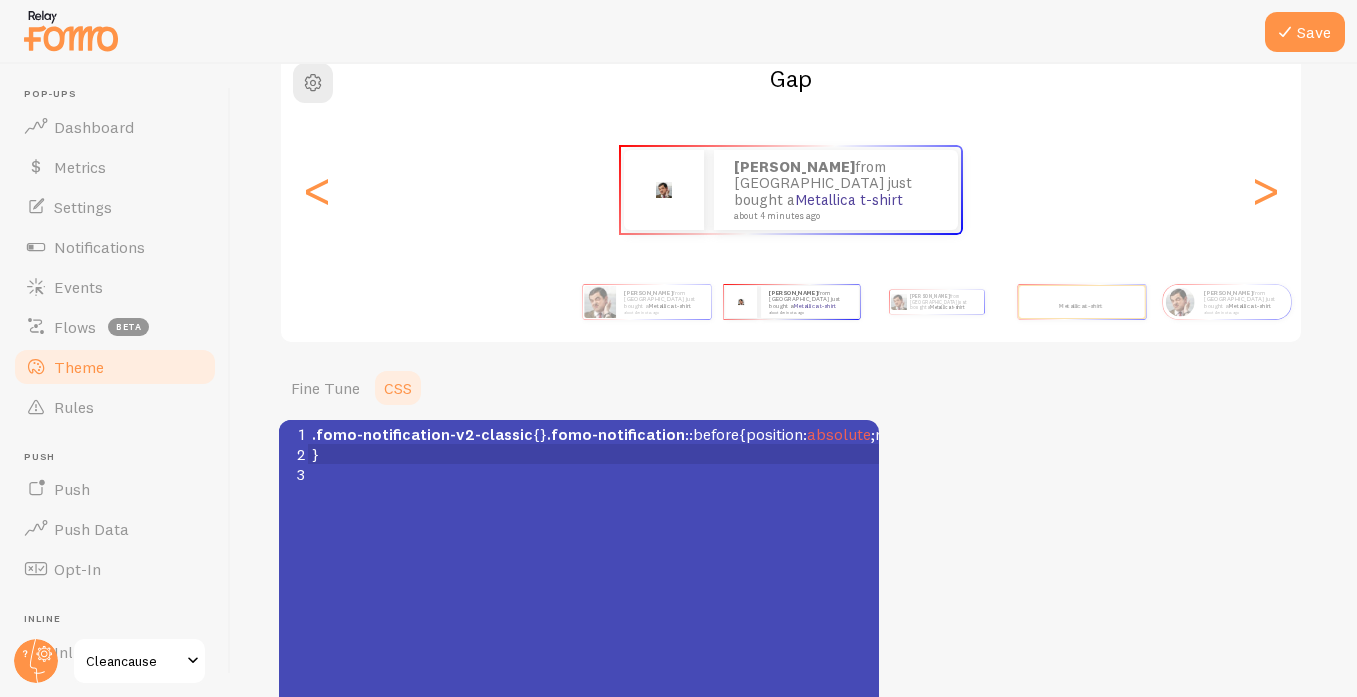 type on ".fomo-notification-v2-classic {} .fomo-notification::before {   position: absolute;   right: 0;   bottom: 100%;   height: 75px;   width: 75px;   content: '';   background-image:    background-size: contain; } .fomo-notification::after {   content: '';   position: absolute;   top: -2px;   right: -2px;   bottom: -2px;   left: -2px;   z-index: 1;   border-radius: inherit;   background: linear-gradient(135deg, red, white, blue);   padding: 2px; /* Optional: ensures outline is visible */   -webkit-mask:      linear-gradient(#fff 0 0) content-box,      linear-gradient(#fff 0 0);   -webkit-mask-composite: destination-out;   mask-composite: exclude;   pointer-events: none; } .fomo-notification .fomo-notification-container {   display: inline;   background: #fff;   position: relative;   z-index: 2;   margin: 3px;   border-radius: inherit; }
}" 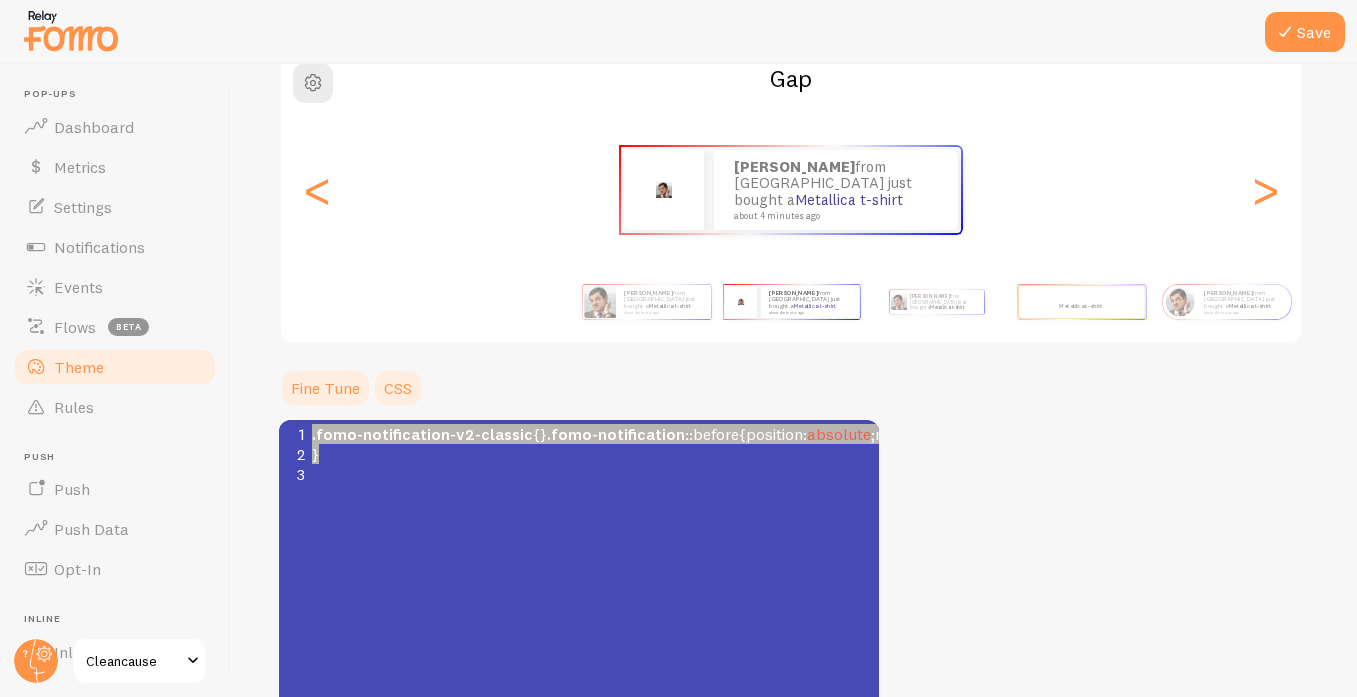 drag, startPoint x: 358, startPoint y: 460, endPoint x: 299, endPoint y: 407, distance: 79.30952 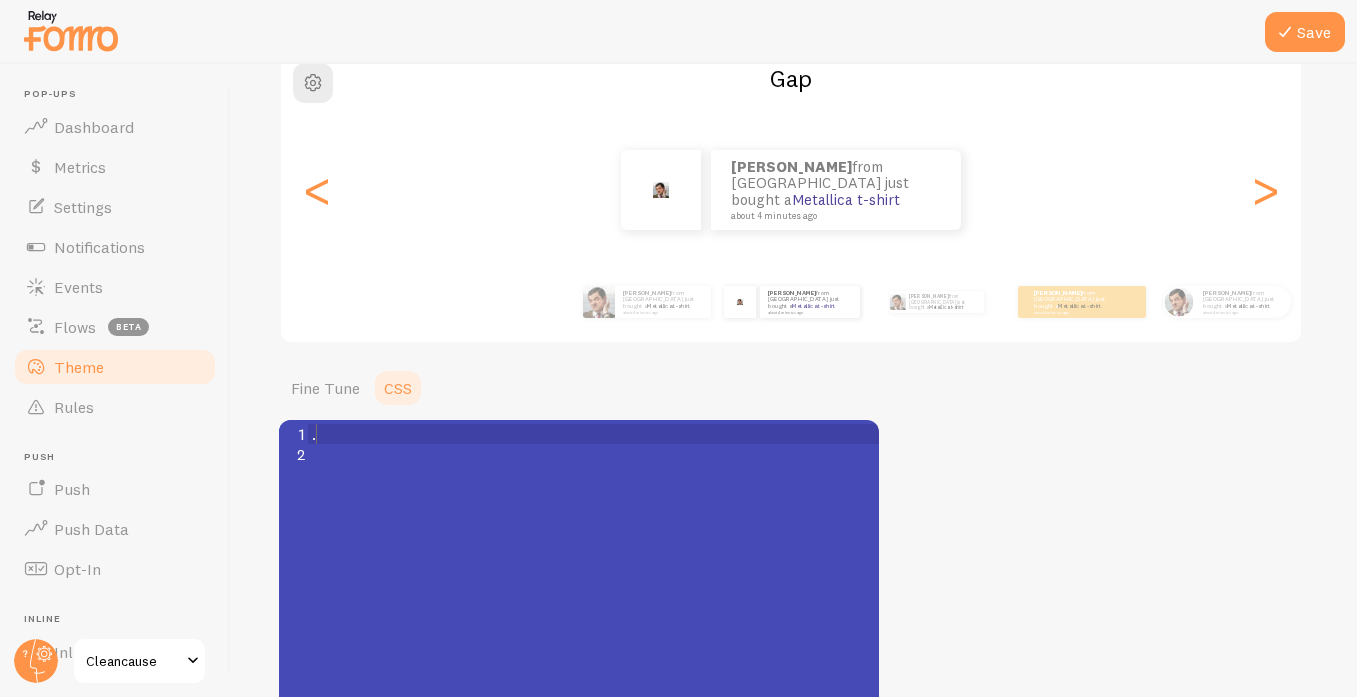 scroll, scrollTop: 8, scrollLeft: 4, axis: both 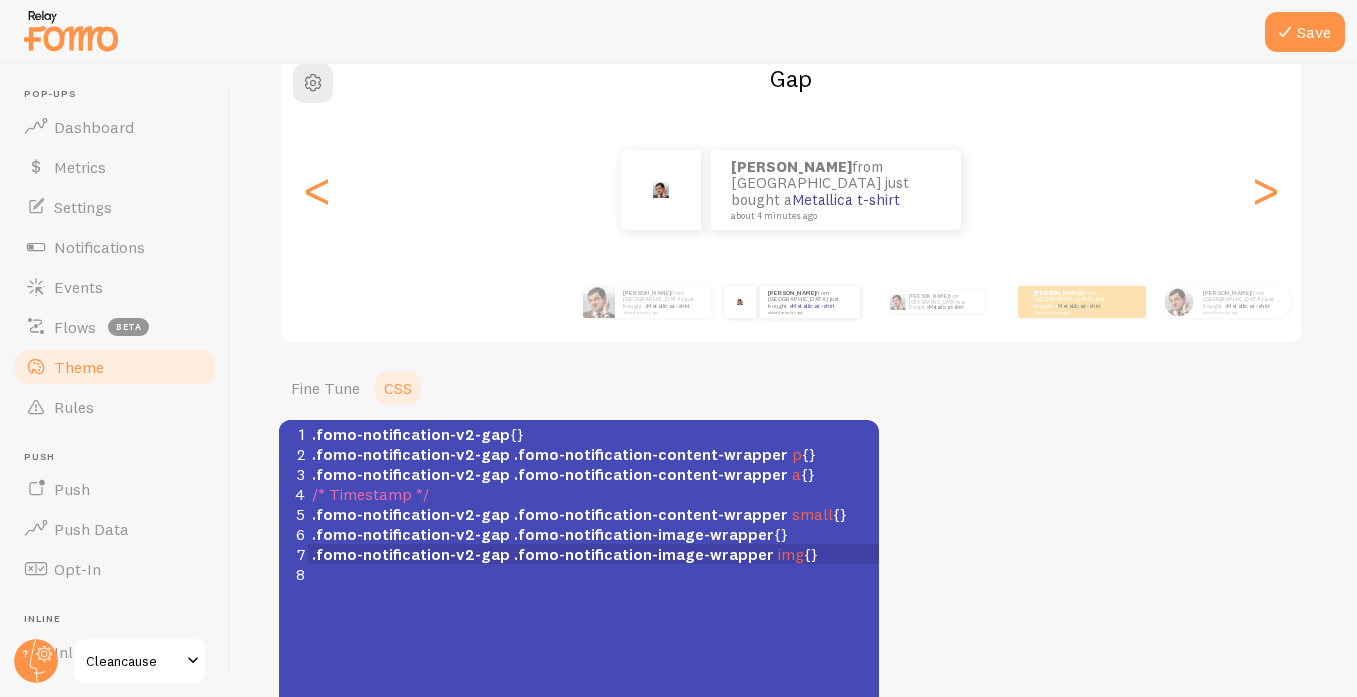 type on "." 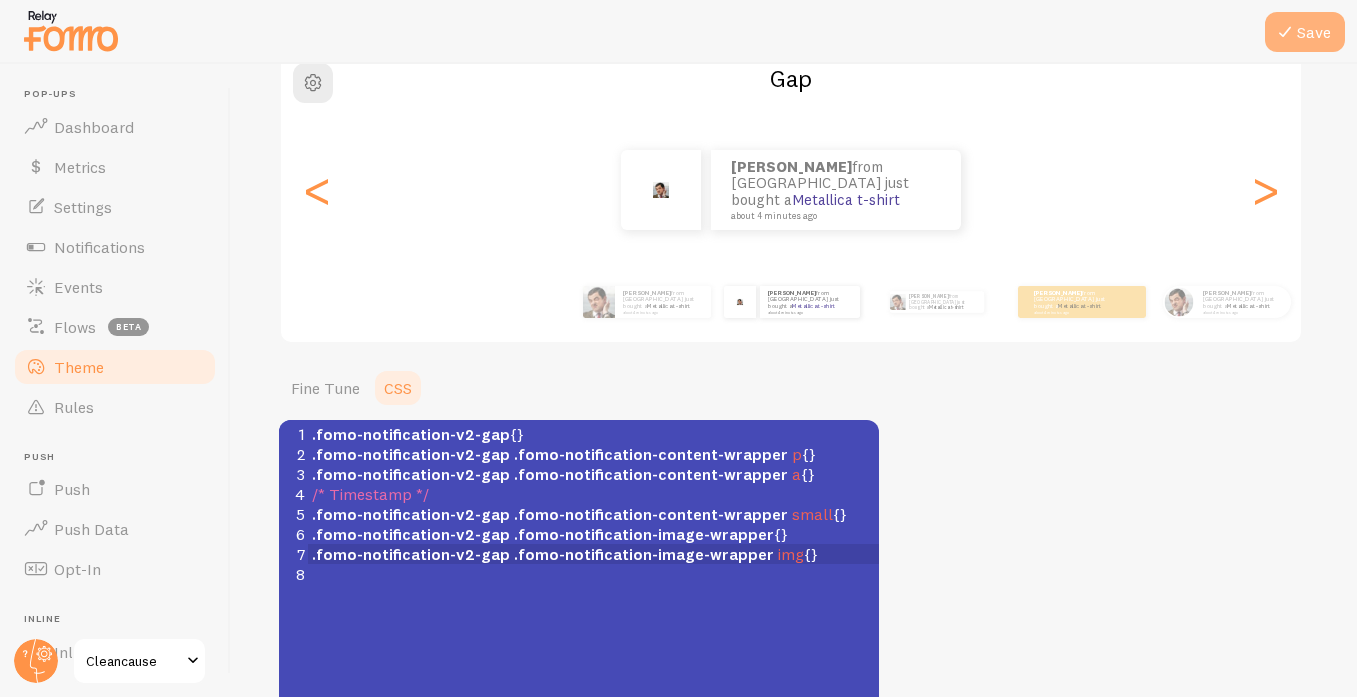 click on "Save" at bounding box center (1305, 32) 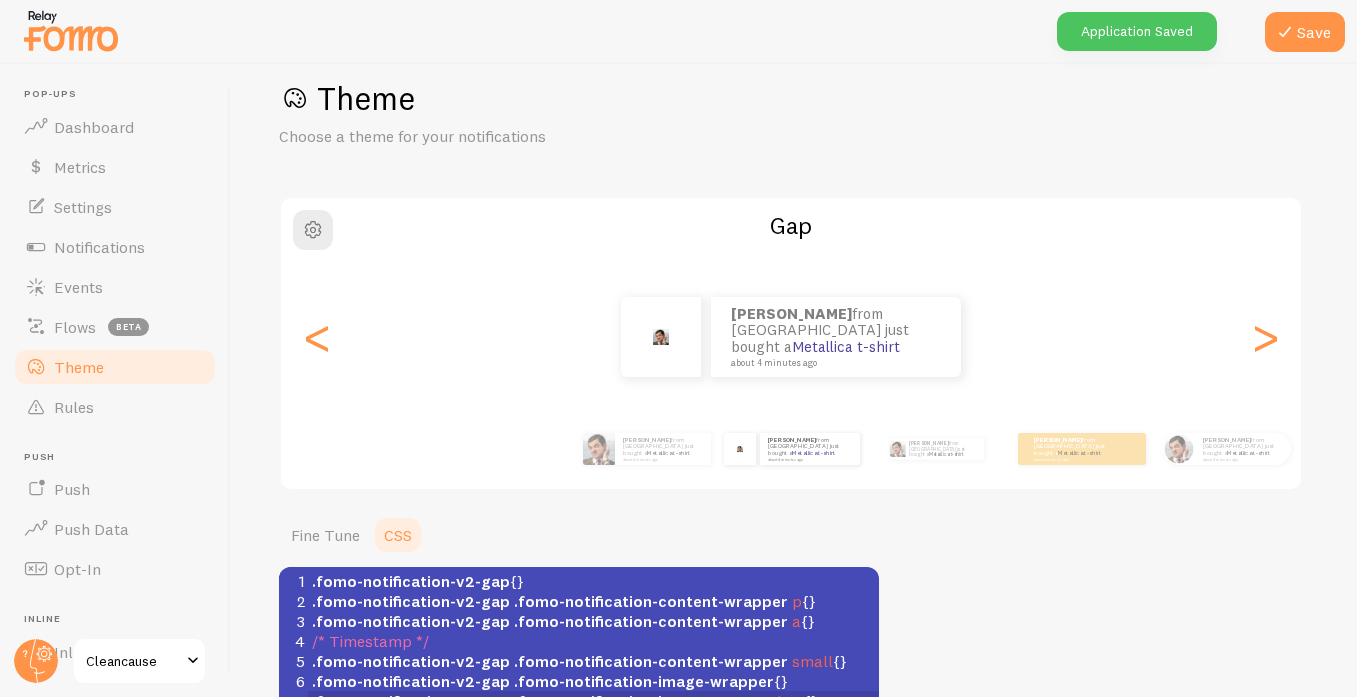 scroll, scrollTop: 0, scrollLeft: 0, axis: both 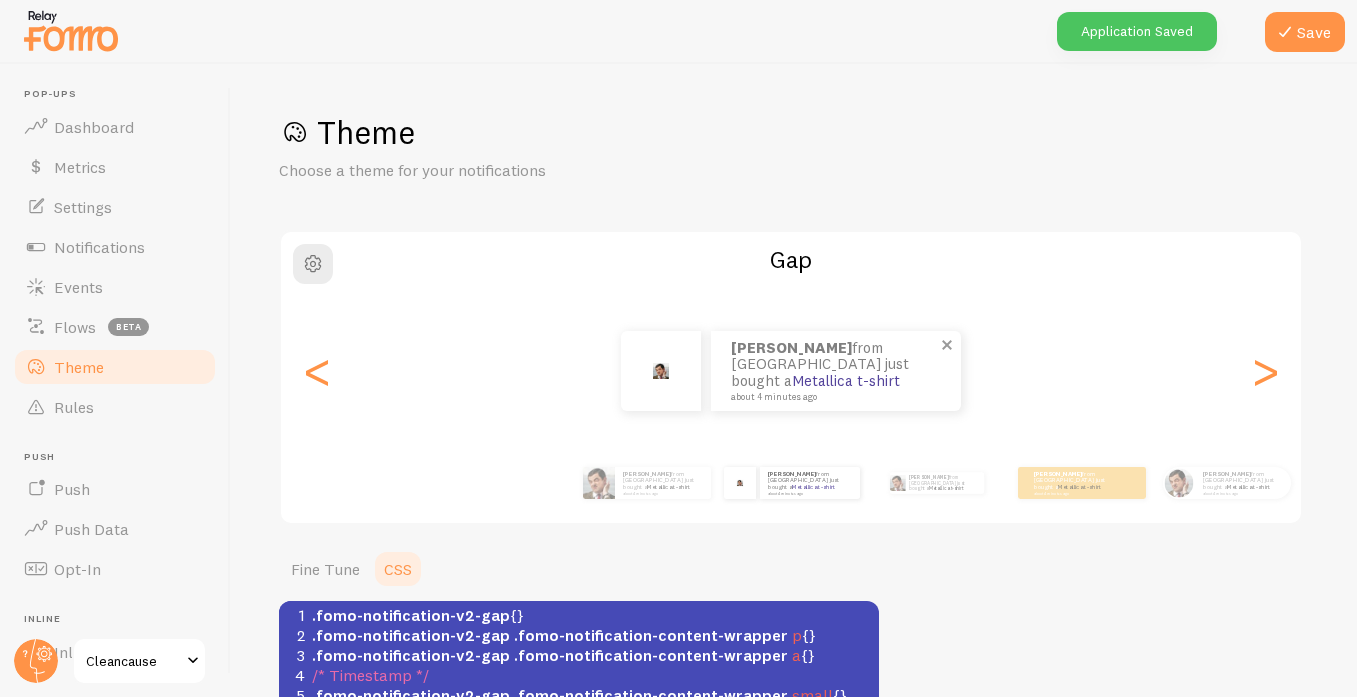 click on "[PERSON_NAME]  from [GEOGRAPHIC_DATA] just bought a  Metallica t-shirt   about 4 minutes ago" at bounding box center [836, 371] 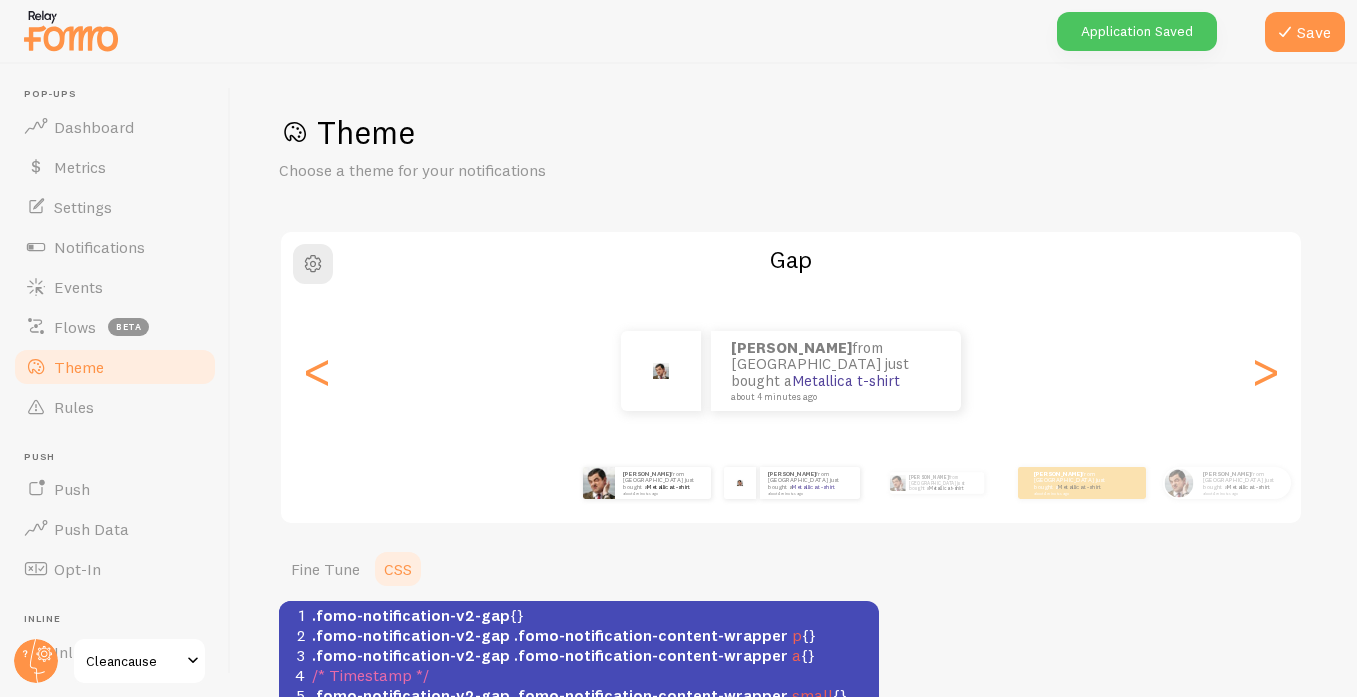 click on "[PERSON_NAME]  from [GEOGRAPHIC_DATA] just bought a  Metallica t-shirt   about 4 minutes ago" at bounding box center [646, 483] 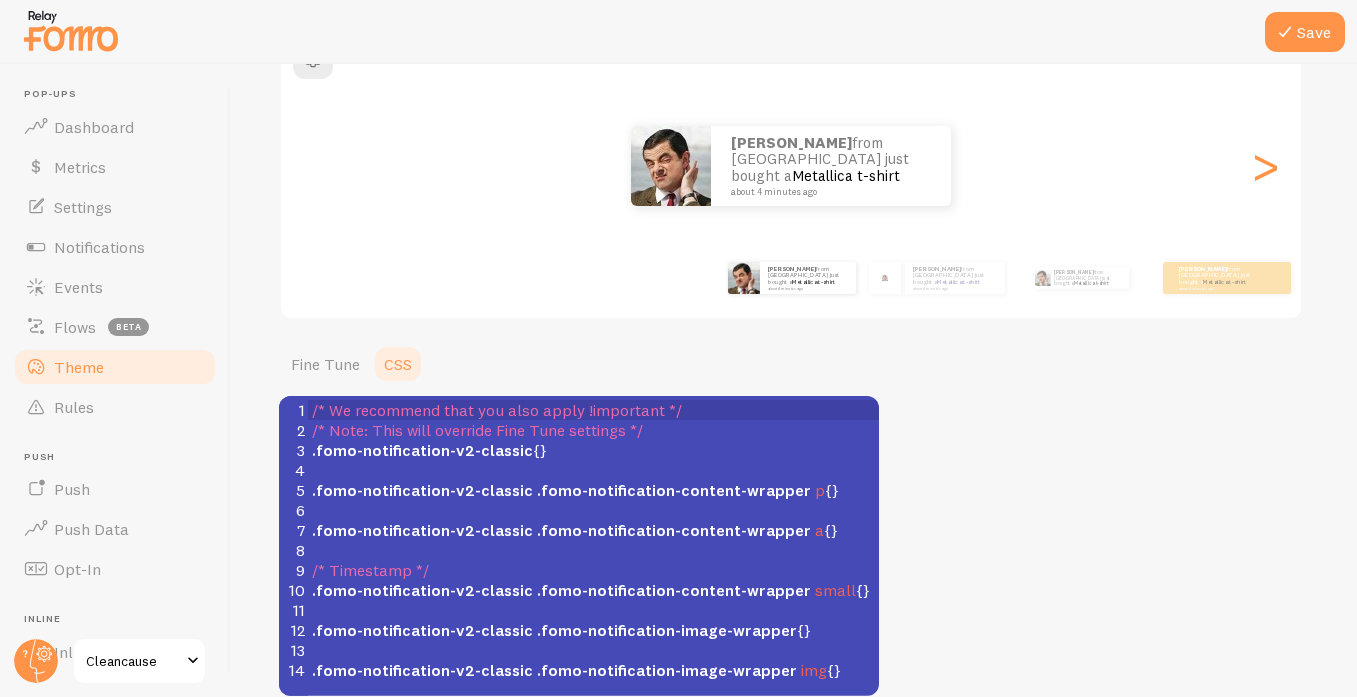 scroll, scrollTop: 300, scrollLeft: 0, axis: vertical 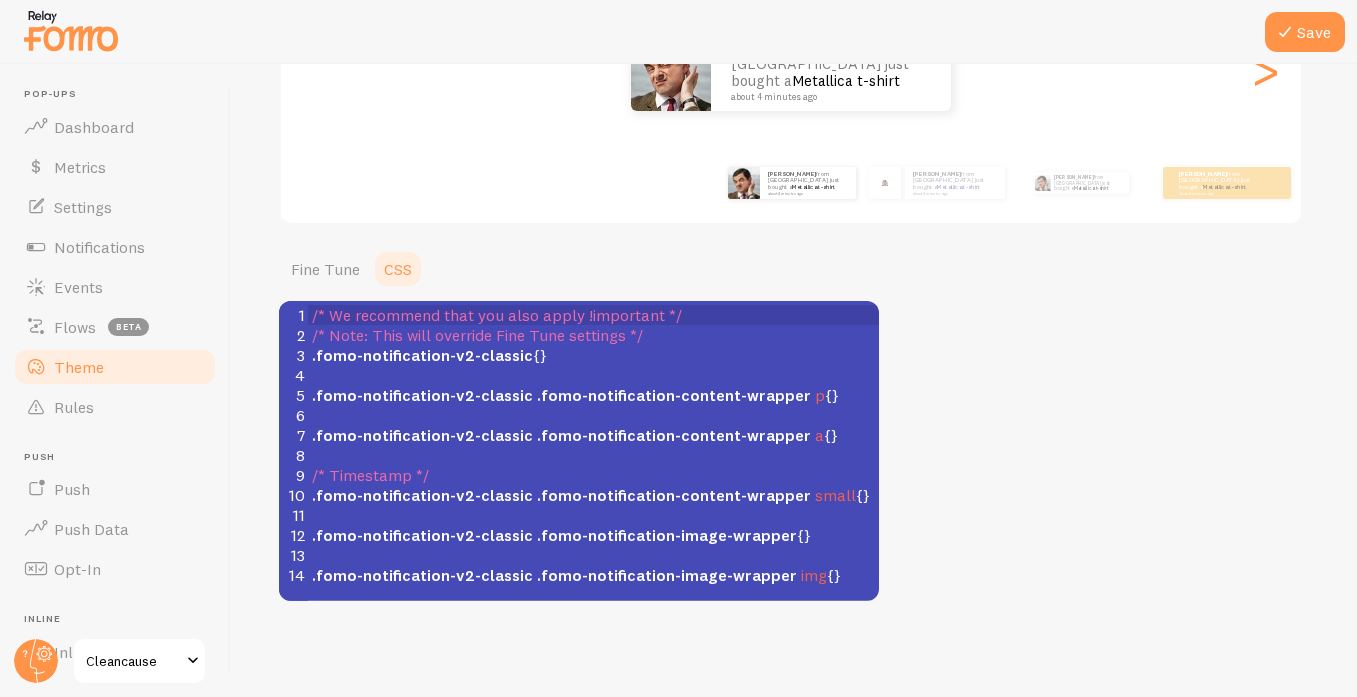 drag, startPoint x: 1049, startPoint y: 417, endPoint x: 1071, endPoint y: 372, distance: 50.08992 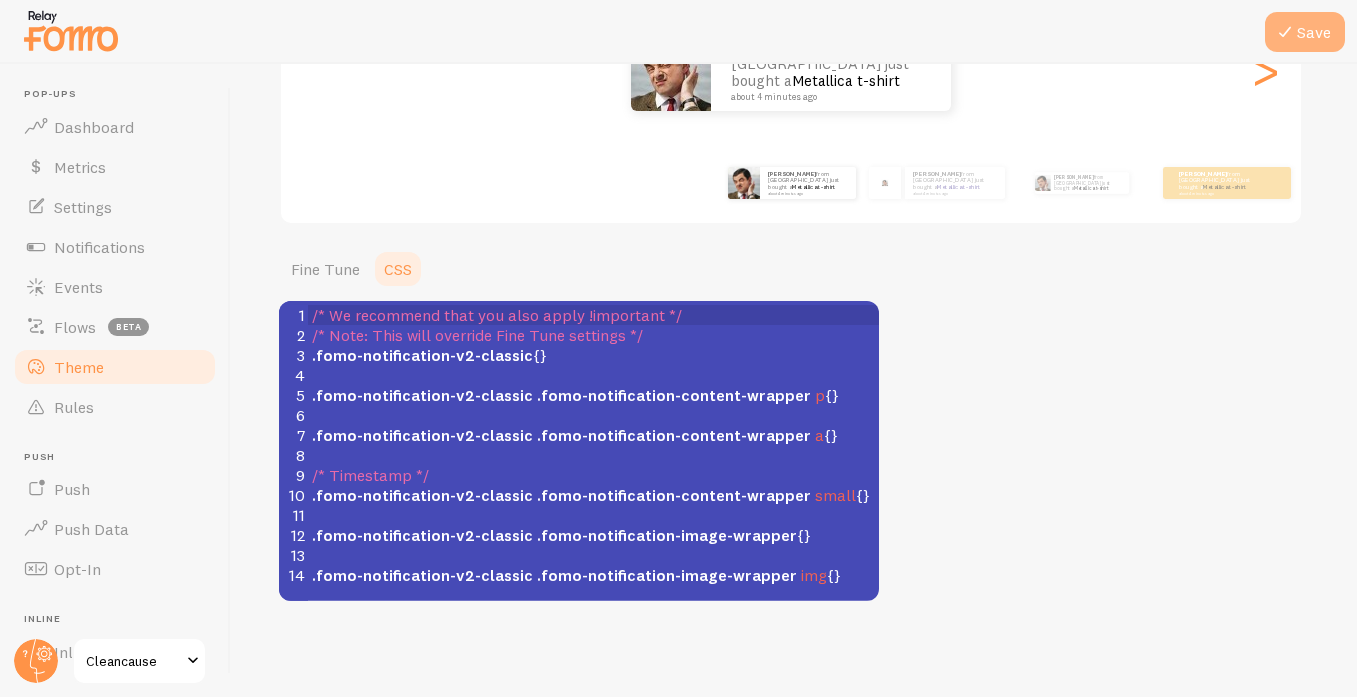 click on "Save" at bounding box center (1305, 32) 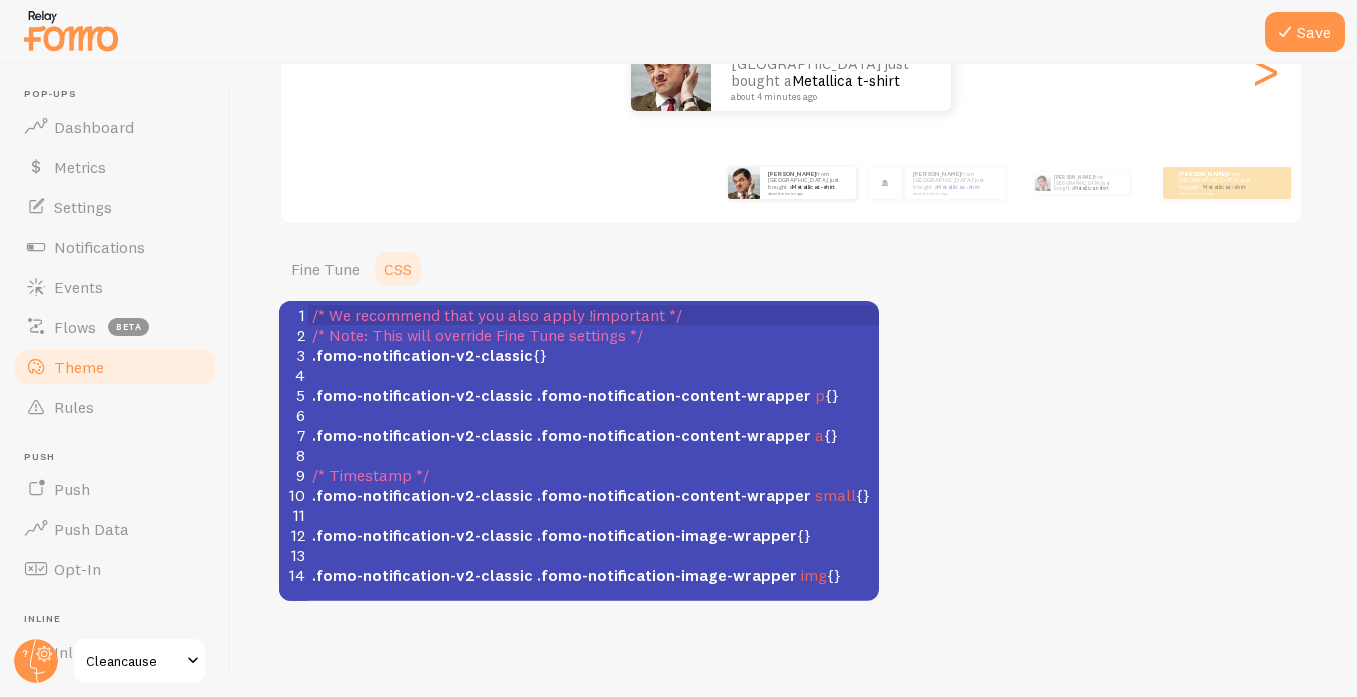 click on ".fomo-notification-v2-classic  {}" at bounding box center (429, 355) 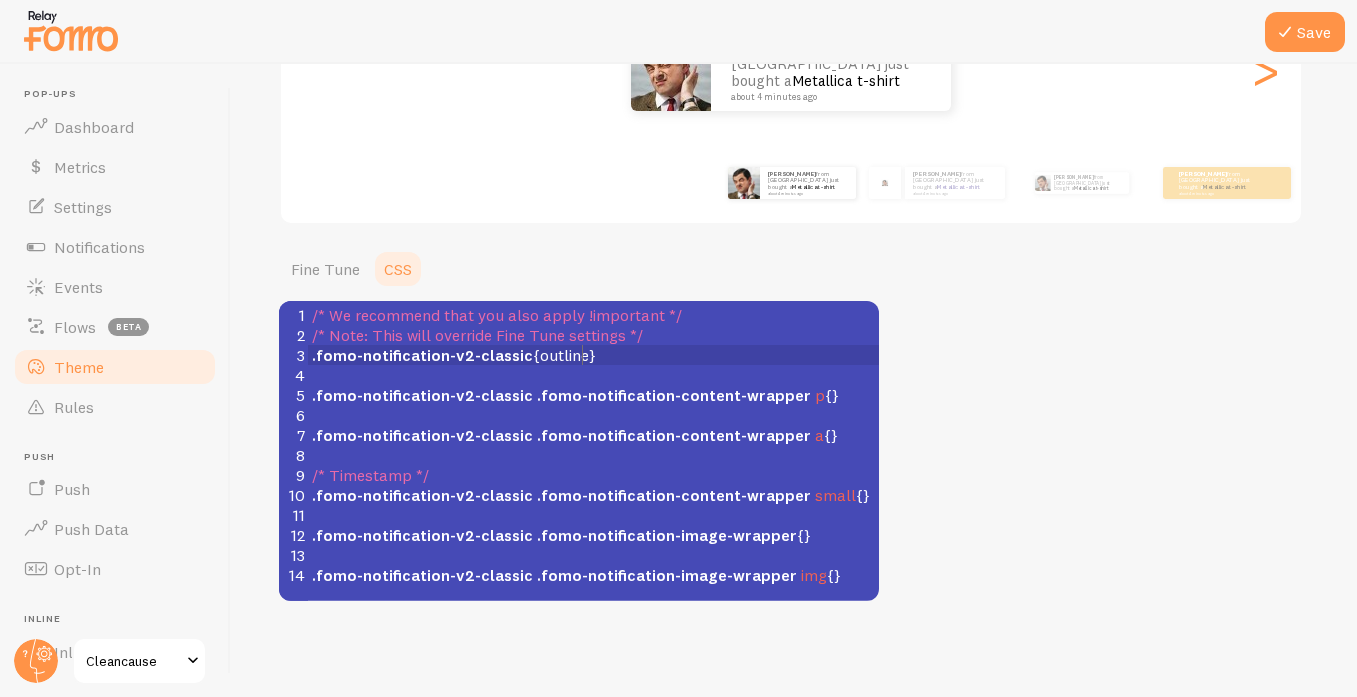 type on "outline:" 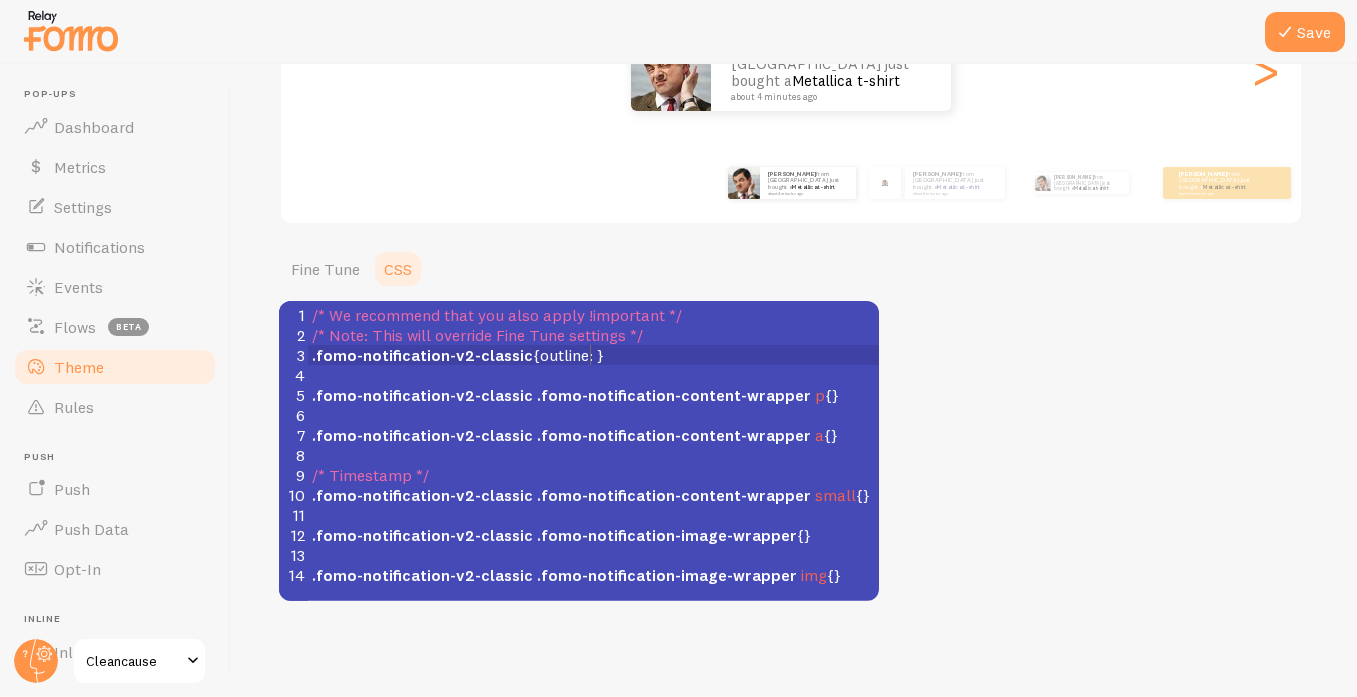 scroll, scrollTop: 8, scrollLeft: 57, axis: both 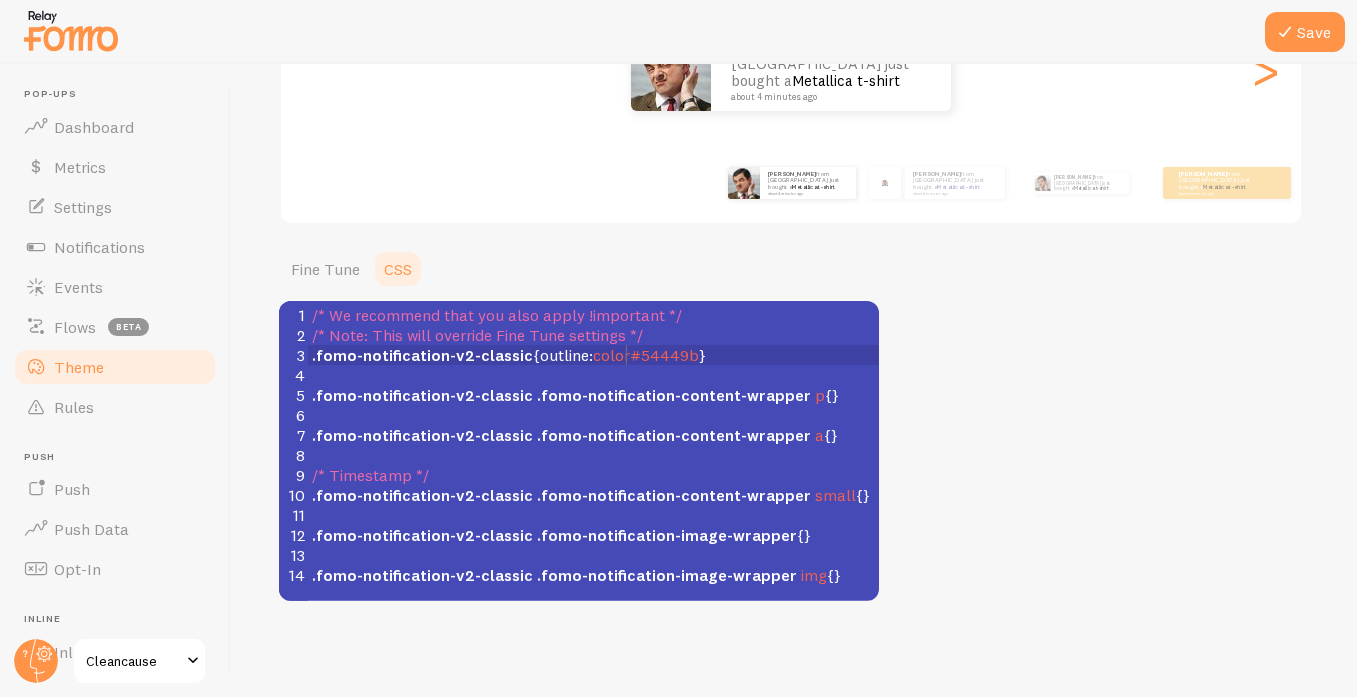 type on "color:" 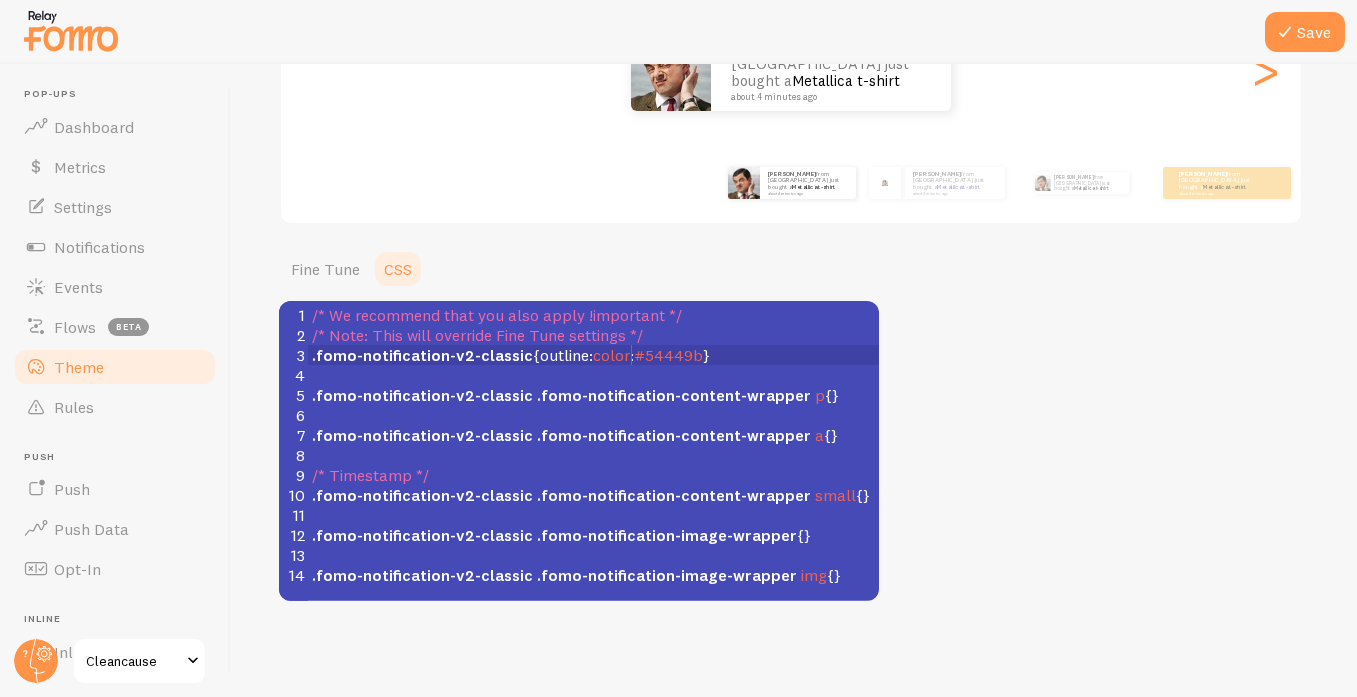 scroll, scrollTop: 8, scrollLeft: 39, axis: both 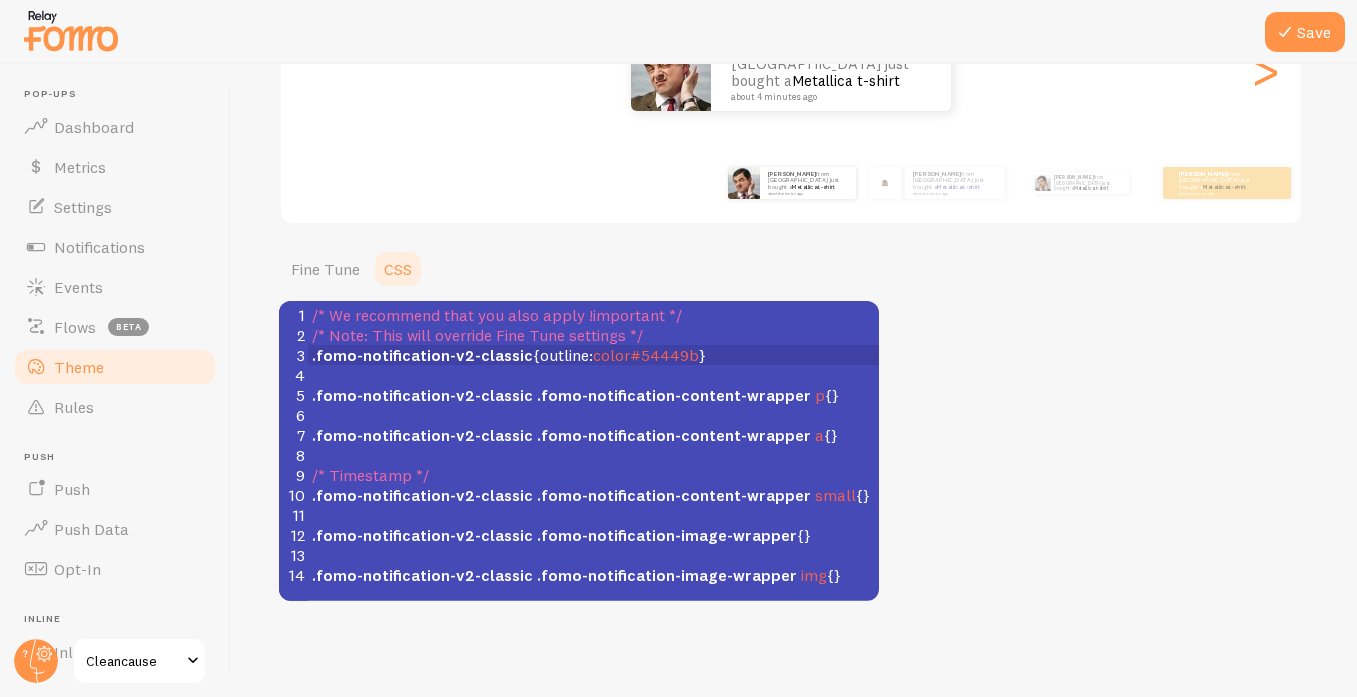 type on ":" 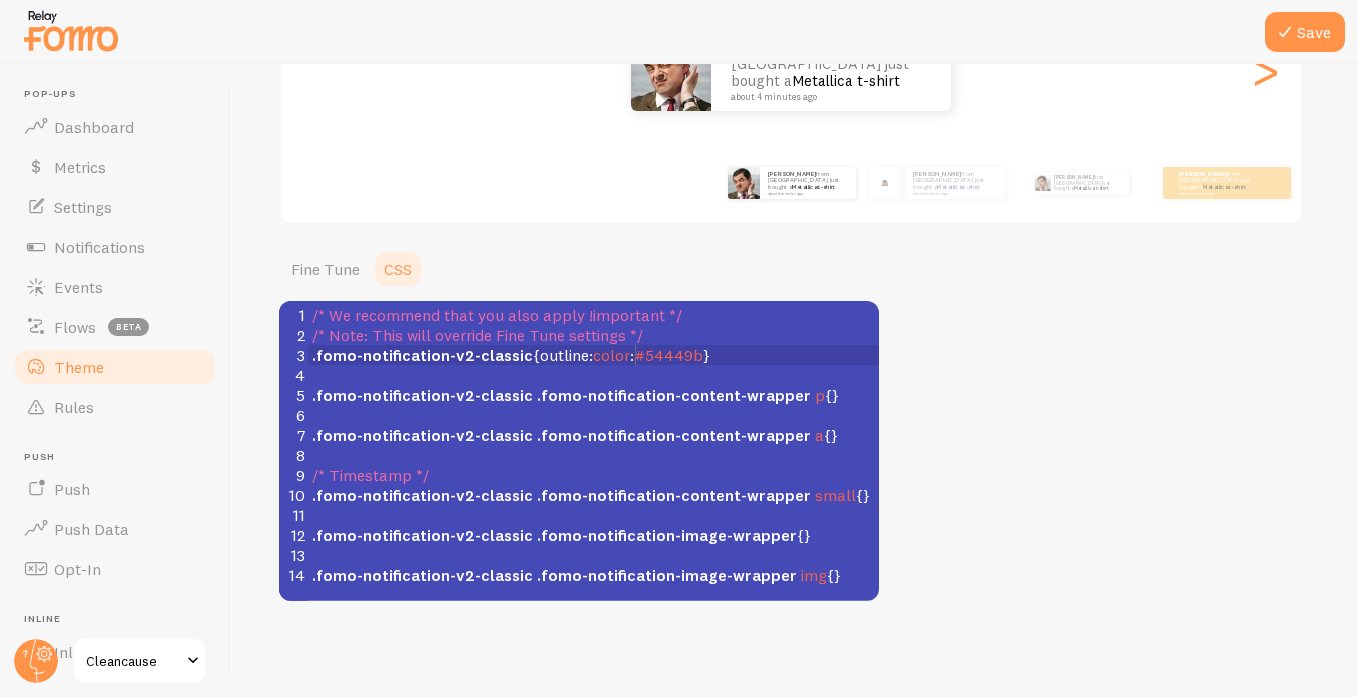 scroll, scrollTop: 8, scrollLeft: 7, axis: both 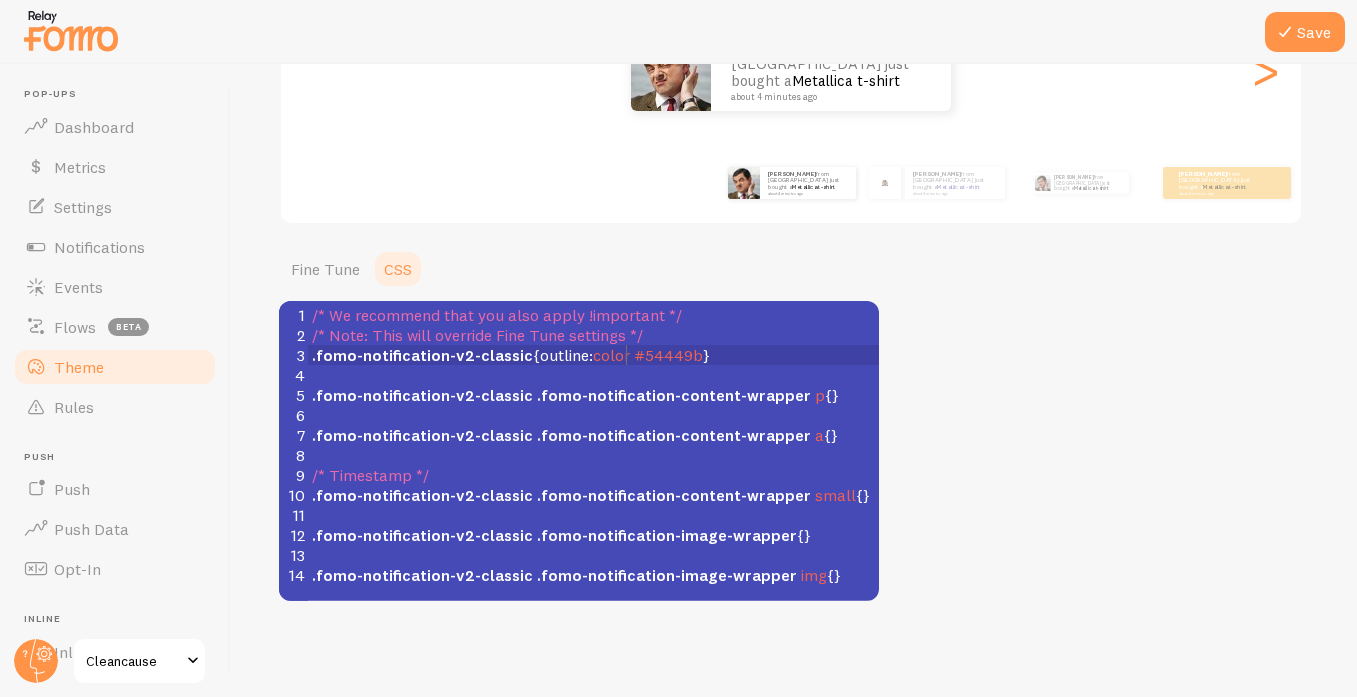 type on ";" 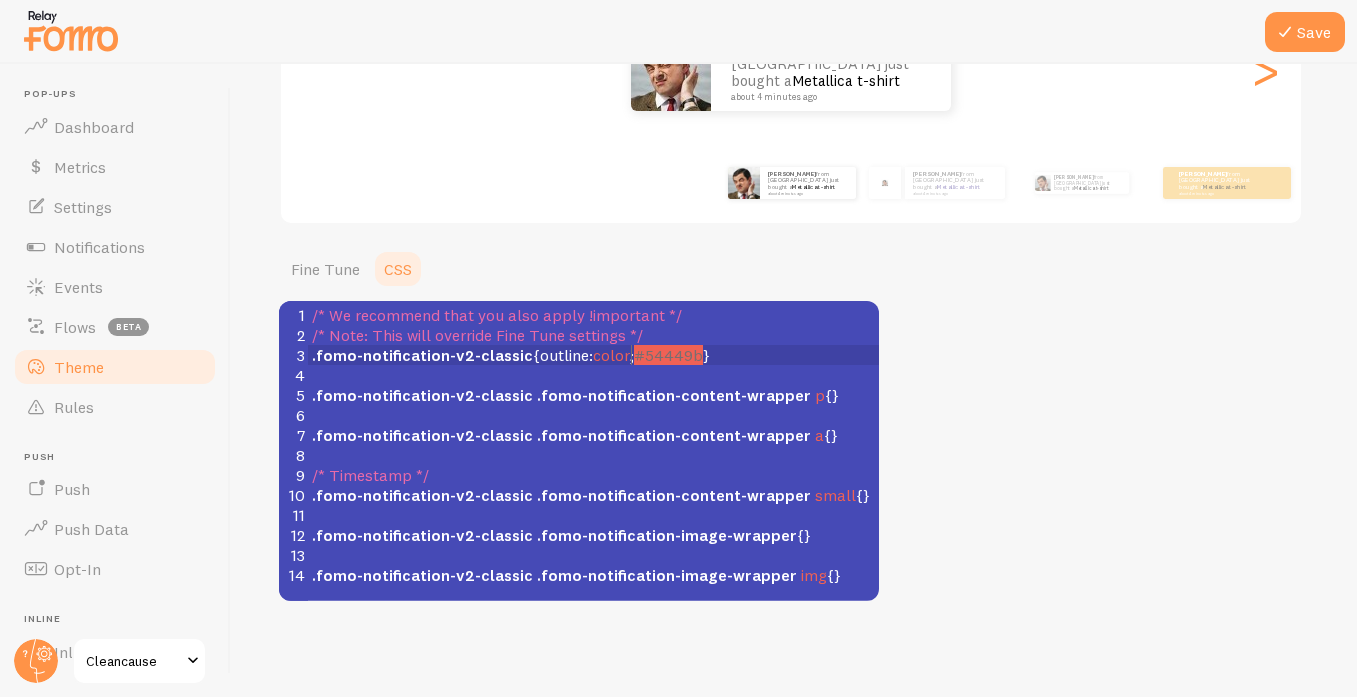 scroll, scrollTop: 8, scrollLeft: 4, axis: both 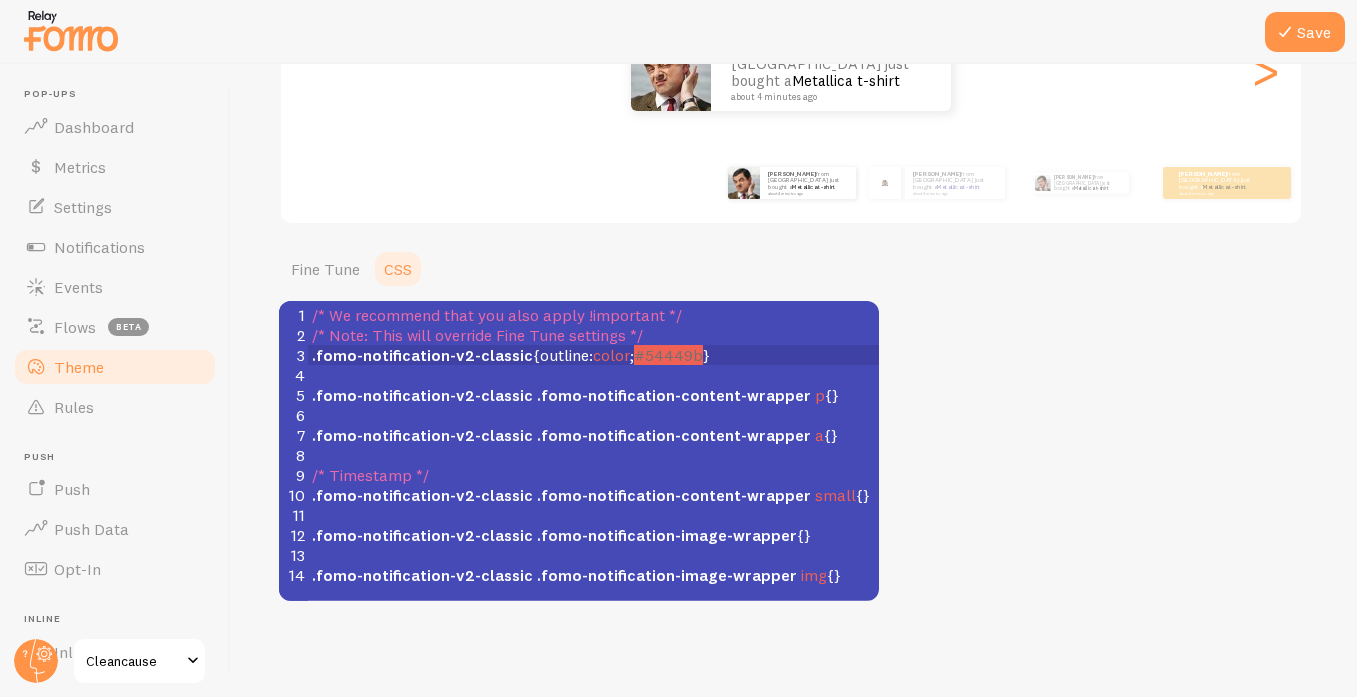 click on ".fomo-notification-v2-classic  { outline :  color ;  #54449b }" at bounding box center [601, 355] 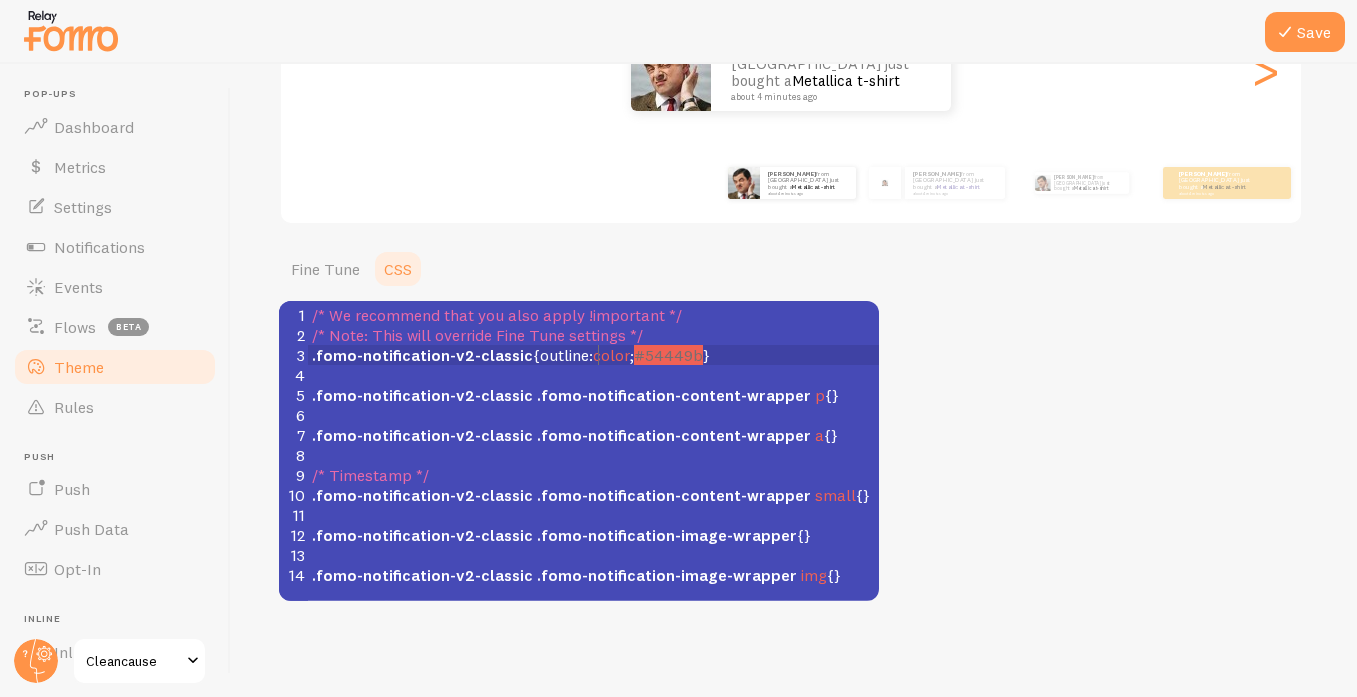 click on "color" at bounding box center [611, 355] 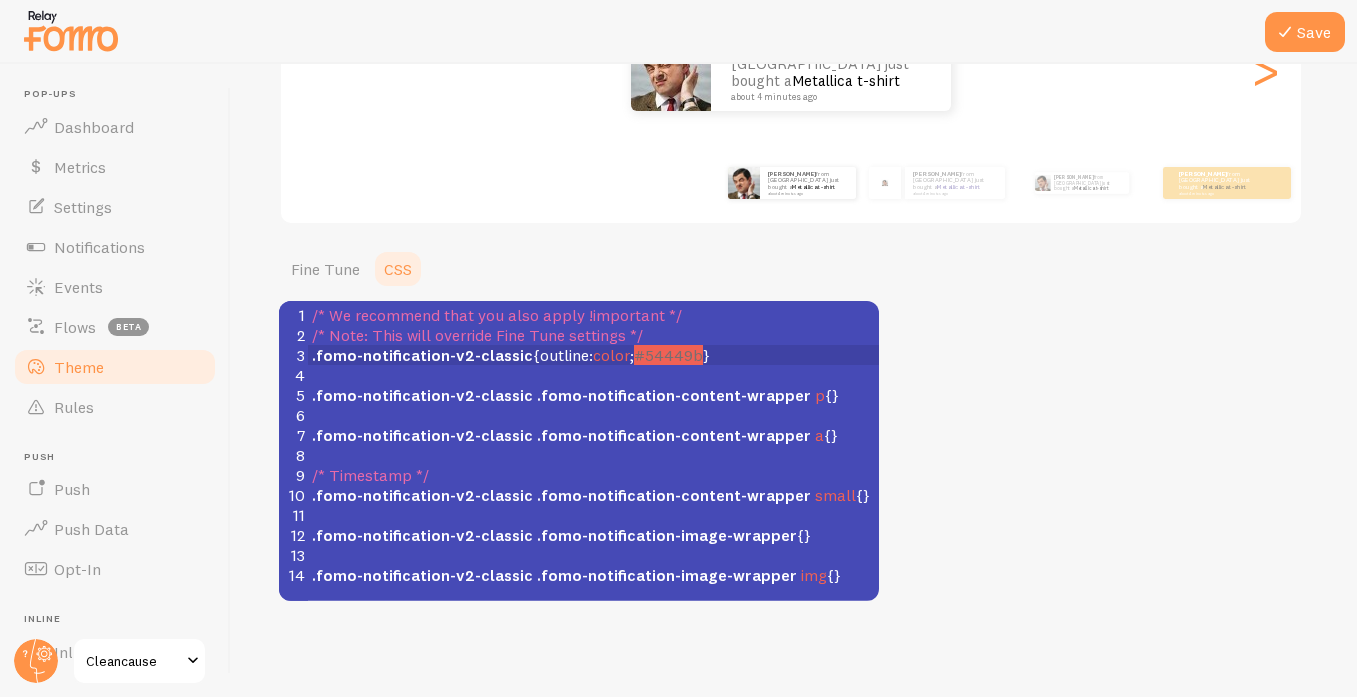 click on ".fomo-notification-v2-classic  { outline :  color ;  #54449b }" at bounding box center (511, 355) 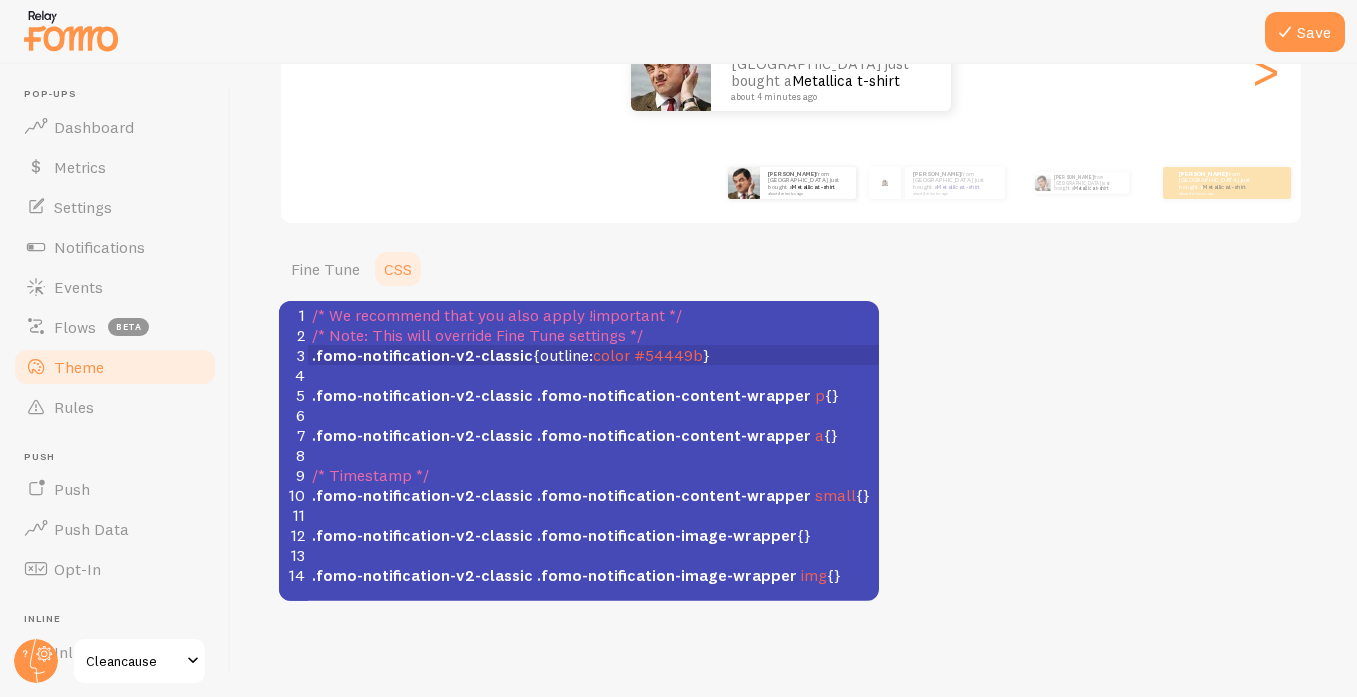 type on ":" 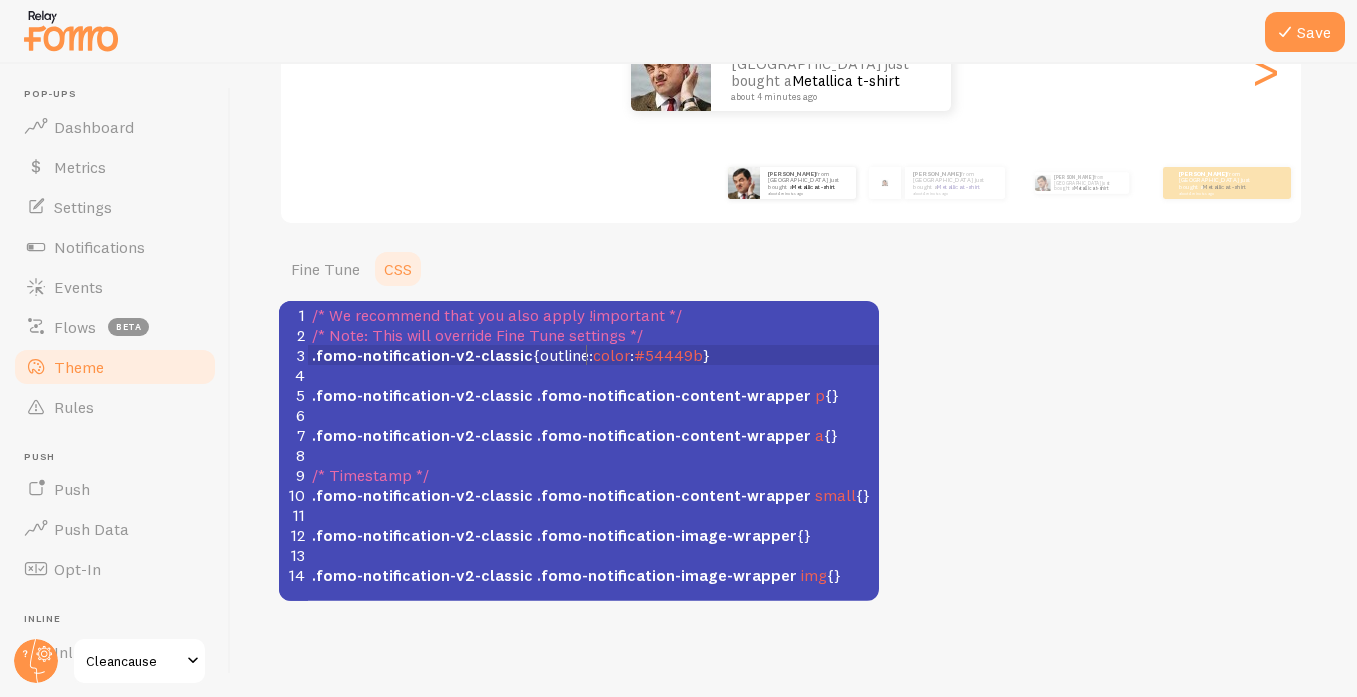click on ".fomo-notification-v2-classic  { outline :  color : #54449b }" at bounding box center (511, 355) 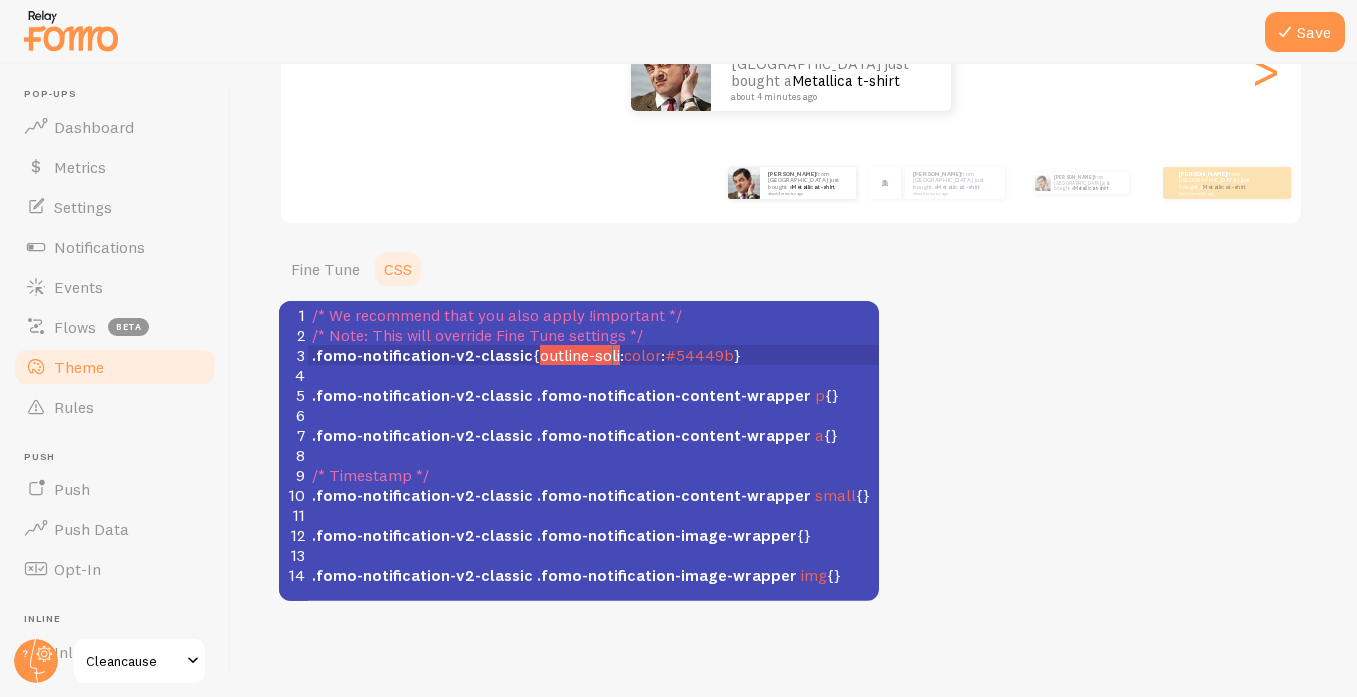 type on "-solid" 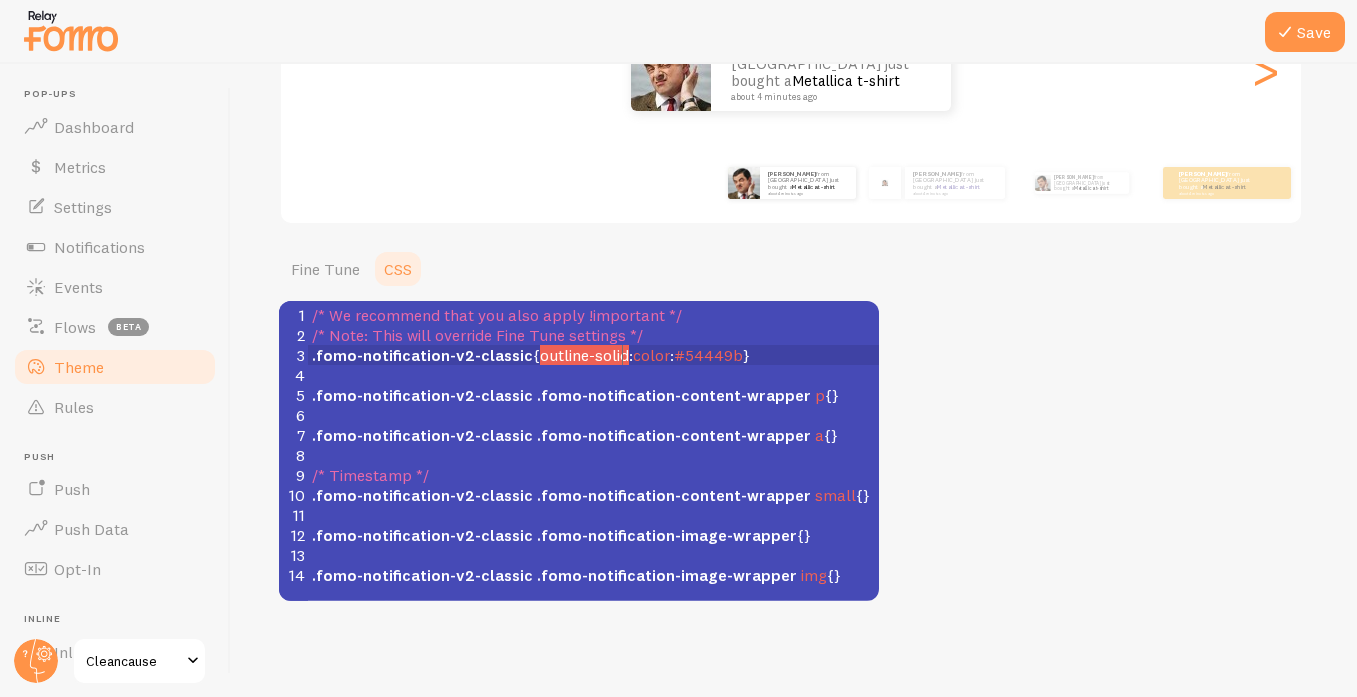 scroll, scrollTop: 8, scrollLeft: 39, axis: both 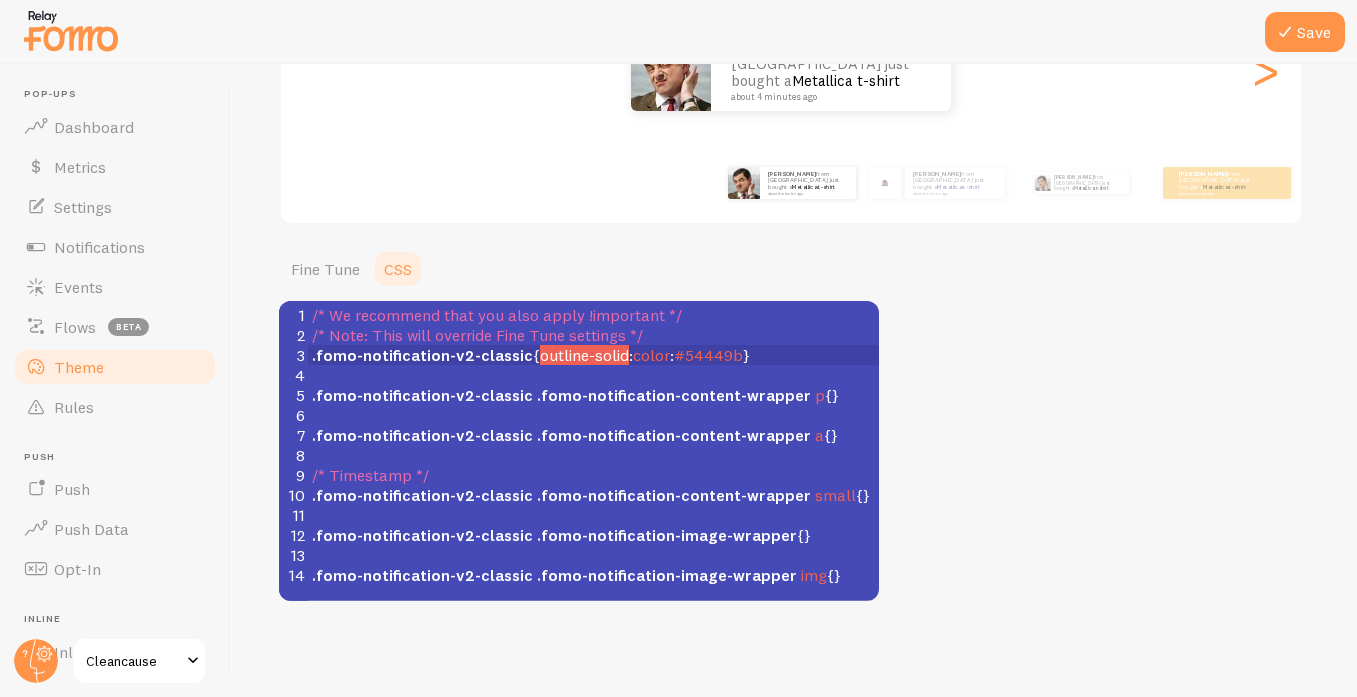 click on "​" at bounding box center [601, 455] 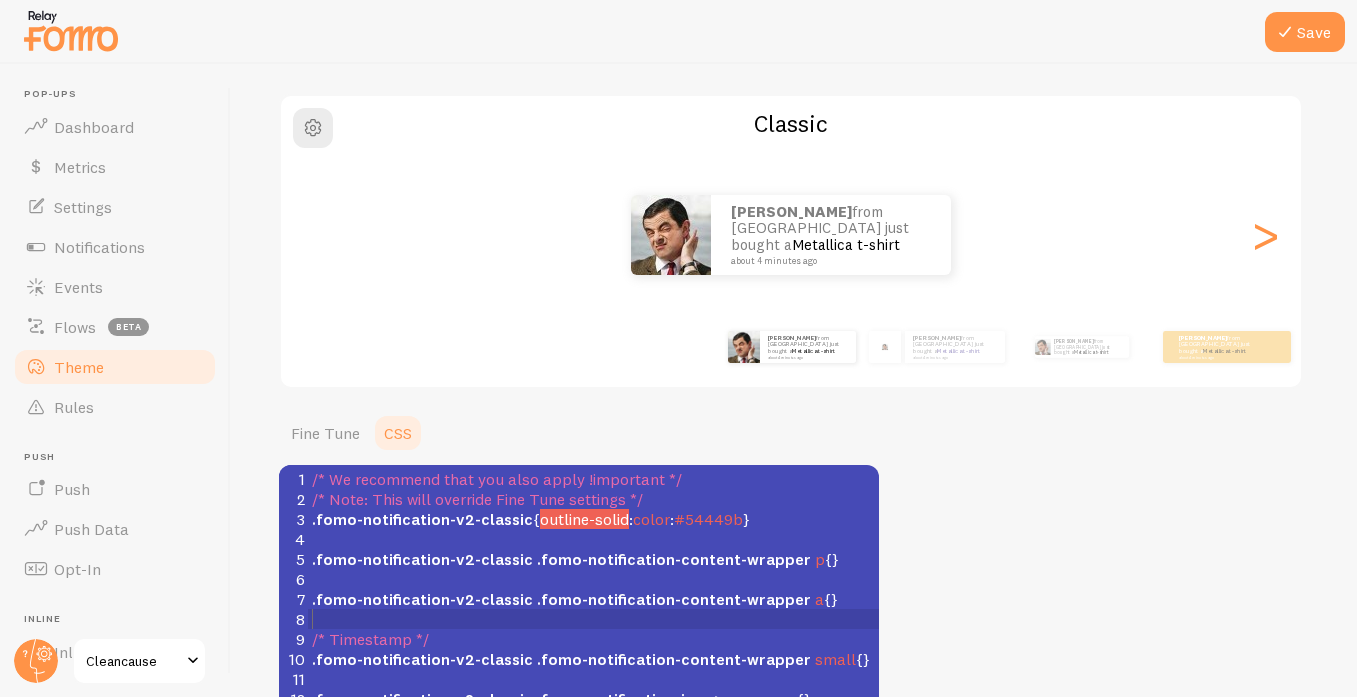 click on "Theme
Choose a theme for your notifications
Classic
[PERSON_NAME]  from [GEOGRAPHIC_DATA] just bought a  Metallica t-shirt   about 4 minutes ago [PERSON_NAME]  from [GEOGRAPHIC_DATA] just bought a  Metallica t-shirt   about 4 minutes ago [PERSON_NAME]  from [GEOGRAPHIC_DATA] just bought a  Metallica t-shirt   about 4 minutes ago [PERSON_NAME]  from [GEOGRAPHIC_DATA] just bought a  Metallica t-shirt   about 4 minutes ago [PERSON_NAME]  from [GEOGRAPHIC_DATA] just bought a  Metallica t-shirt   about 4 minutes ago [PERSON_NAME]  from [GEOGRAPHIC_DATA] just bought a  Metallica t-shirt   about 4 minutes ago [PERSON_NAME]  from [GEOGRAPHIC_DATA] just bought a  Metallica t-shirt   about 4 minutes ago [PERSON_NAME]  from [GEOGRAPHIC_DATA] just bought a  Metallica t-shirt   about 4 minutes ago [PERSON_NAME]  from [GEOGRAPHIC_DATA] just bought a  Metallica t-shirt   about 4 minutes ago [PERSON_NAME]  from [GEOGRAPHIC_DATA] just bought a  Metallica t-shirt   about 4 minutes ago [PERSON_NAME]  from [GEOGRAPHIC_DATA] just bought a  Metallica t-shirt   about 4 minutes ago [PERSON_NAME]  from [GEOGRAPHIC_DATA] just bought a  Metallica t-shirt   about 4 minutes ago" at bounding box center (794, 370) 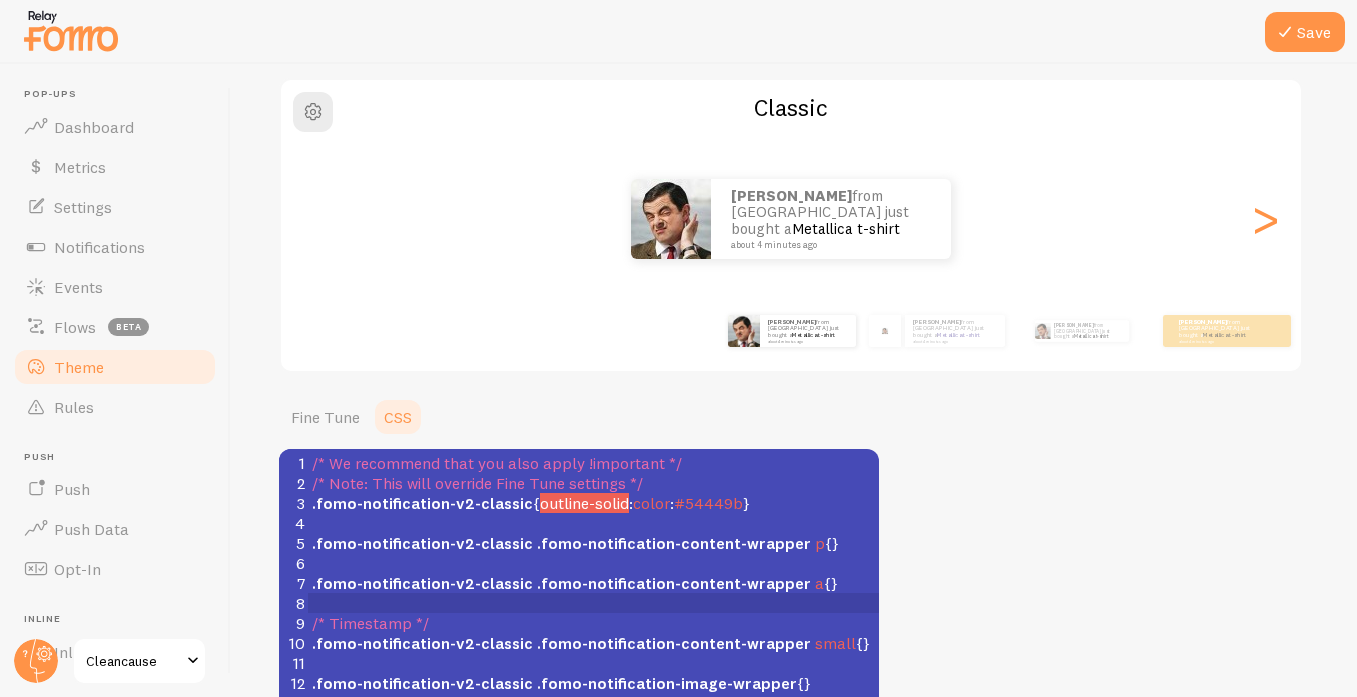scroll, scrollTop: 175, scrollLeft: 0, axis: vertical 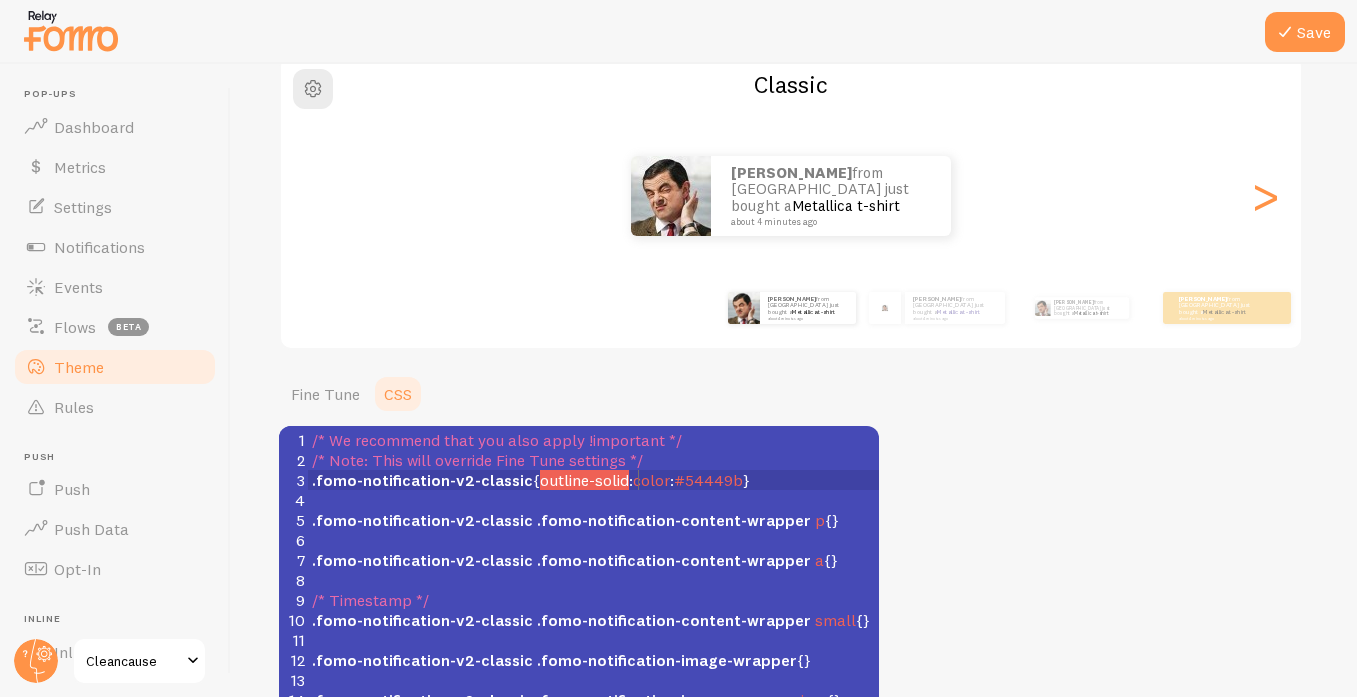 click on "color" at bounding box center (651, 480) 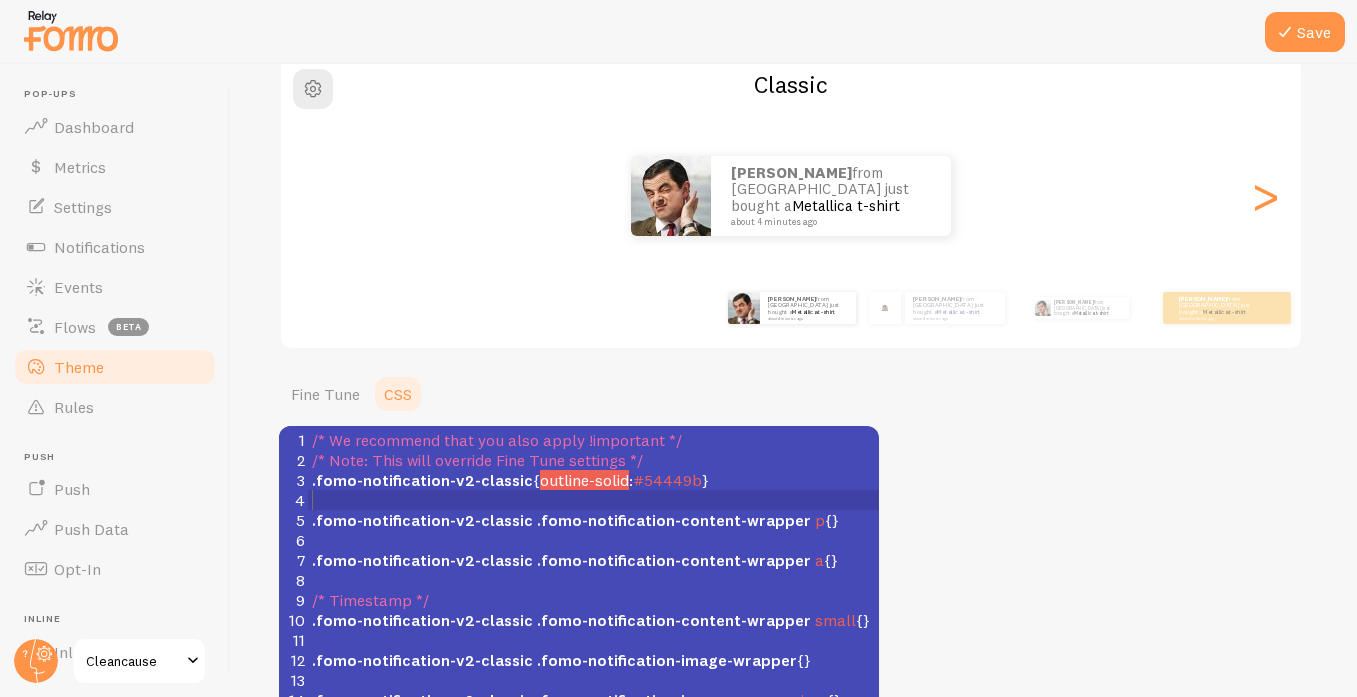 click on "#54449b" at bounding box center [667, 480] 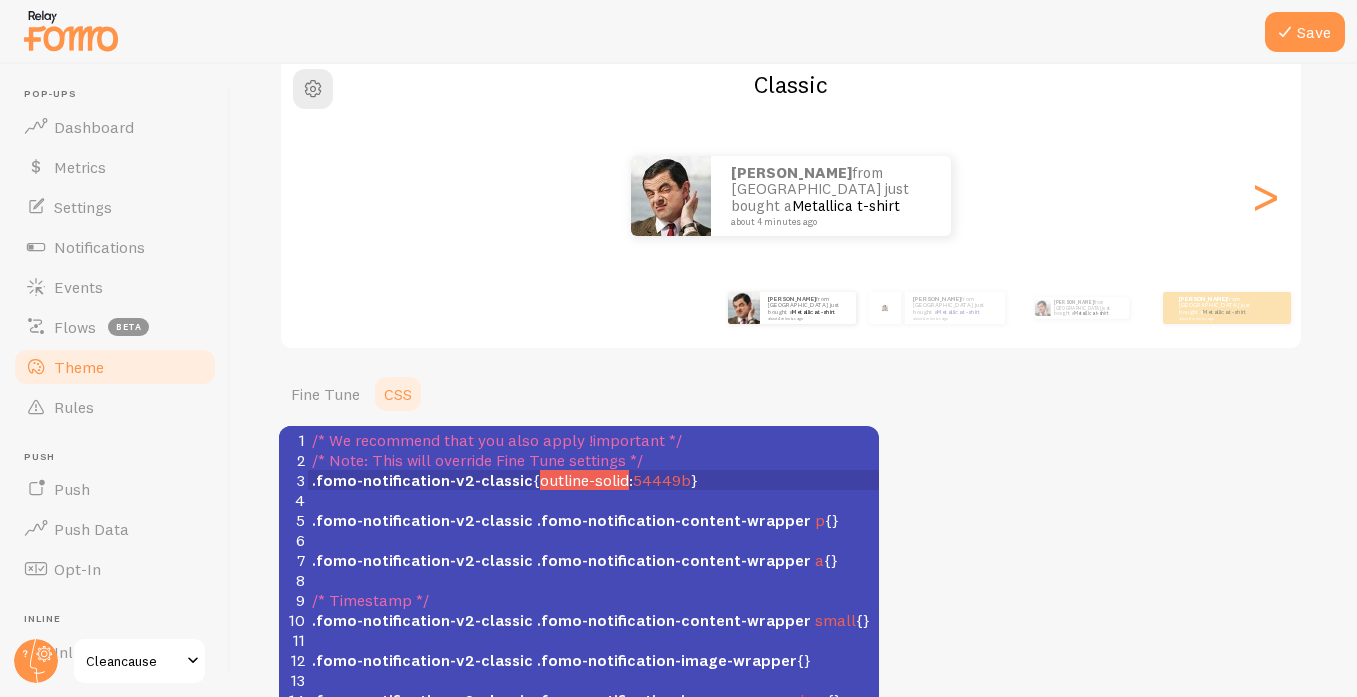 type on "#" 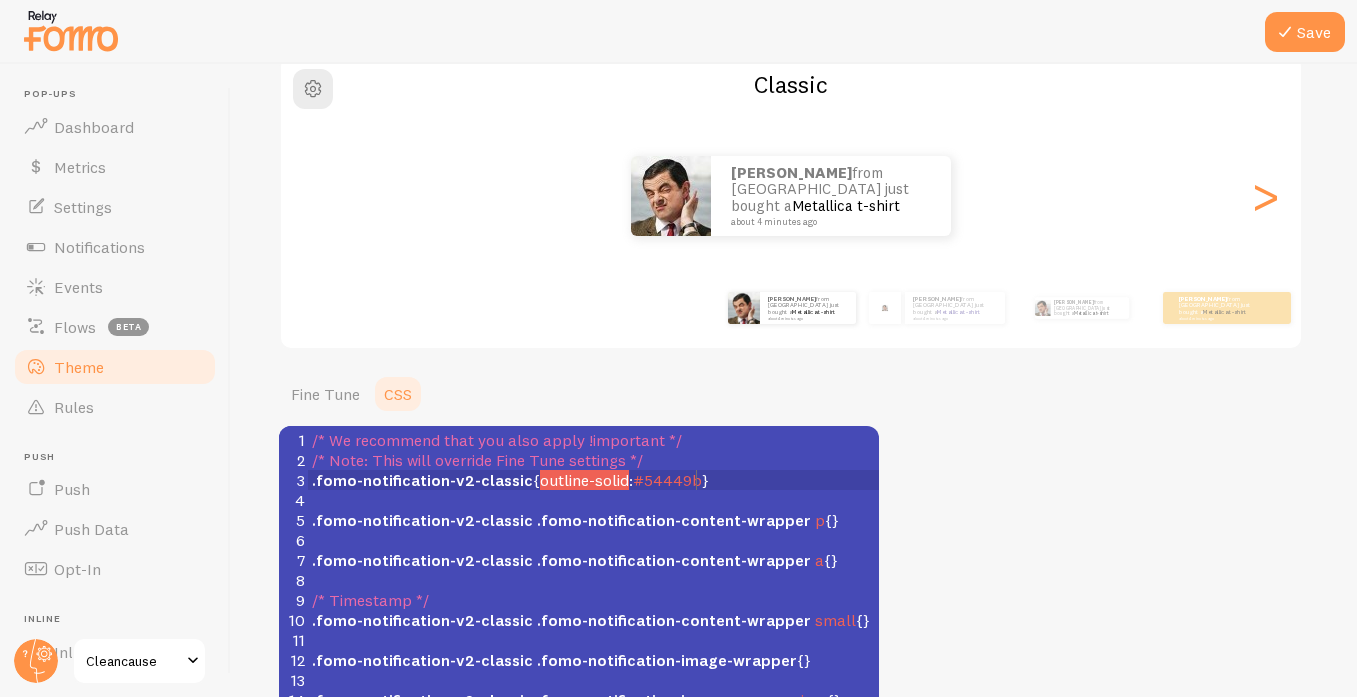 scroll, scrollTop: 8, scrollLeft: 5, axis: both 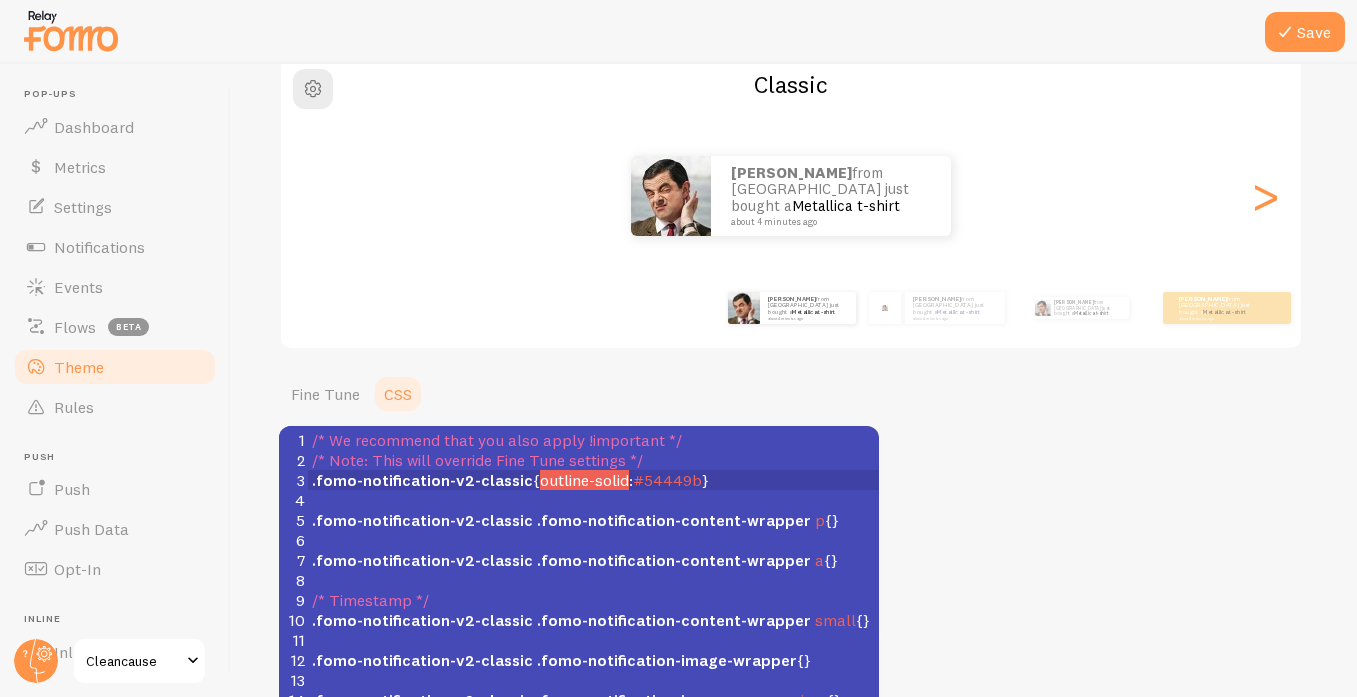 type 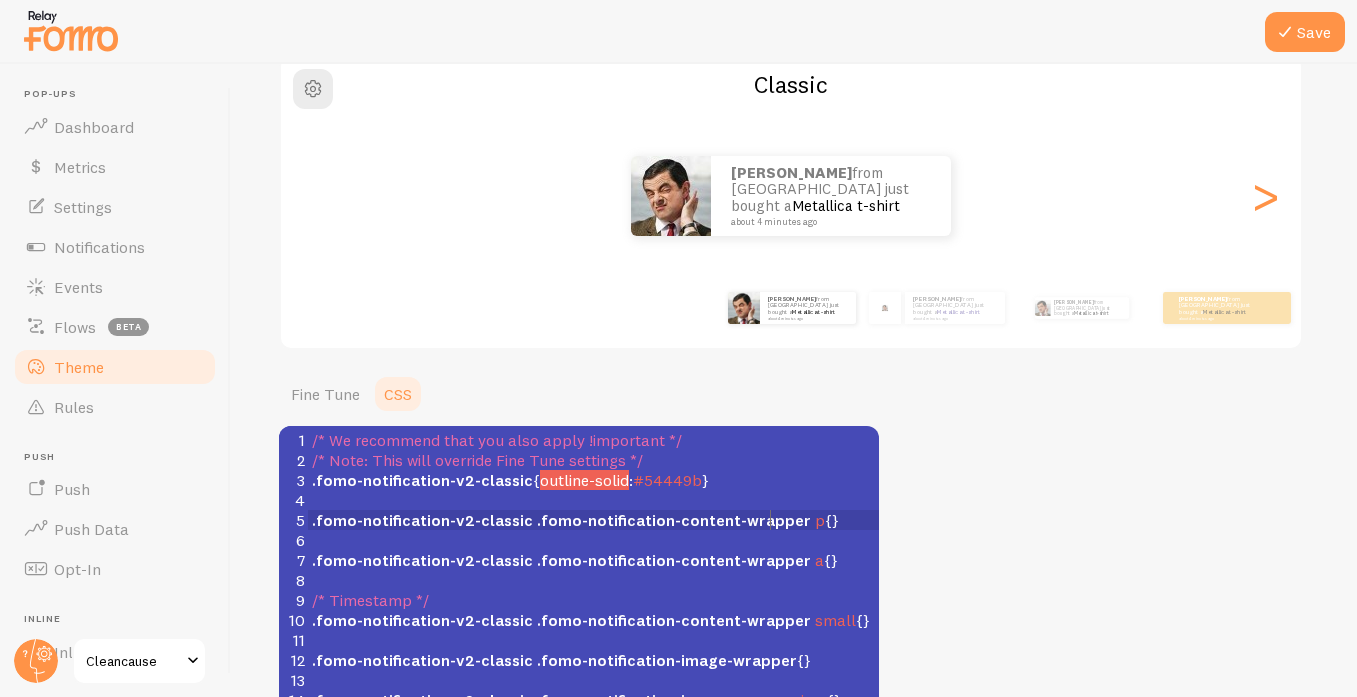 click on ".fomo-notification-content-wrapper" at bounding box center [674, 520] 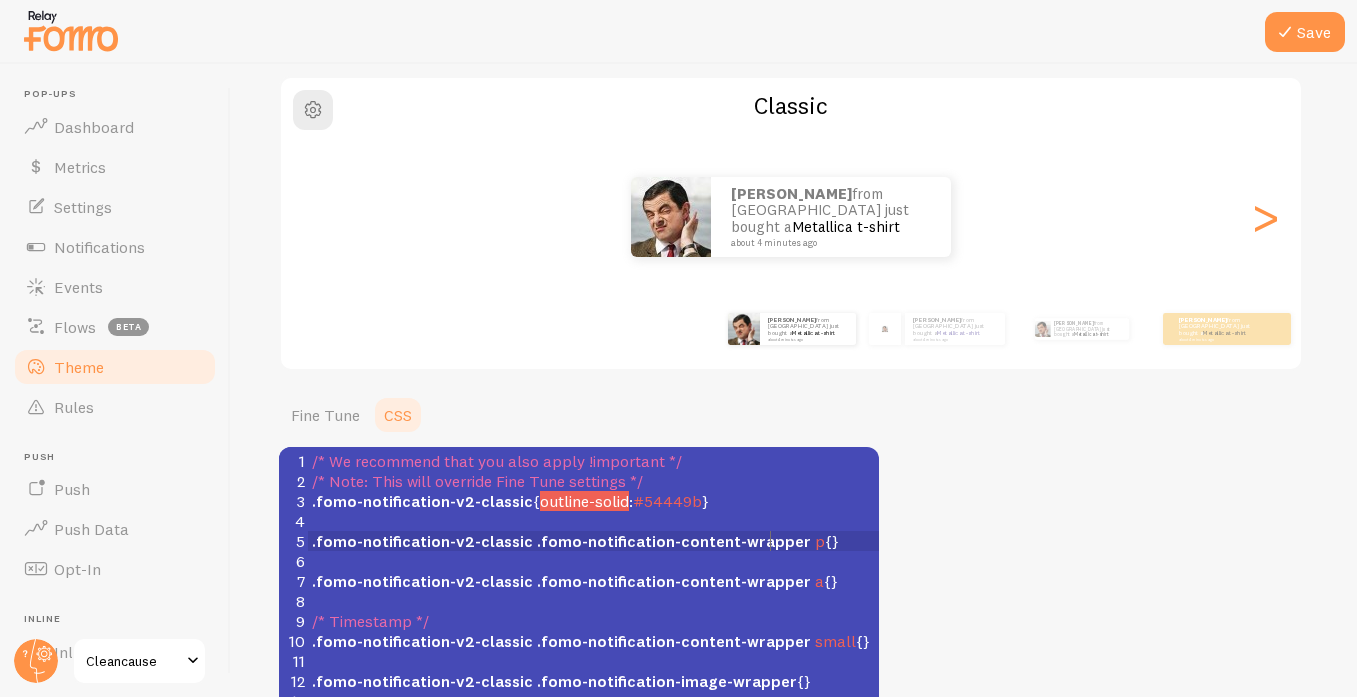 scroll, scrollTop: 132, scrollLeft: 0, axis: vertical 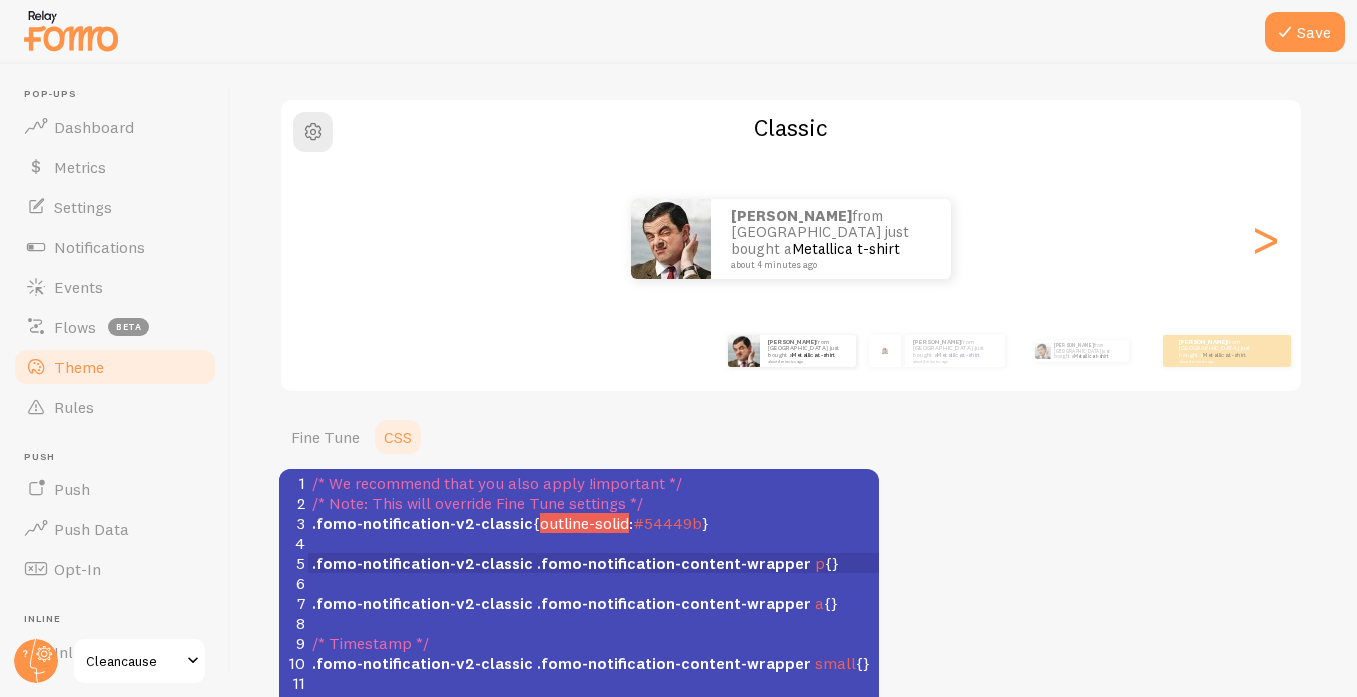 click on "Fine Tune
CSS" at bounding box center (579, 437) 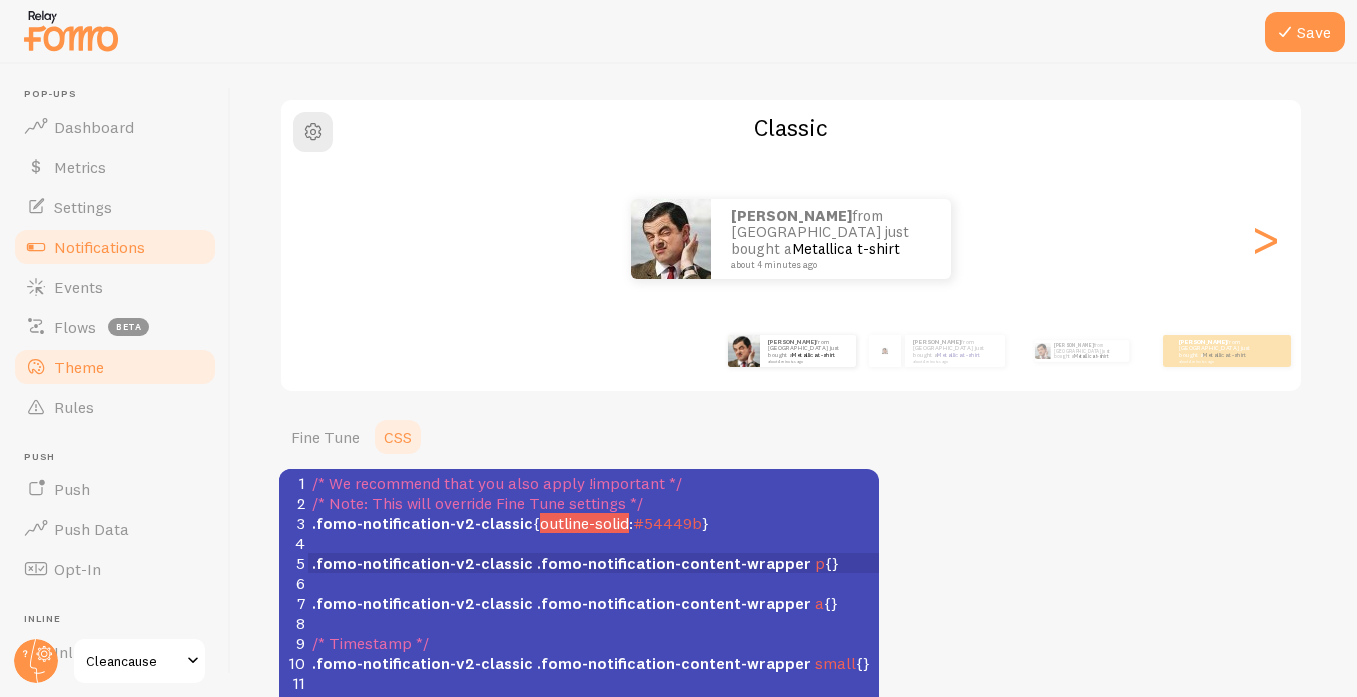 click on "Notifications" at bounding box center [115, 247] 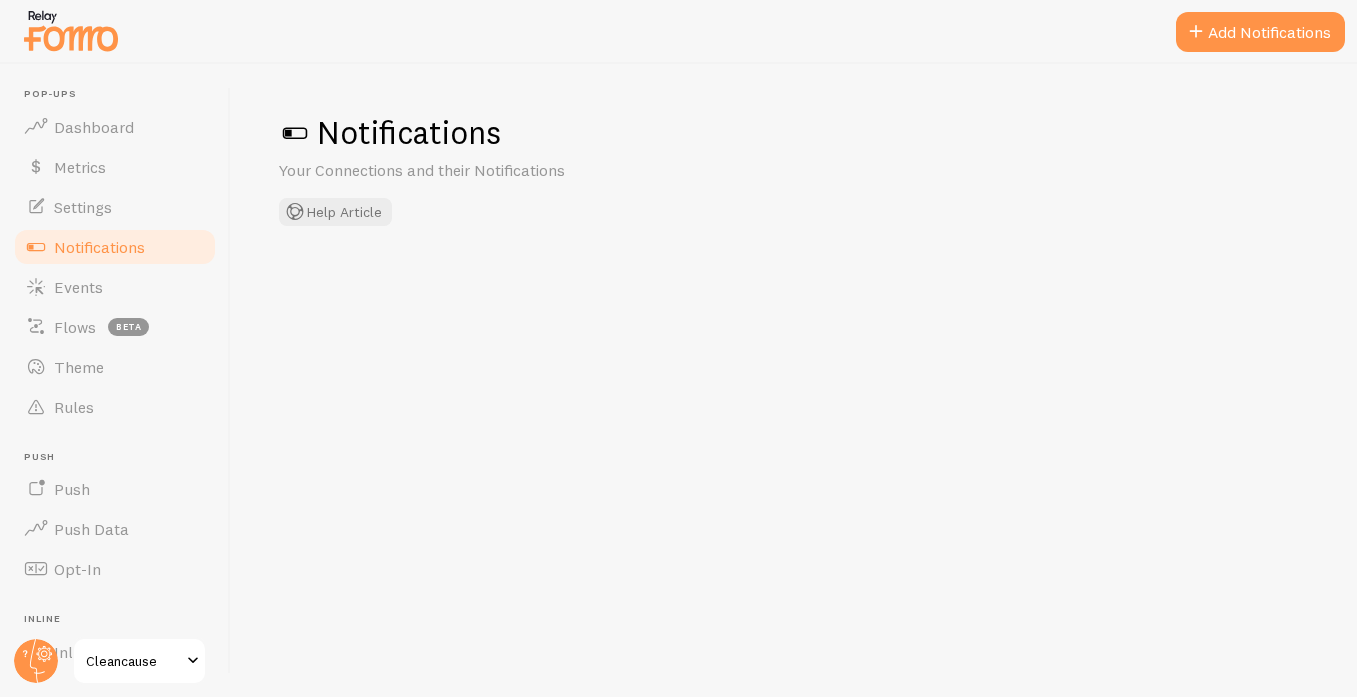 checkbox on "false" 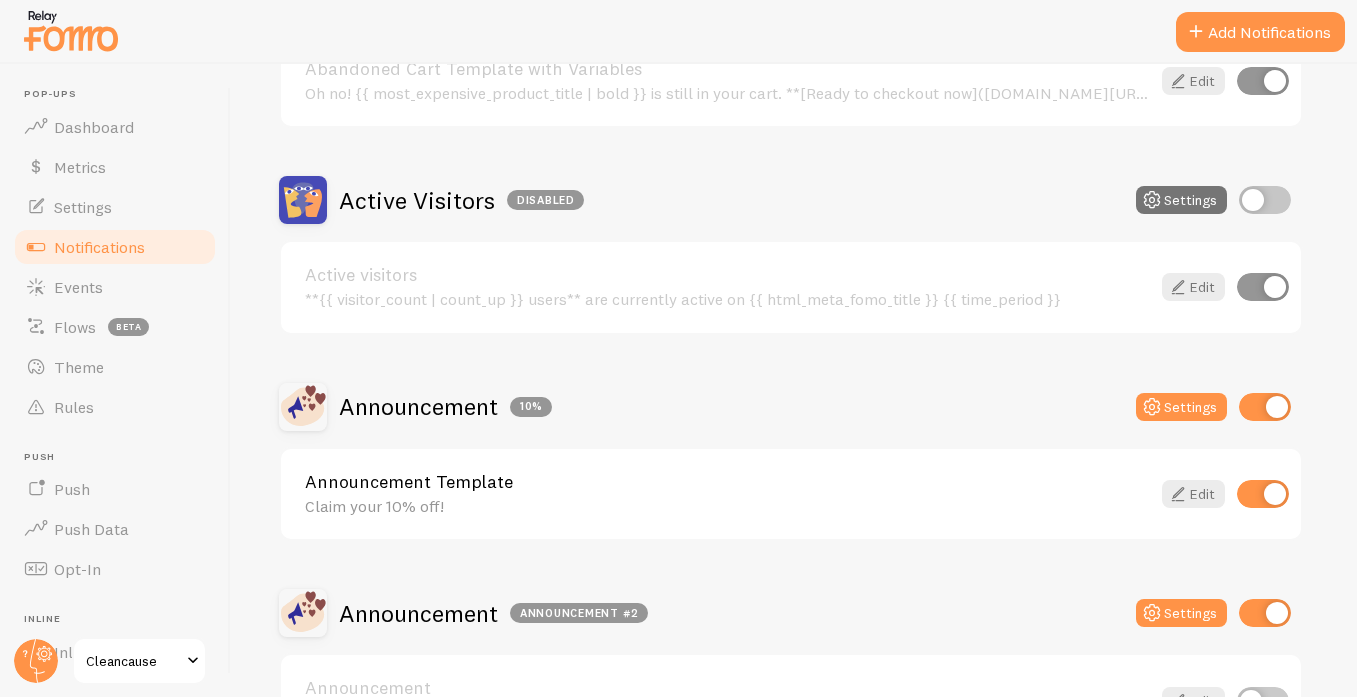 scroll, scrollTop: 0, scrollLeft: 0, axis: both 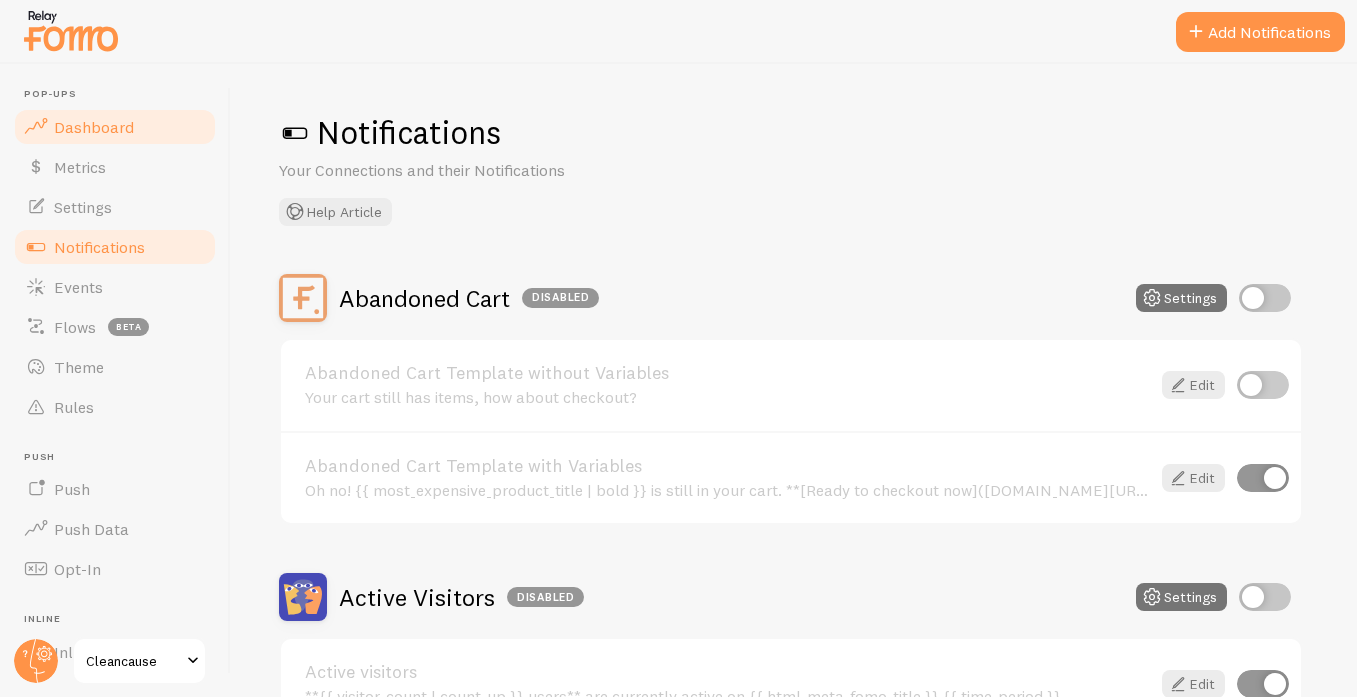 click on "Dashboard" at bounding box center (94, 127) 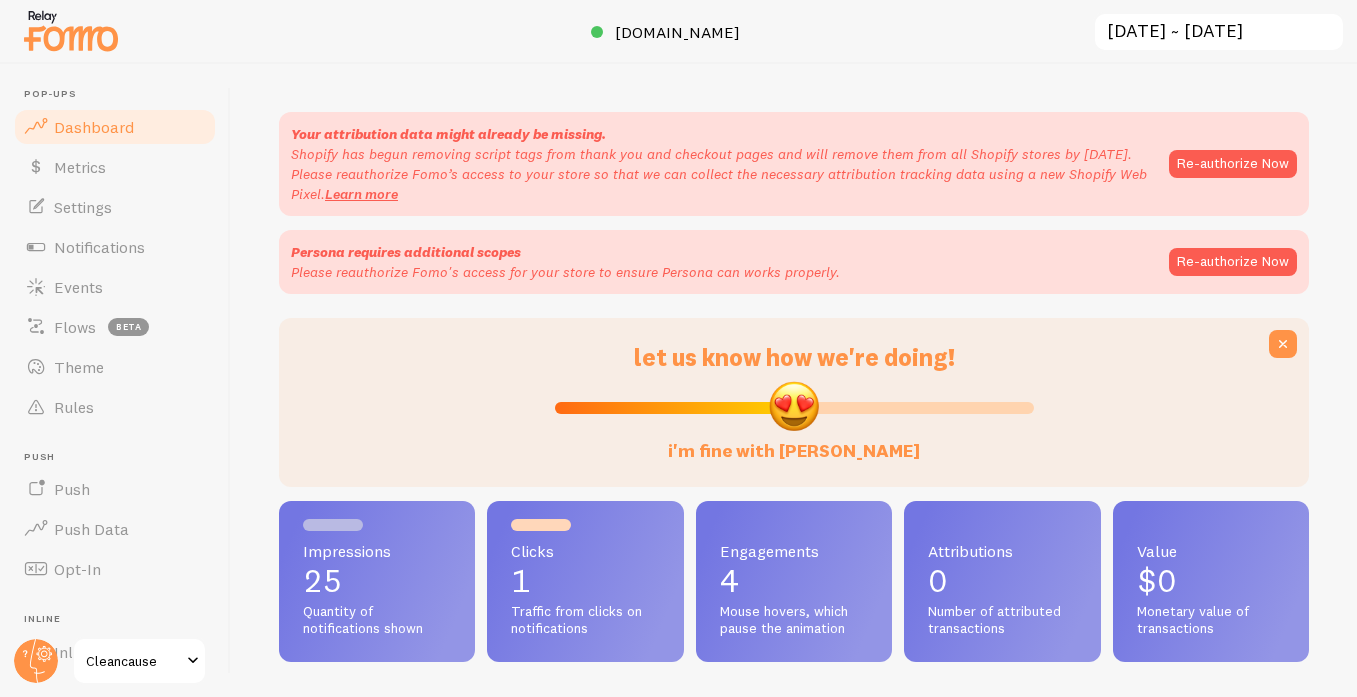 scroll, scrollTop: 999474, scrollLeft: 998985, axis: both 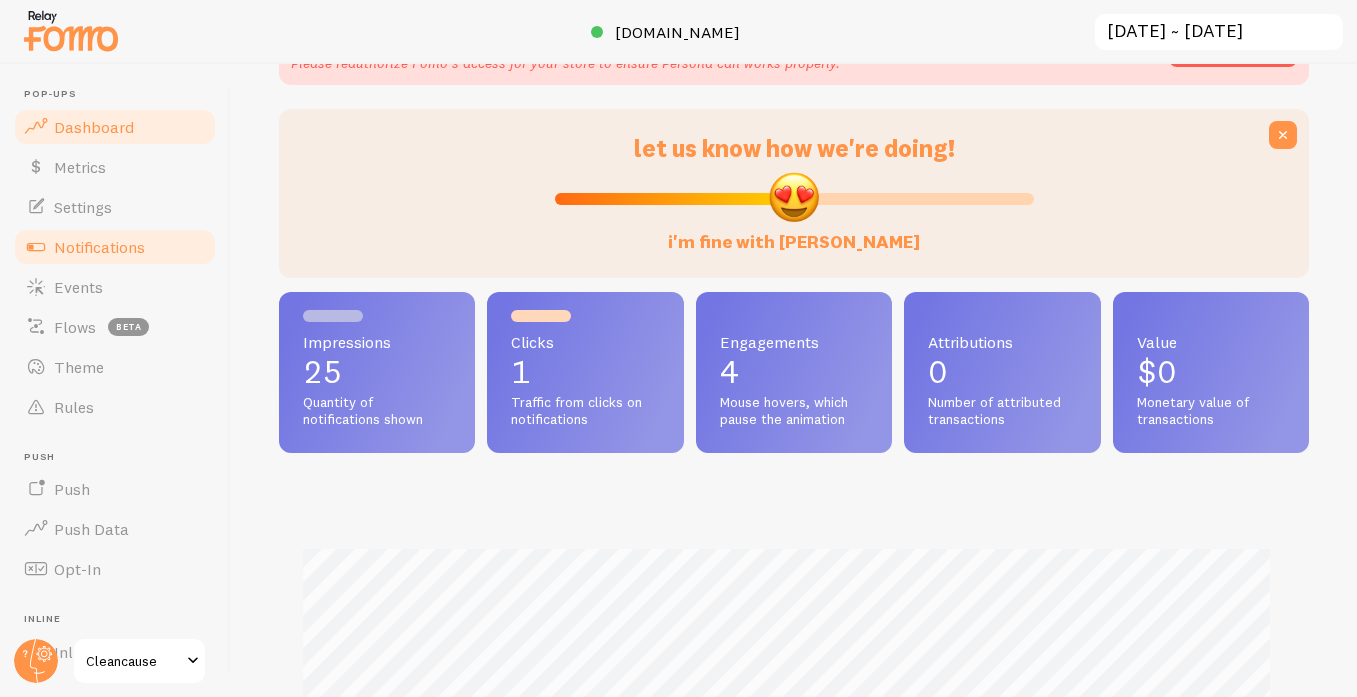 click on "Notifications" at bounding box center (99, 247) 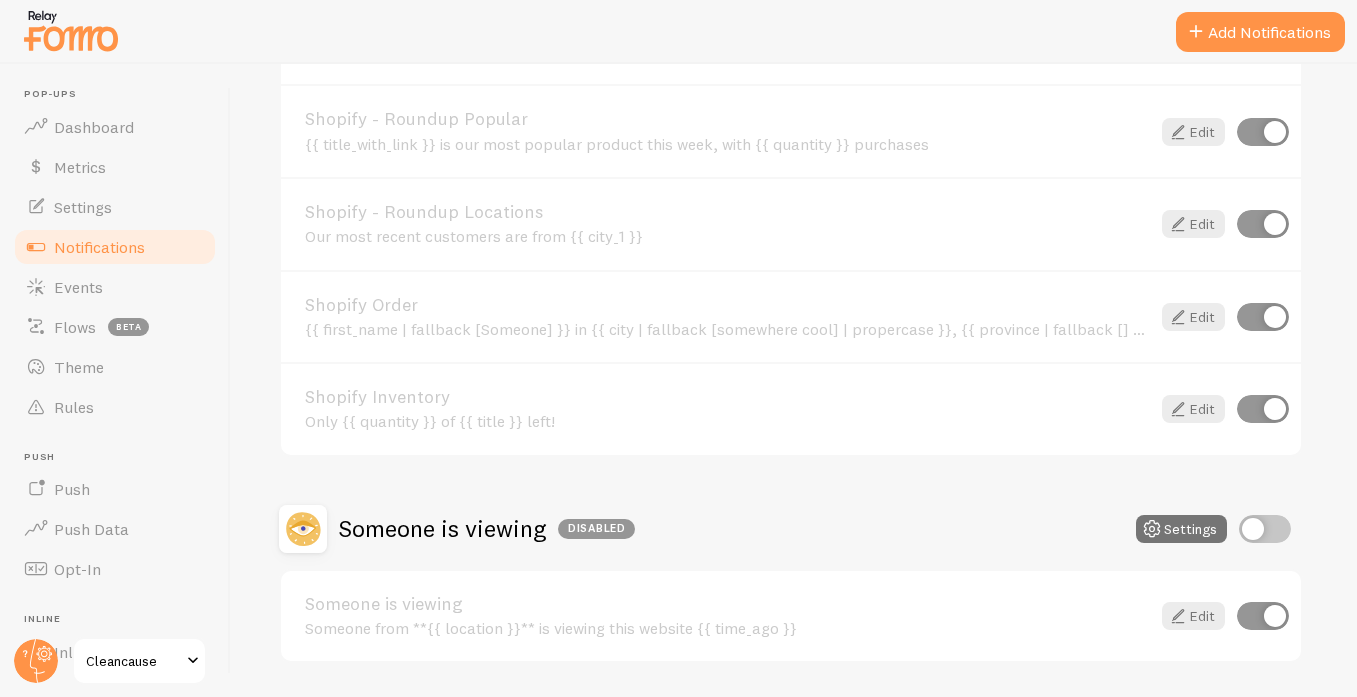 scroll, scrollTop: 5413, scrollLeft: 0, axis: vertical 